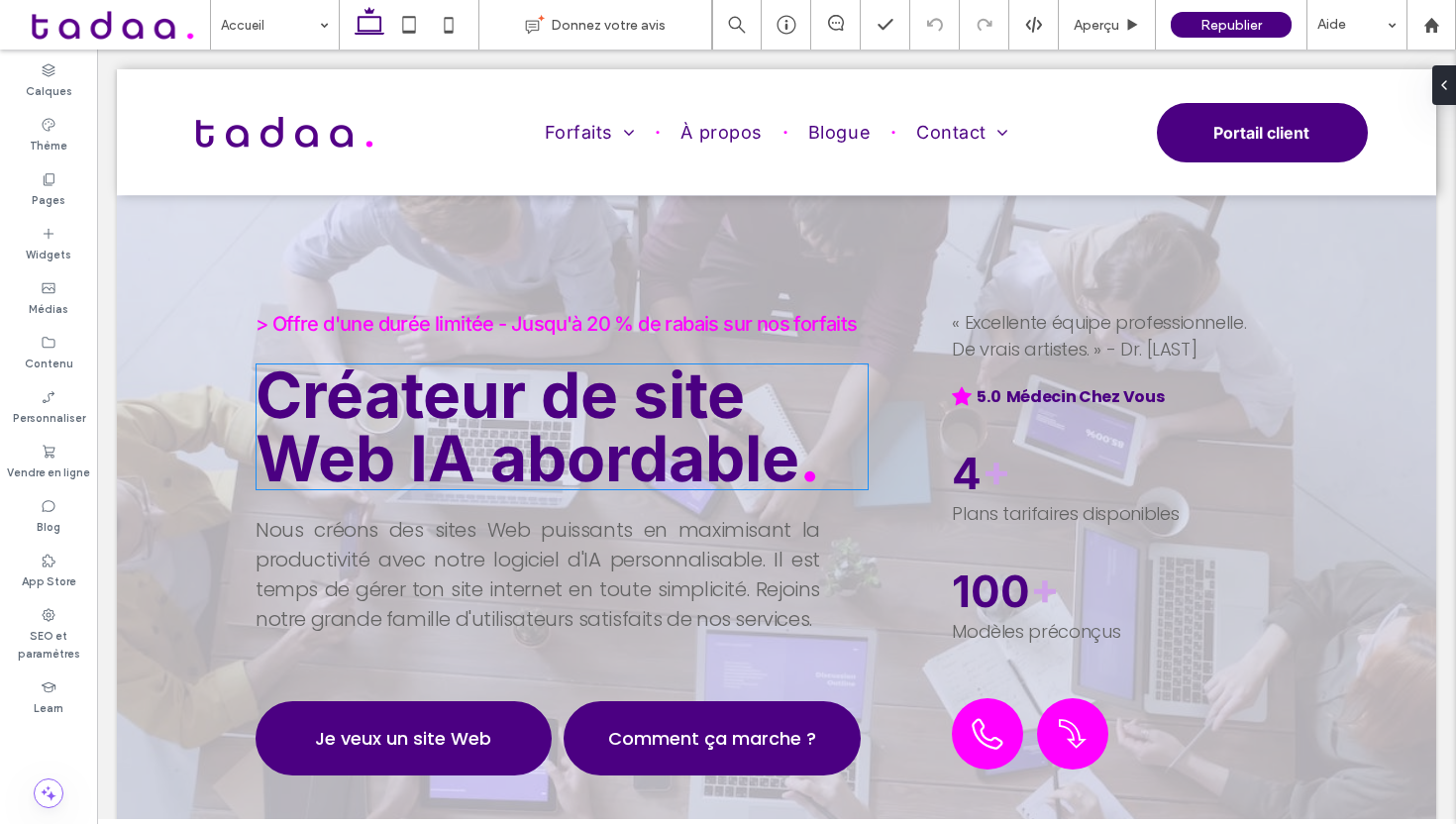 scroll, scrollTop: 130, scrollLeft: 0, axis: vertical 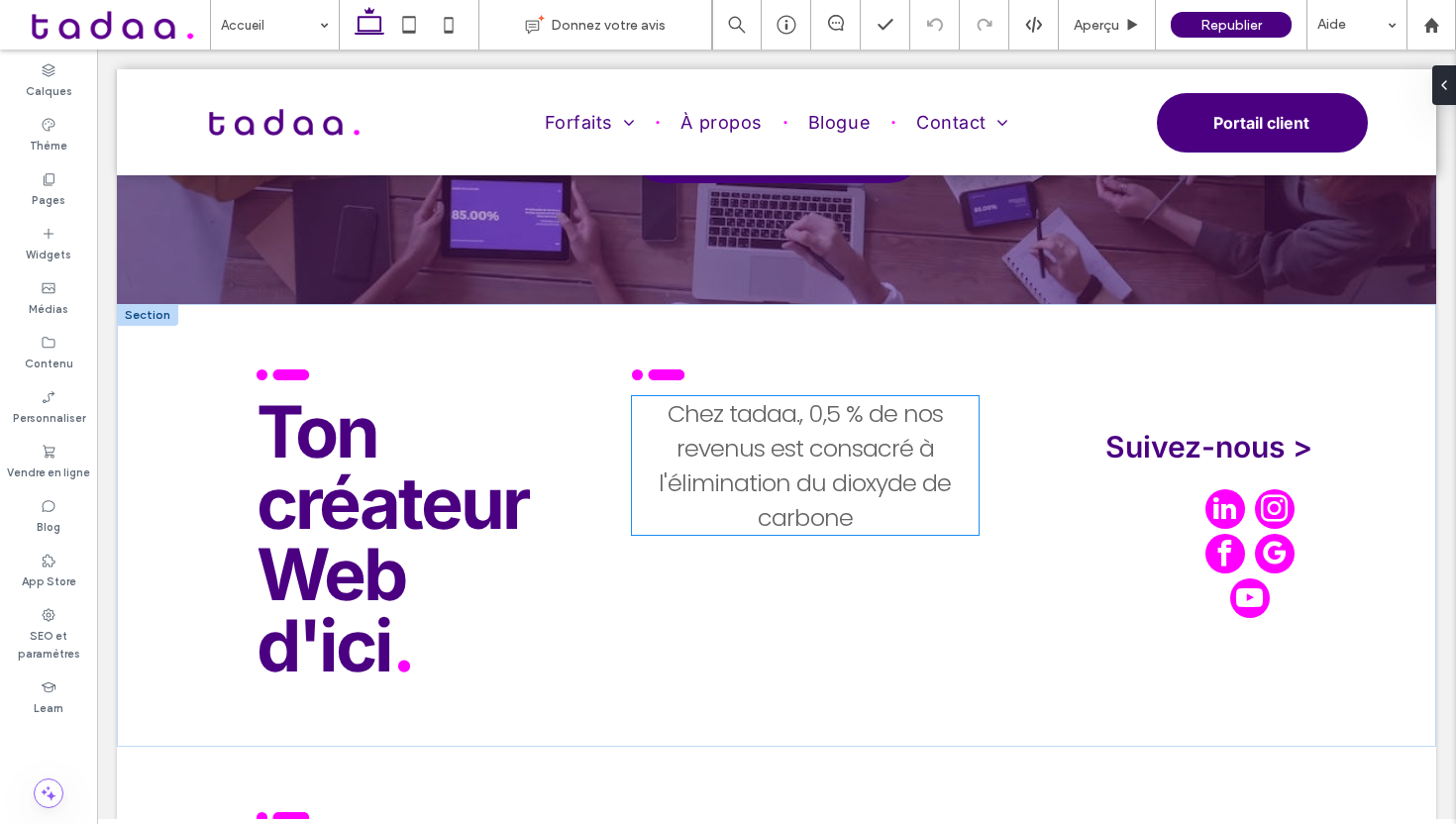 click on "Chez tadaa., 0,5 % de nos revenus est consacré à l'élimination du dioxyde de carbone" at bounding box center [804, 465] 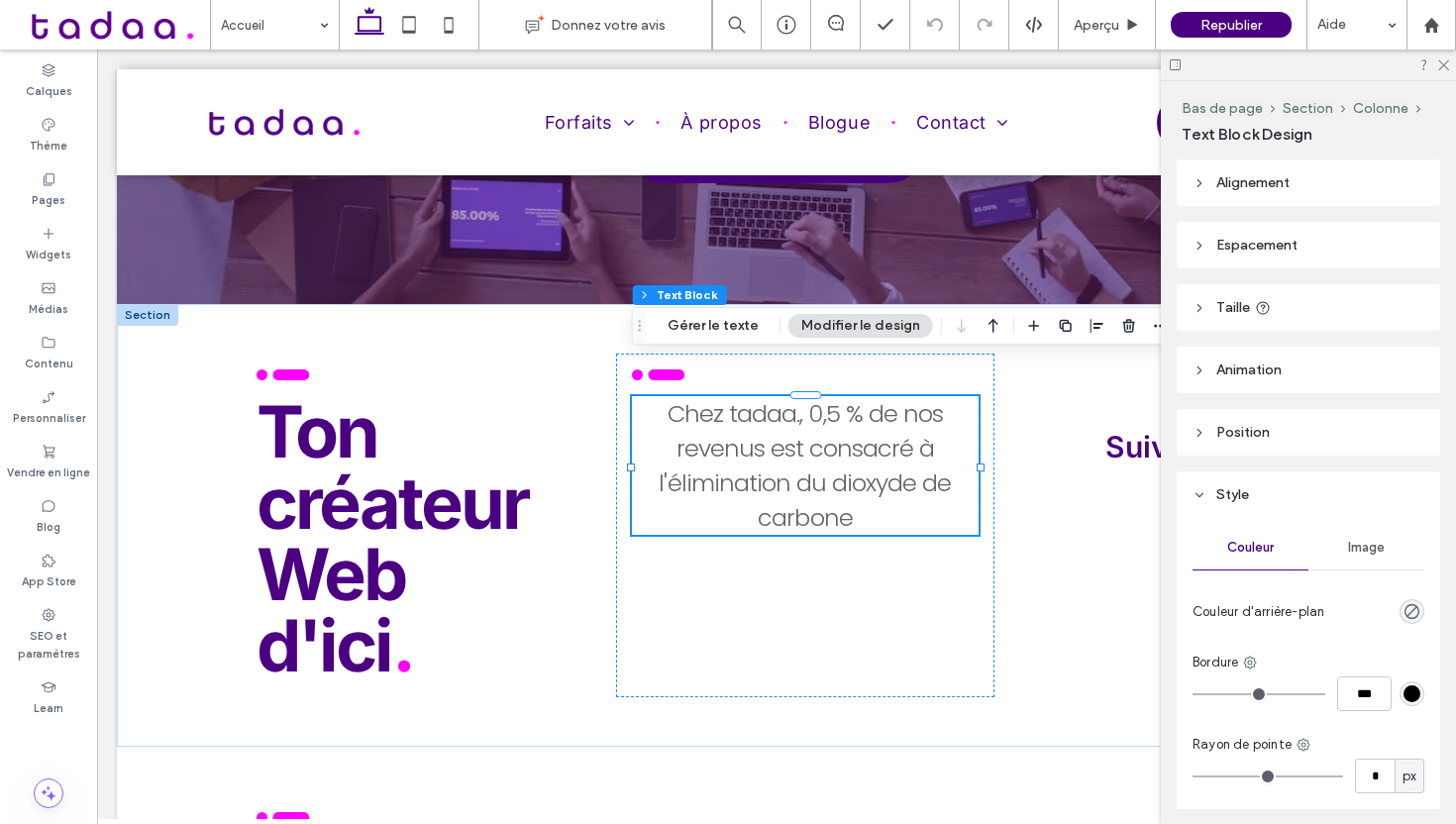 click on "Chez tadaa., 0,5 % de nos revenus est consacré à l'élimination du dioxyde de carbone" at bounding box center [804, 465] 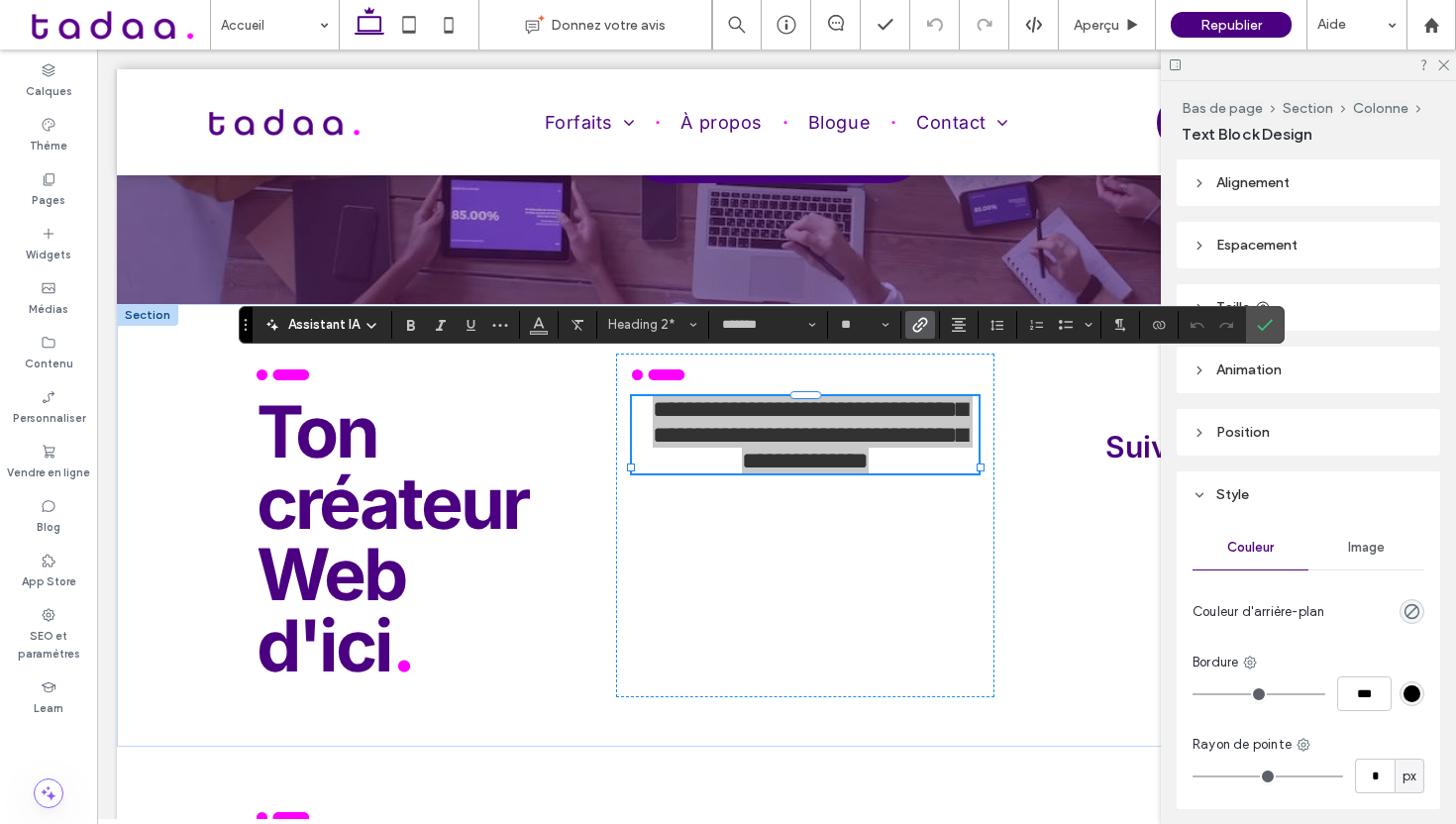 click 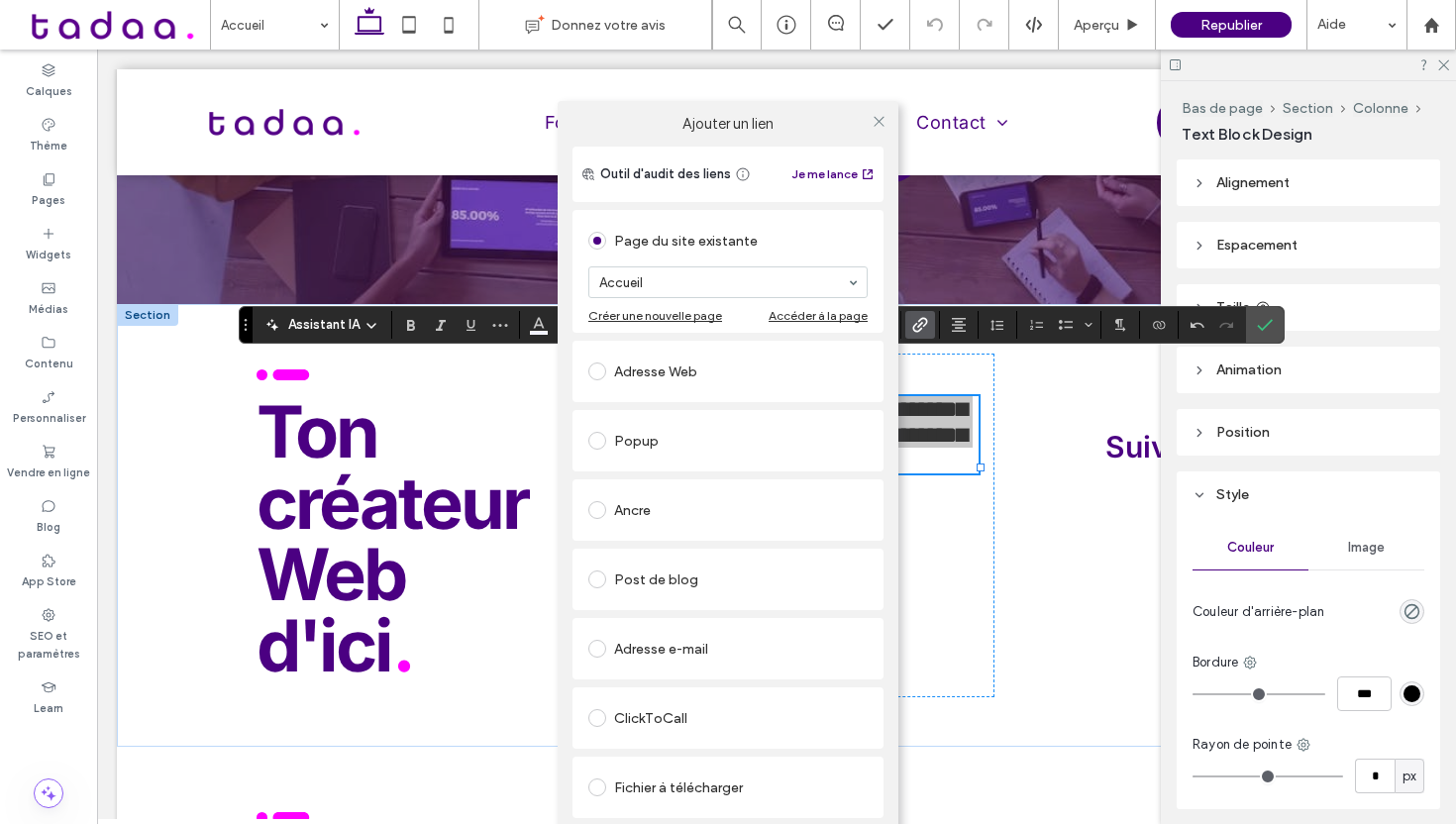 click at bounding box center (597, 371) 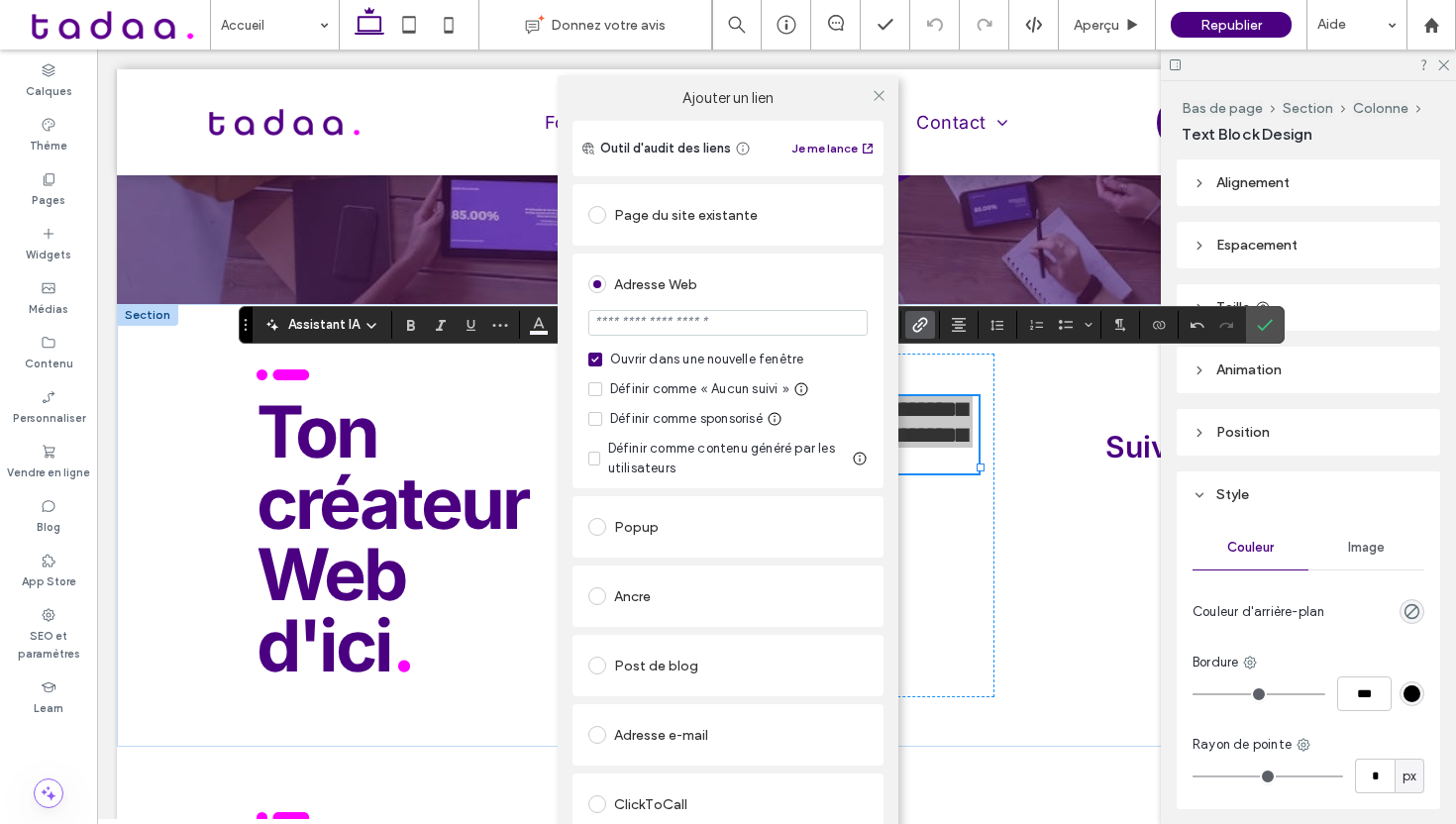 click at bounding box center [728, 323] 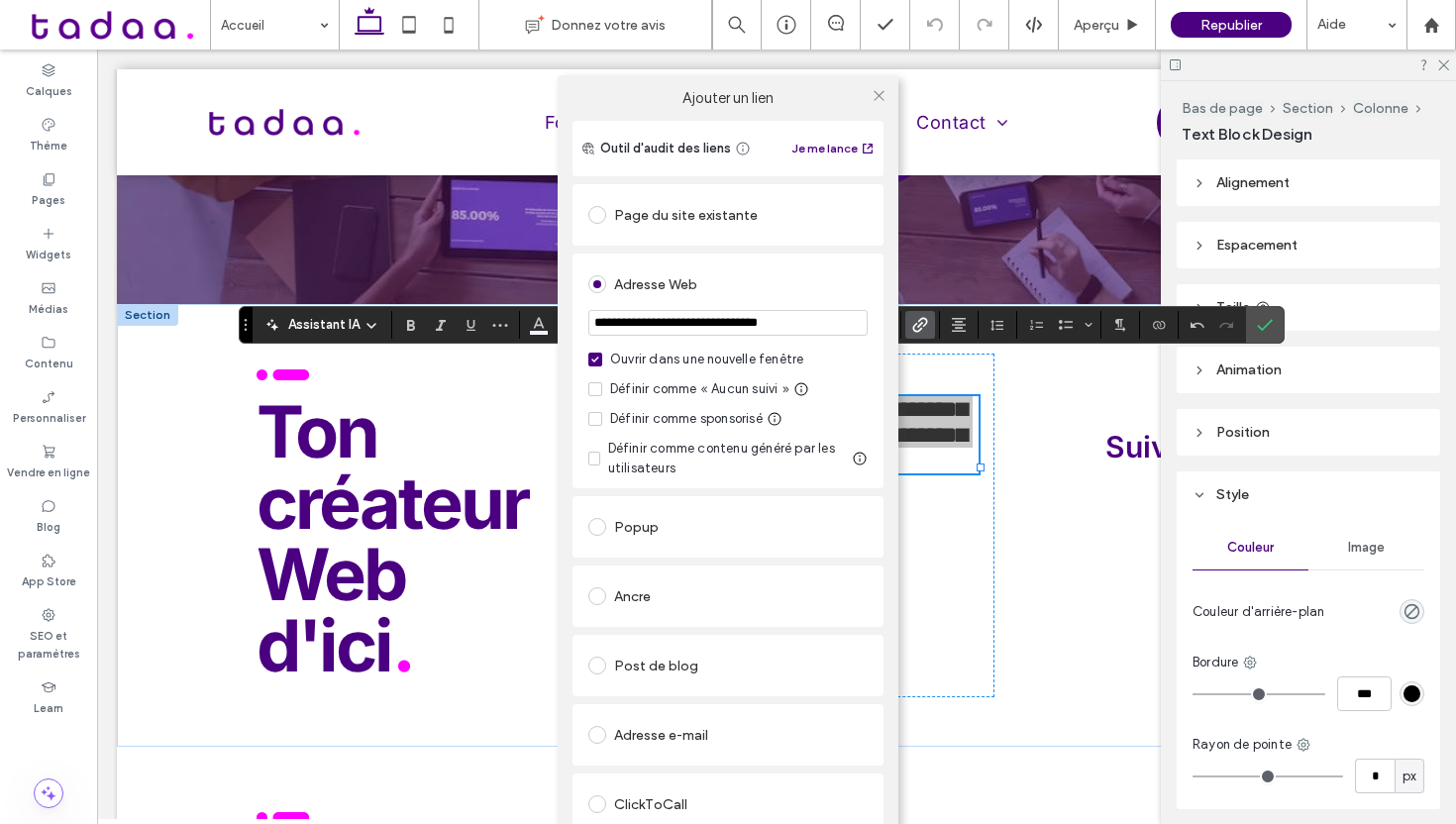 type on "**********" 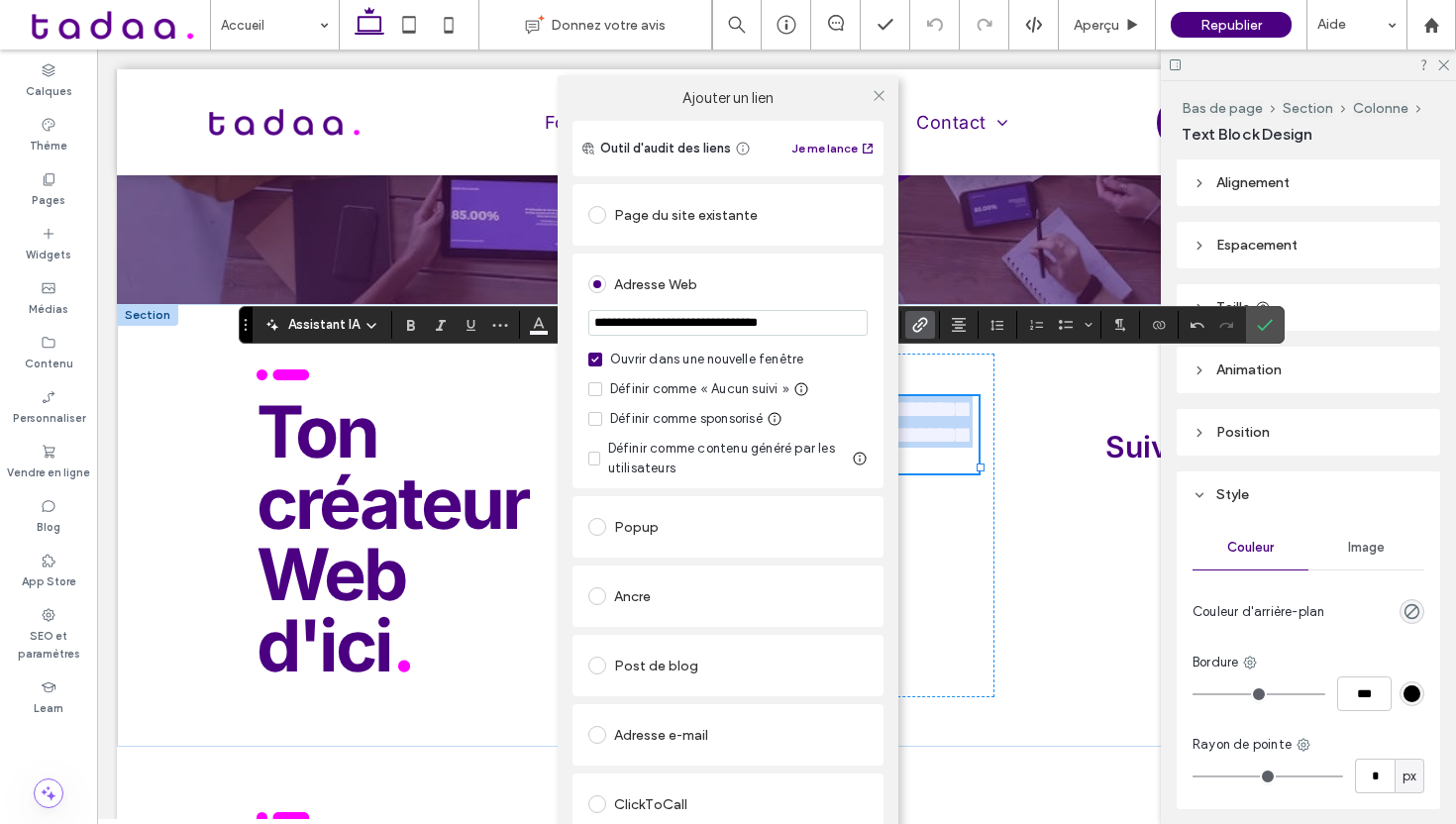 click on "Adresse Web" at bounding box center (728, 284) 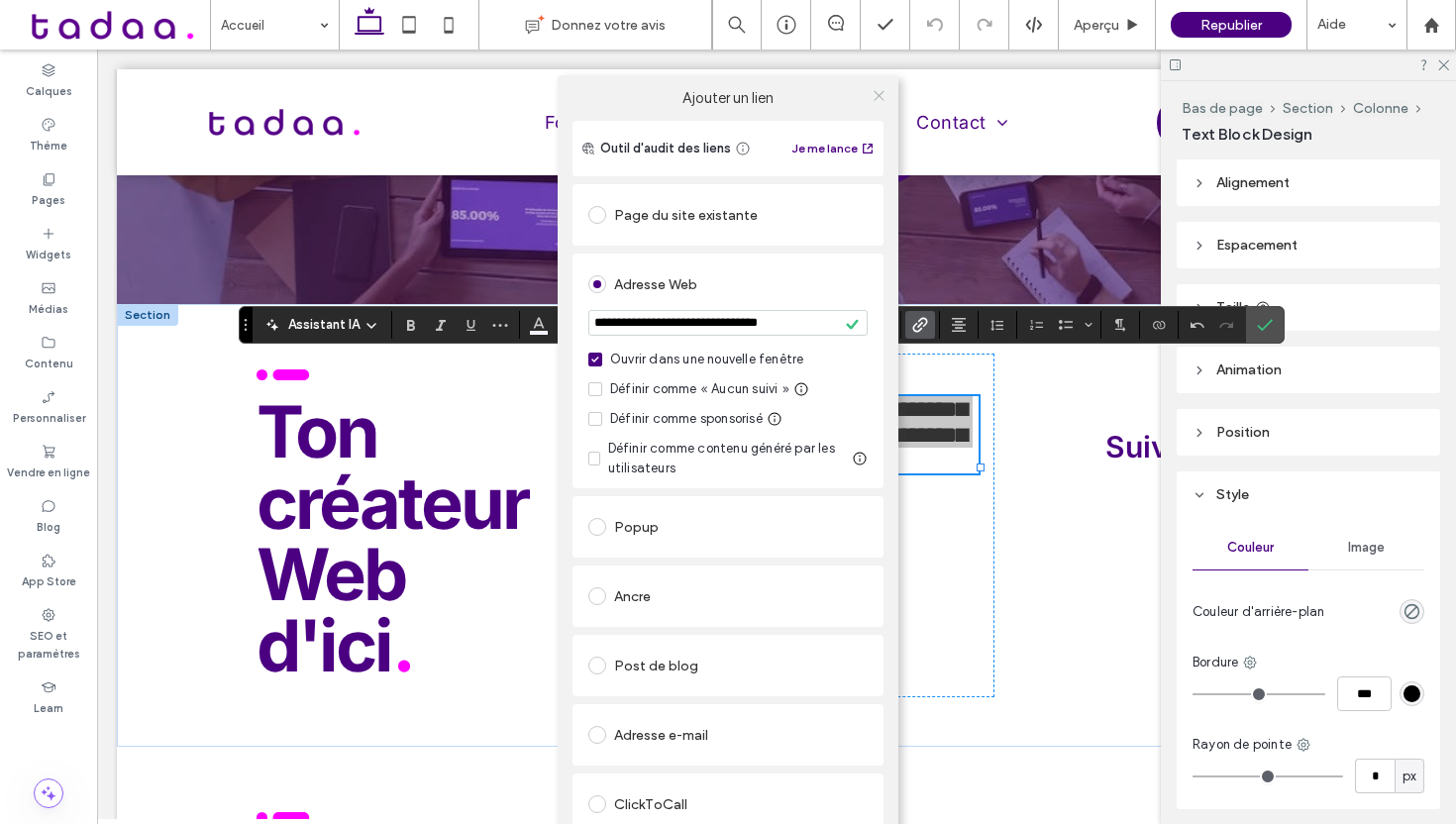 click 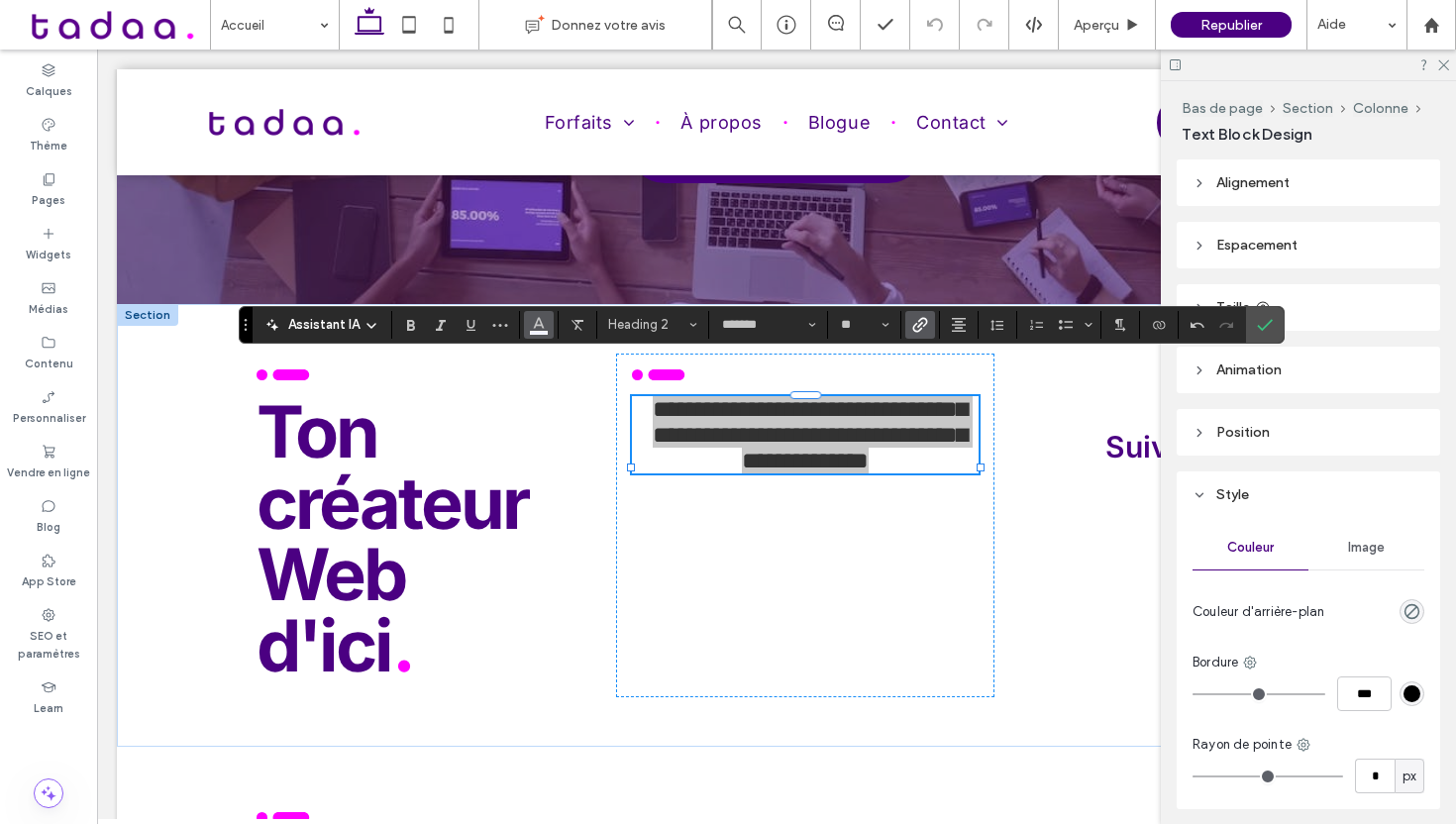 click 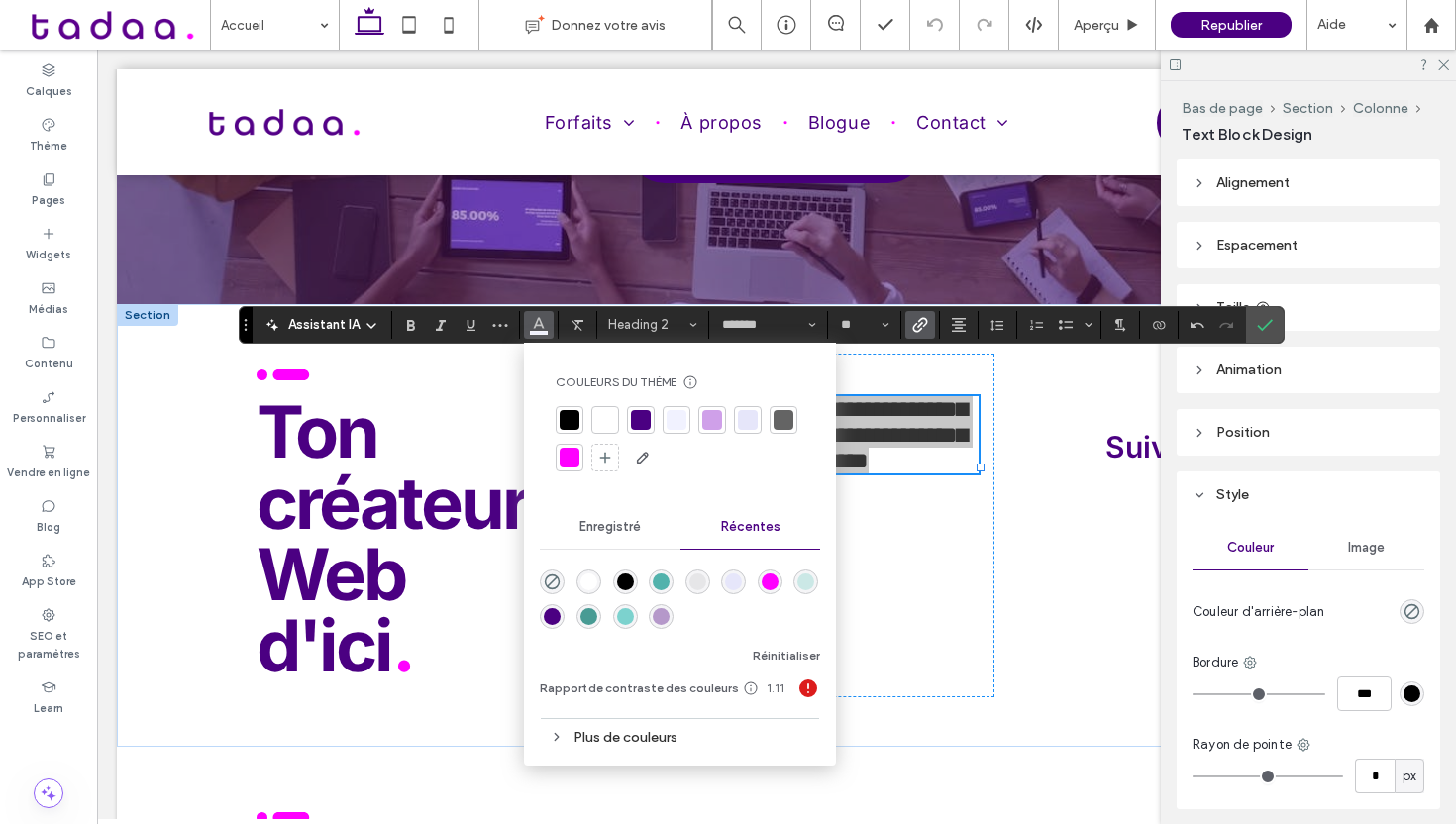 click at bounding box center (783, 420) 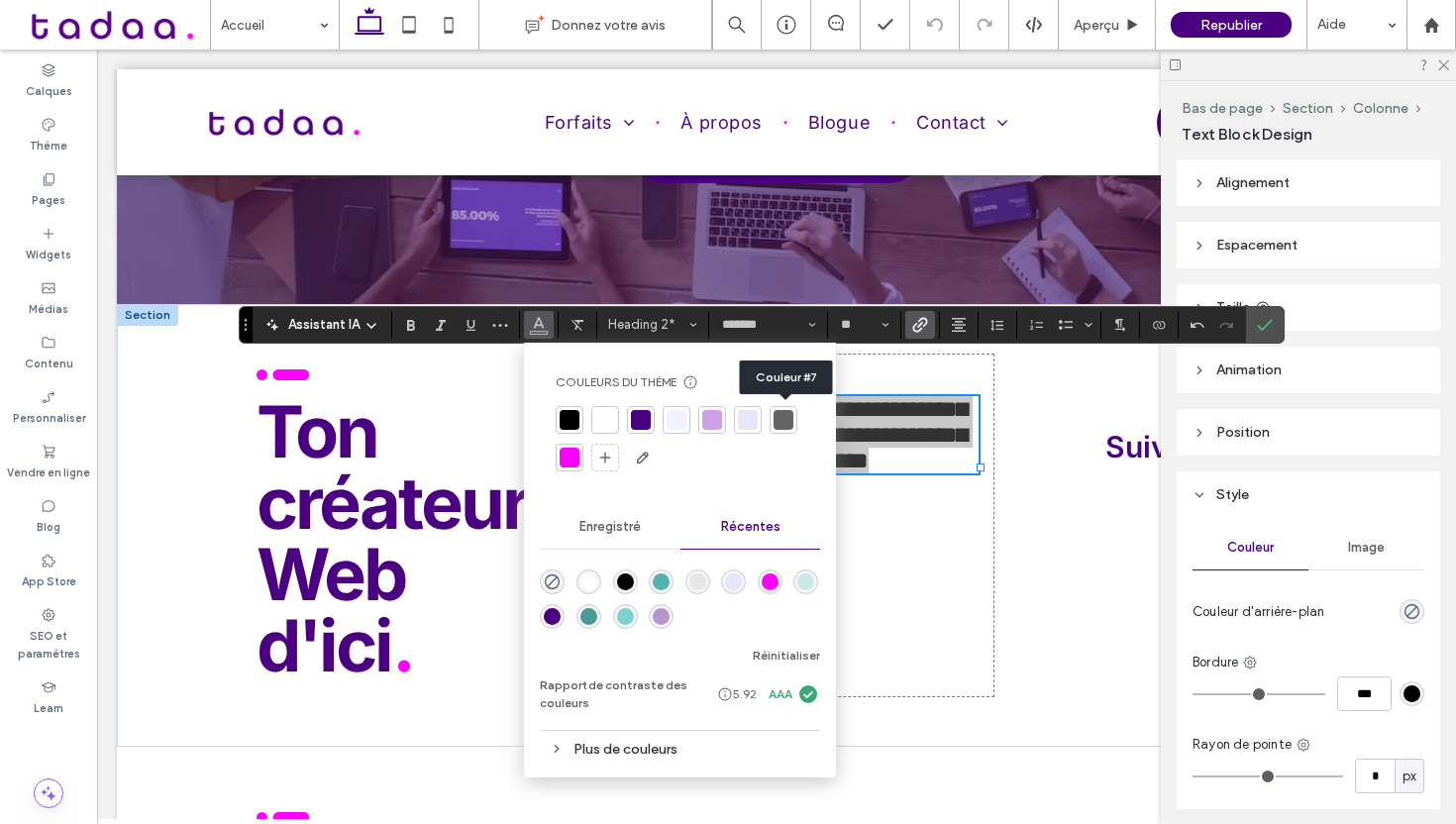 click at bounding box center [783, 420] 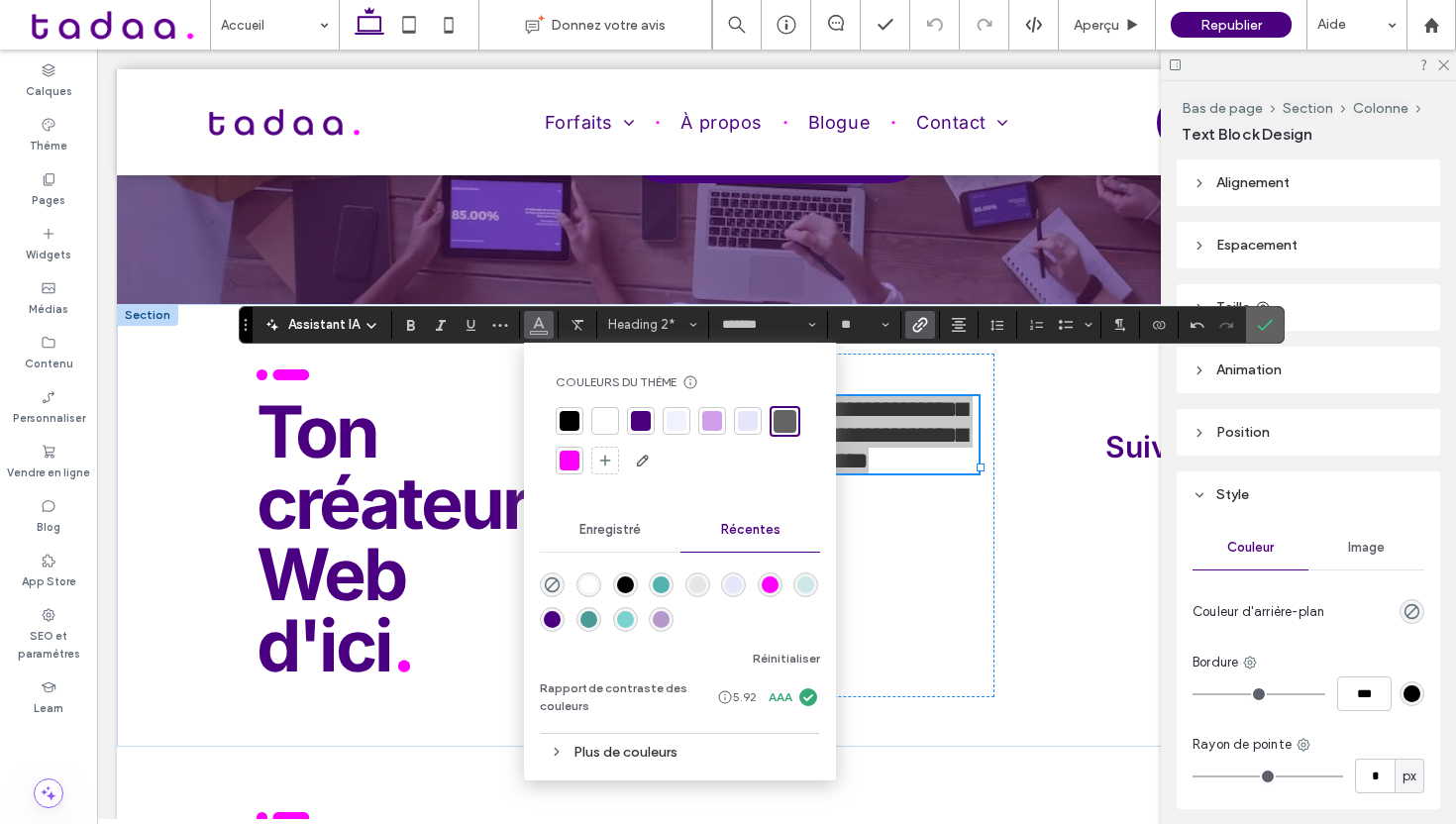 click 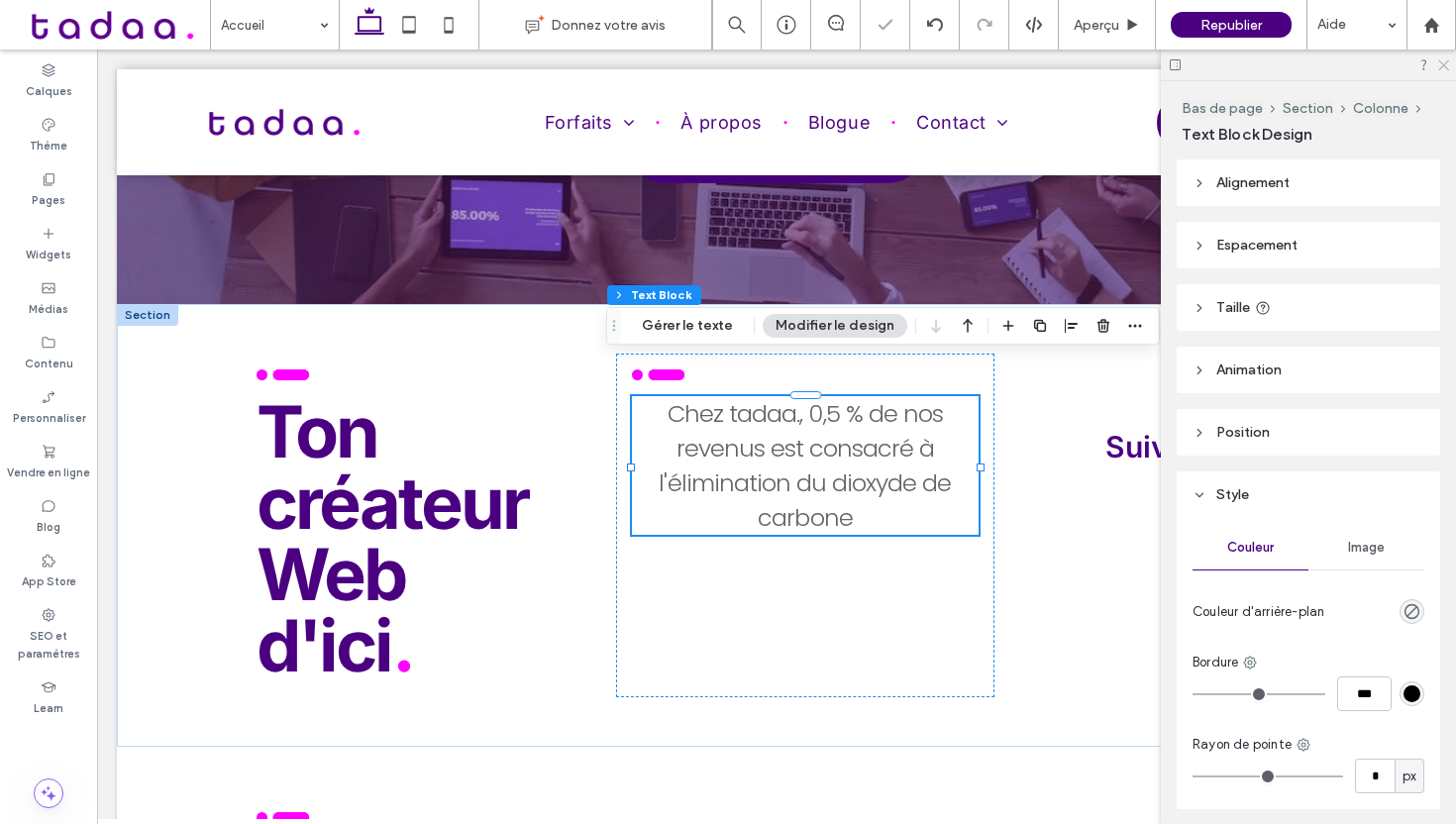 click 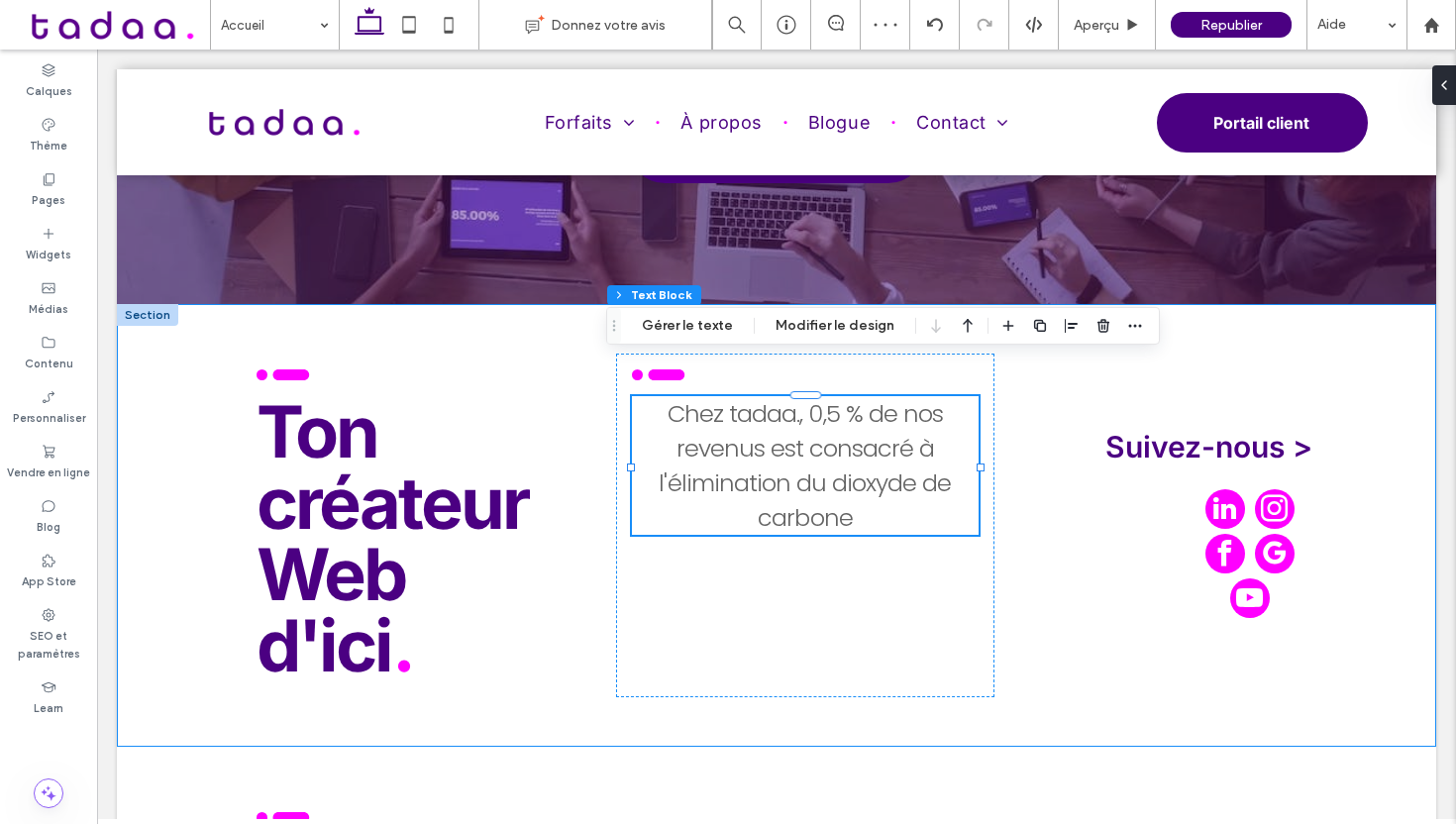 click on "Ton créateur
Web d'ici .
Ton créateur
Web d'ici .
Chez tadaa., 0,5 % de nos revenus est consacré à l'élimination du dioxyde de carbone
Suivez-nous >" at bounding box center [777, 525] 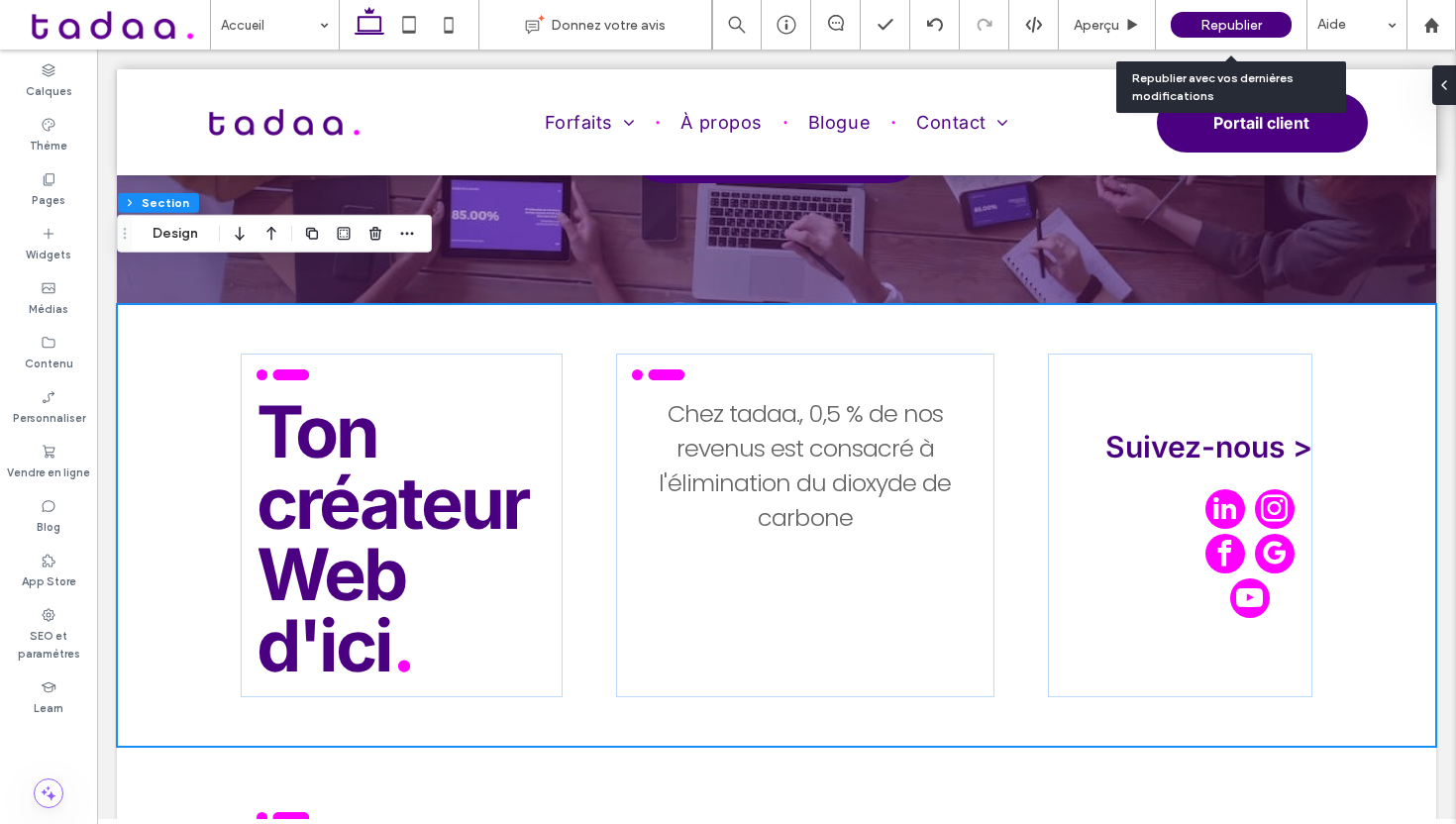 click on "Republier" at bounding box center (1231, 25) 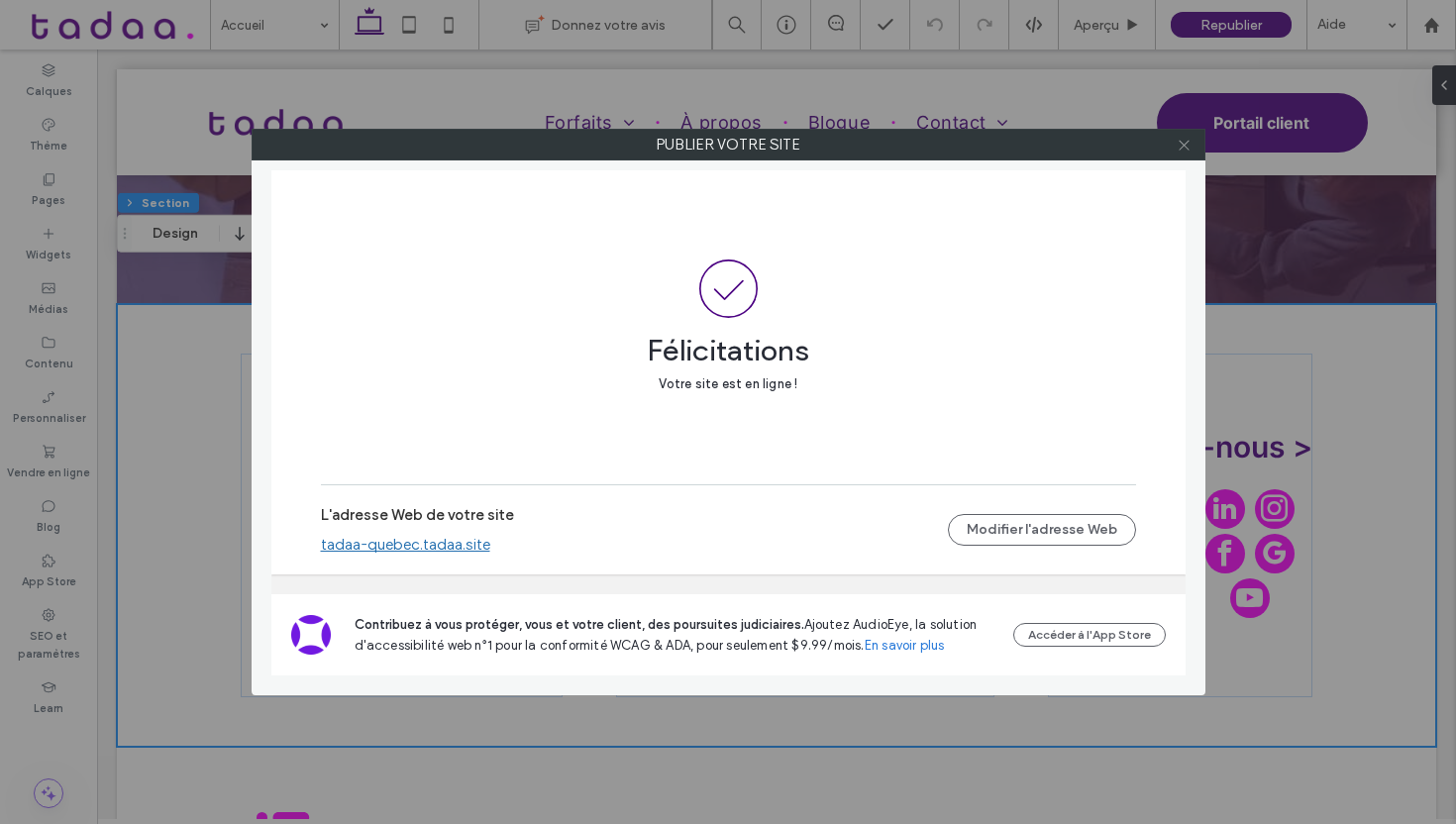 click 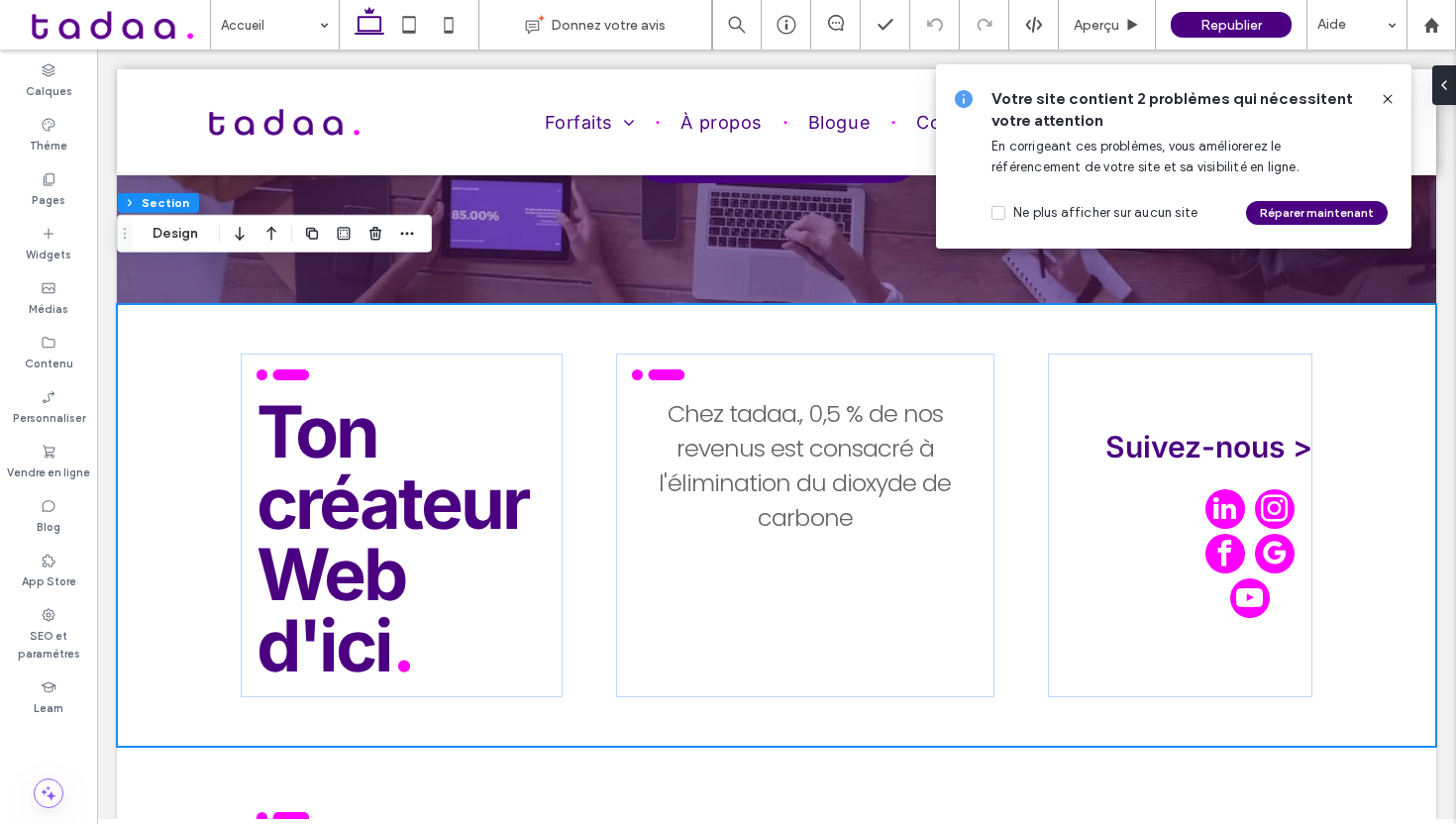 click 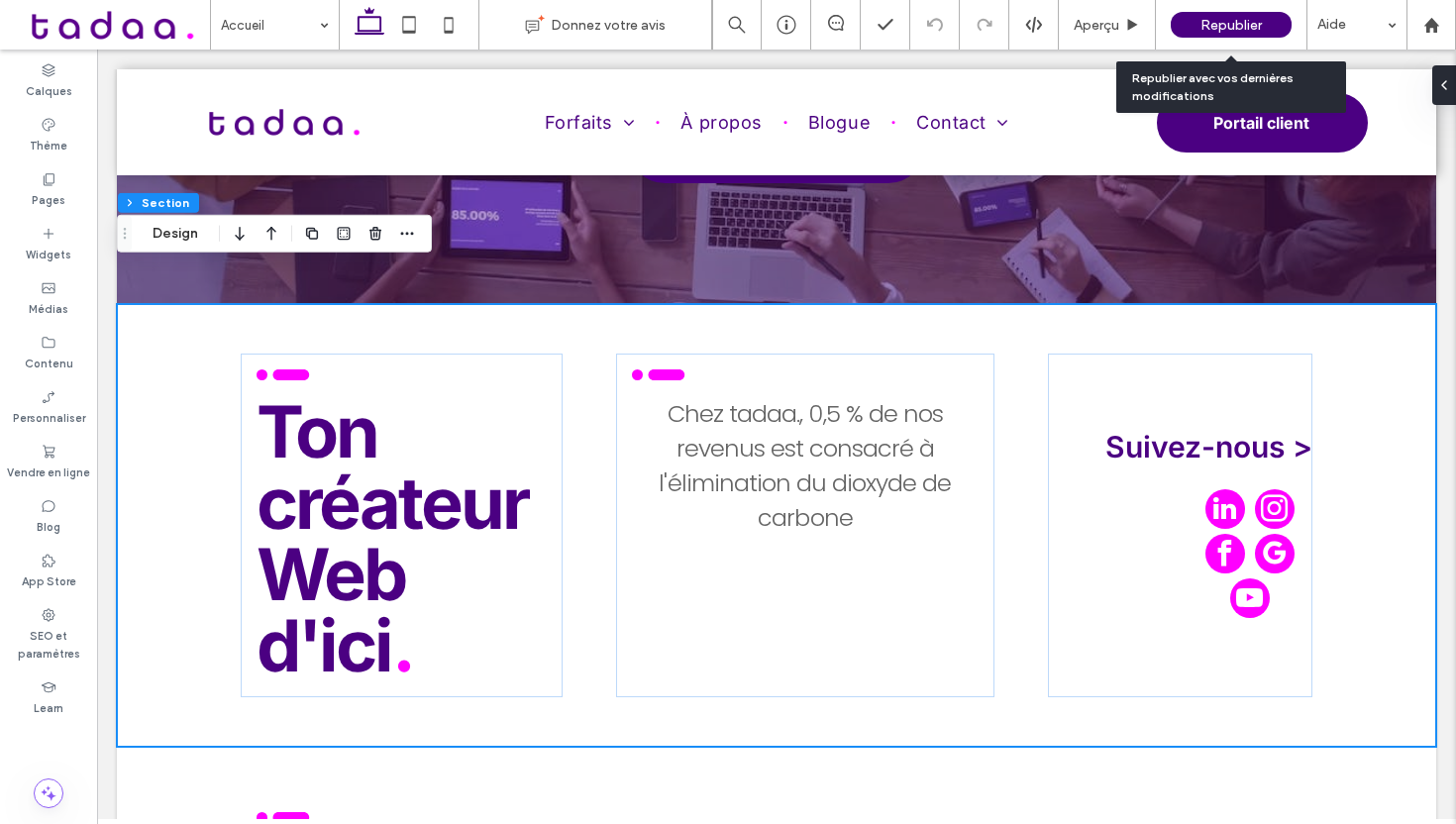 click on "Republier" at bounding box center [1231, 25] 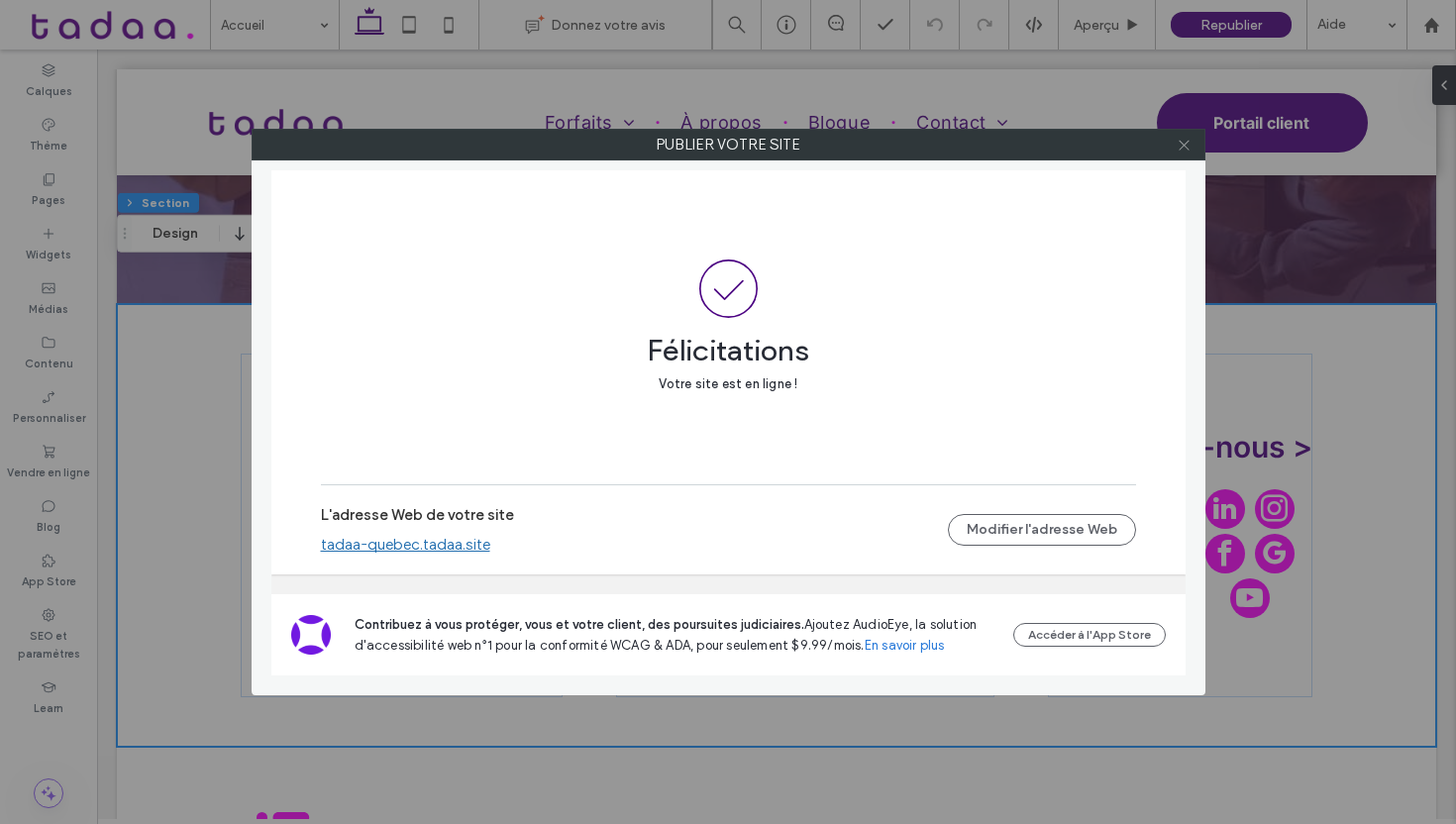 click 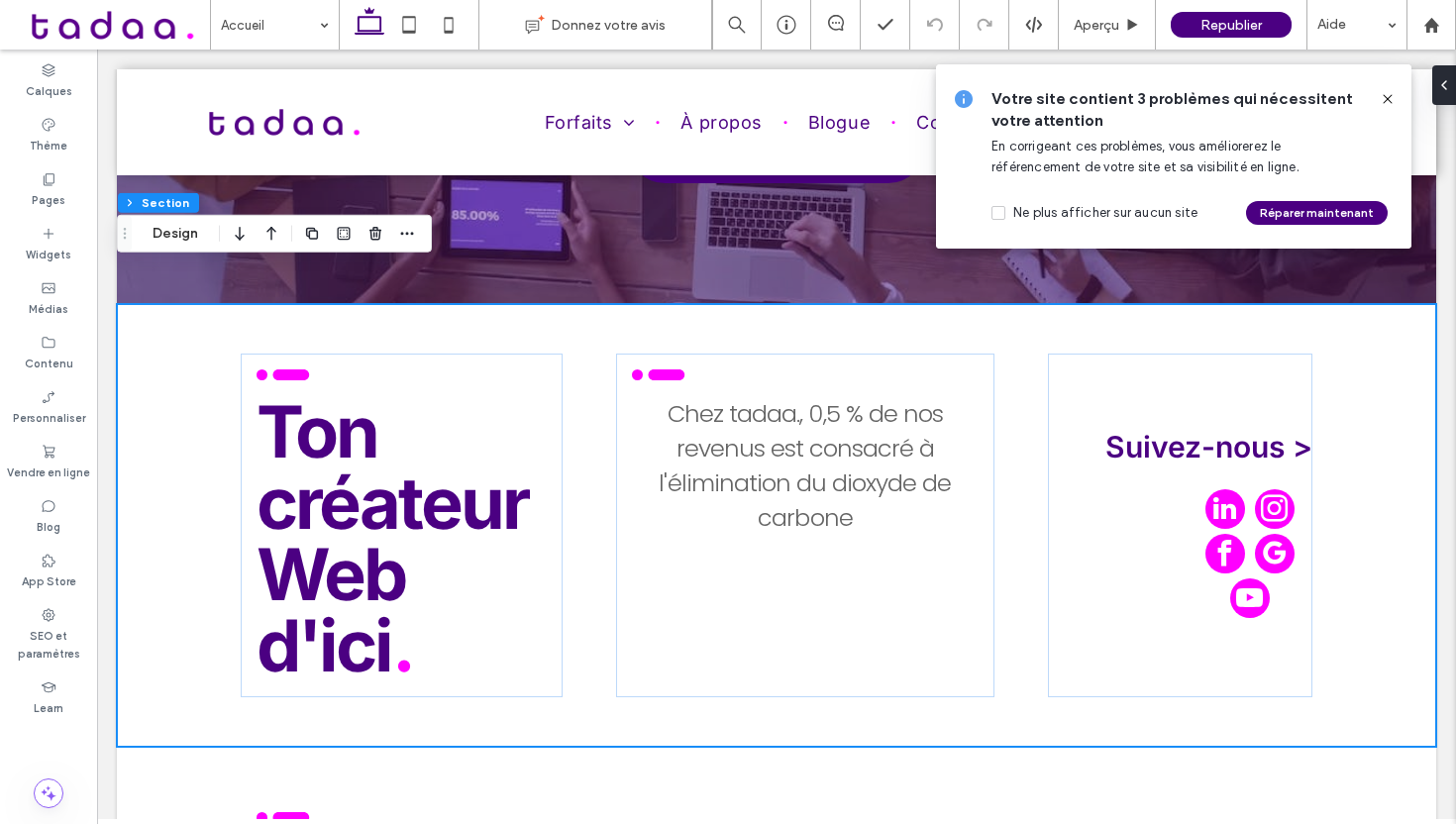 click 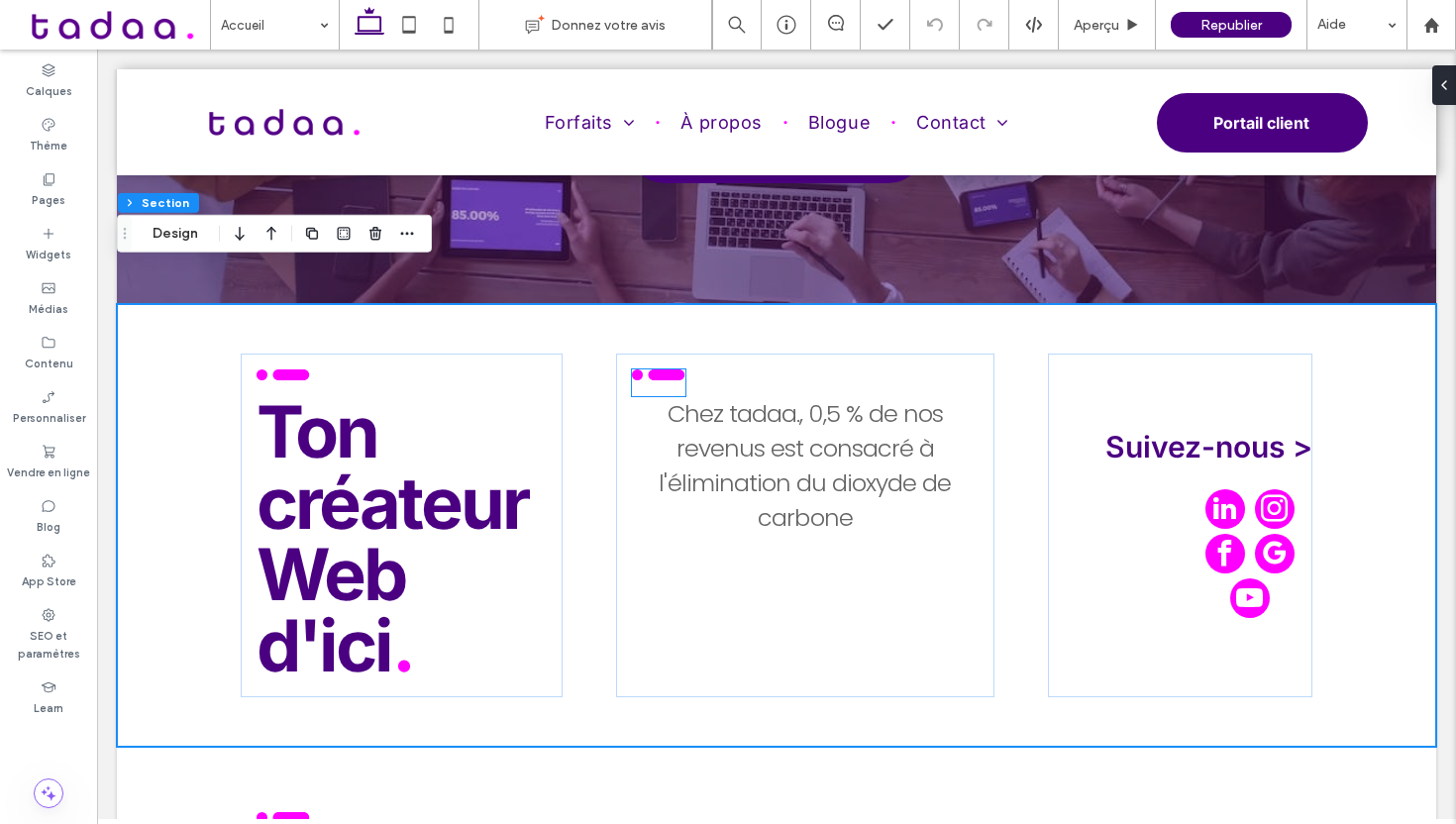 click 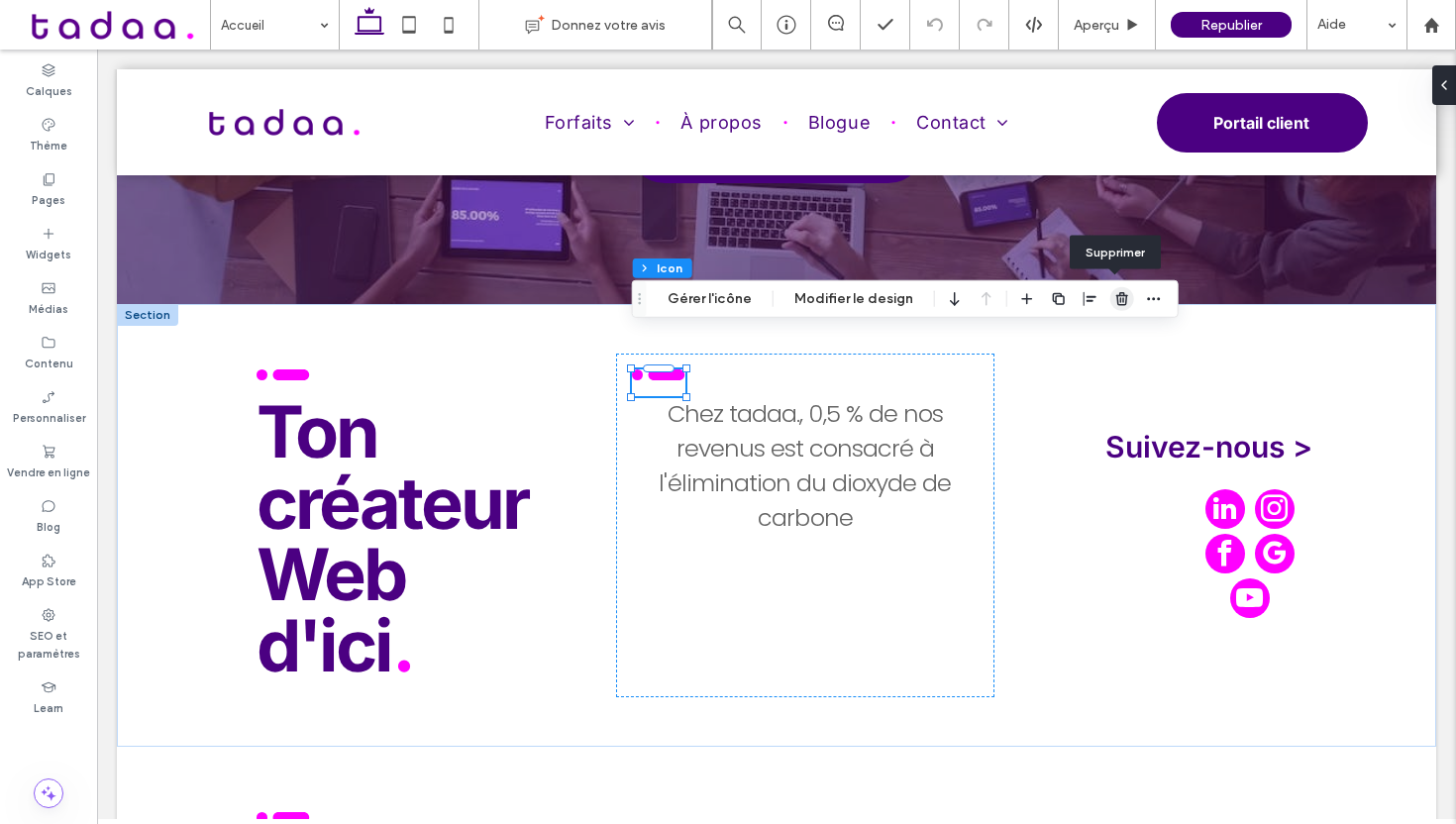 click at bounding box center [1122, 299] 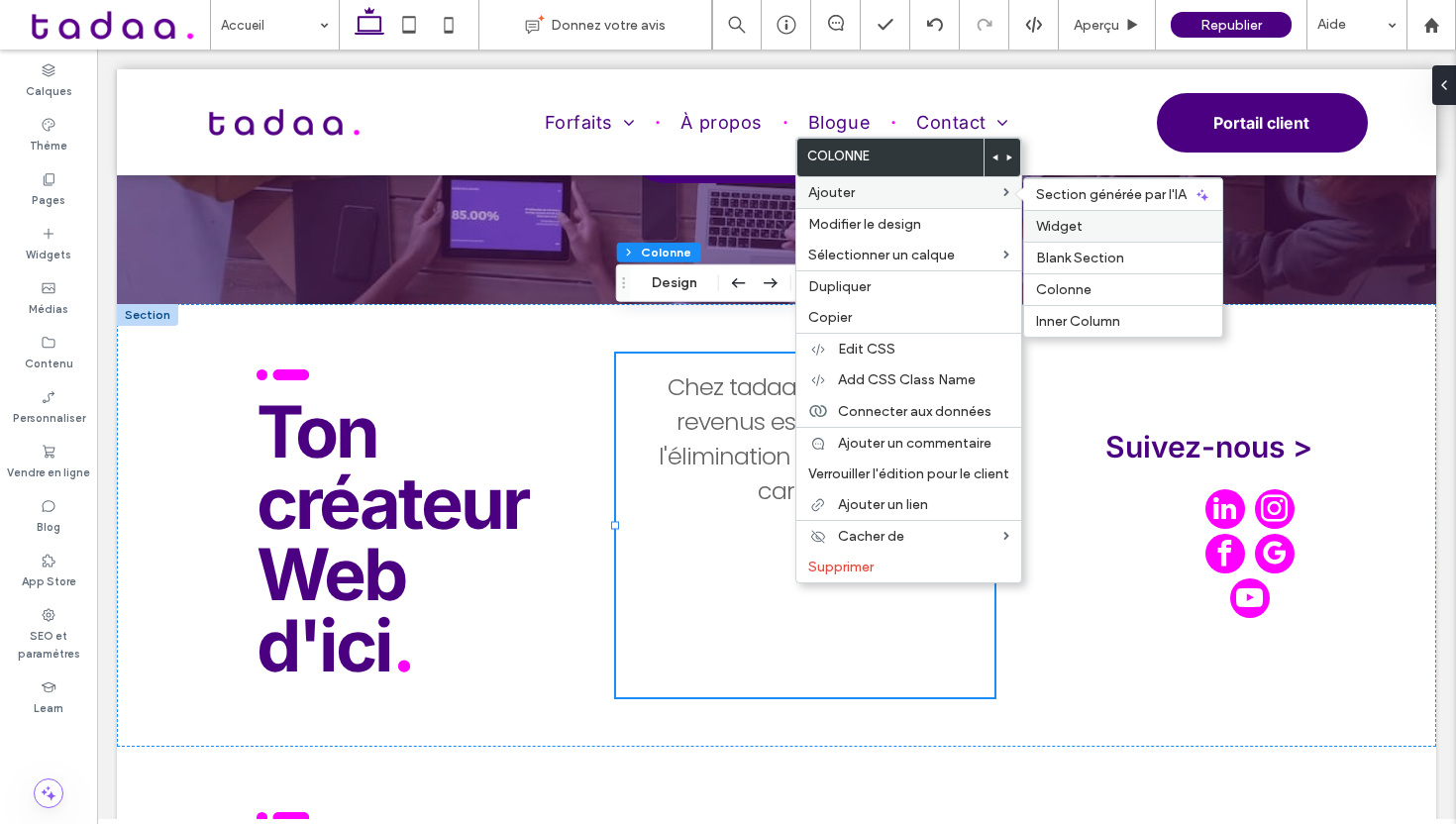 click on "Widget" at bounding box center [1123, 226] 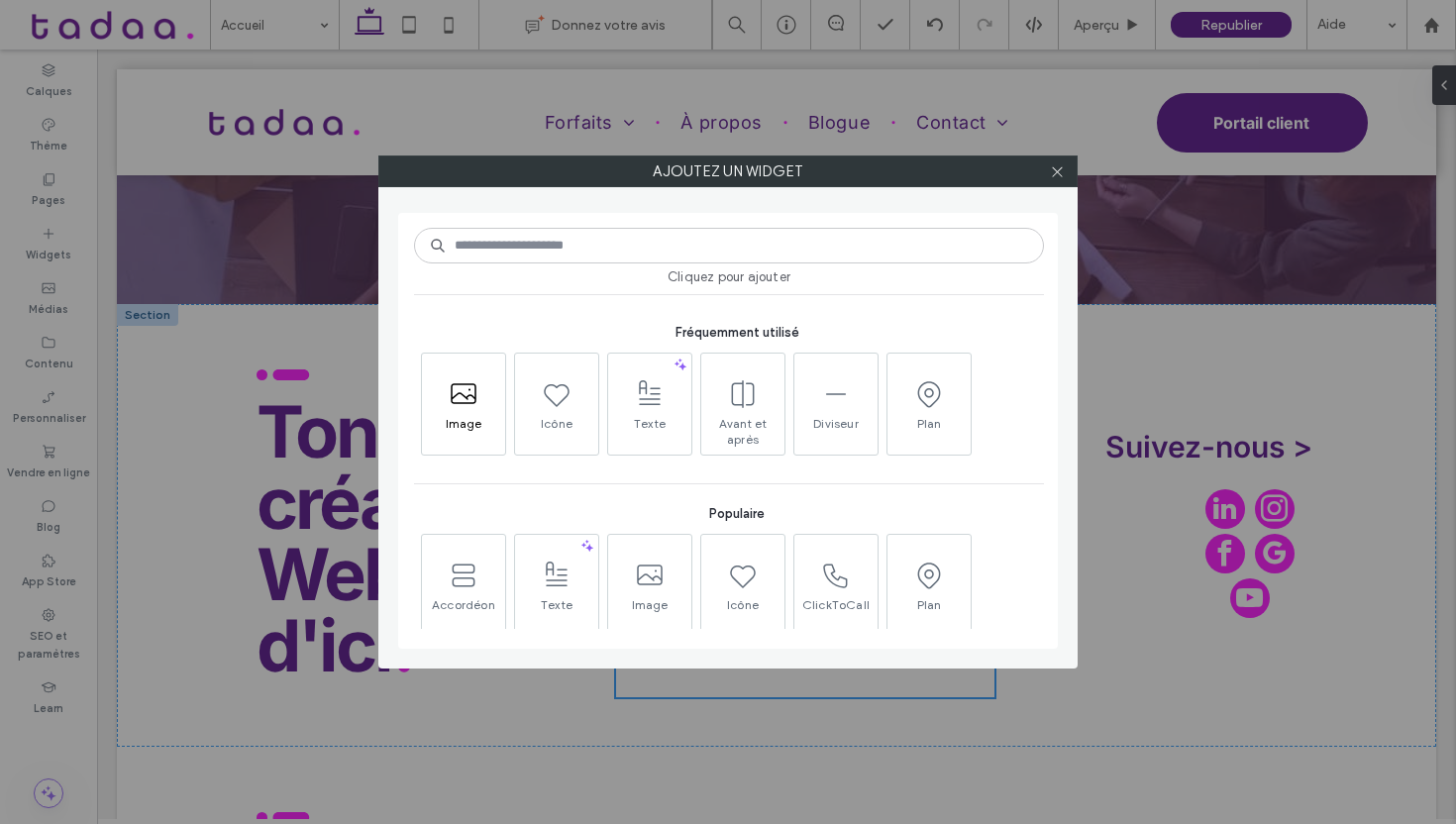 click 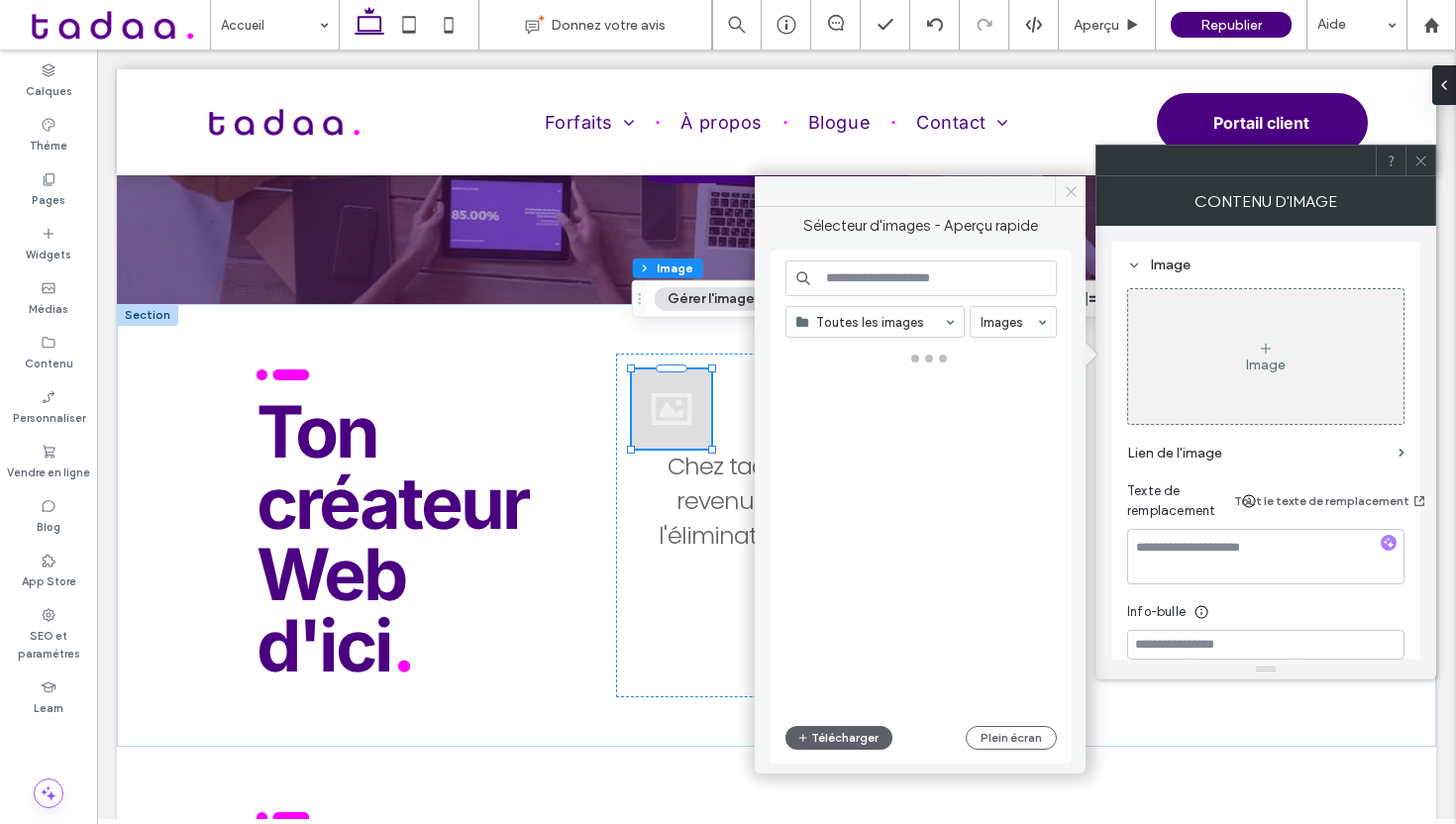 click 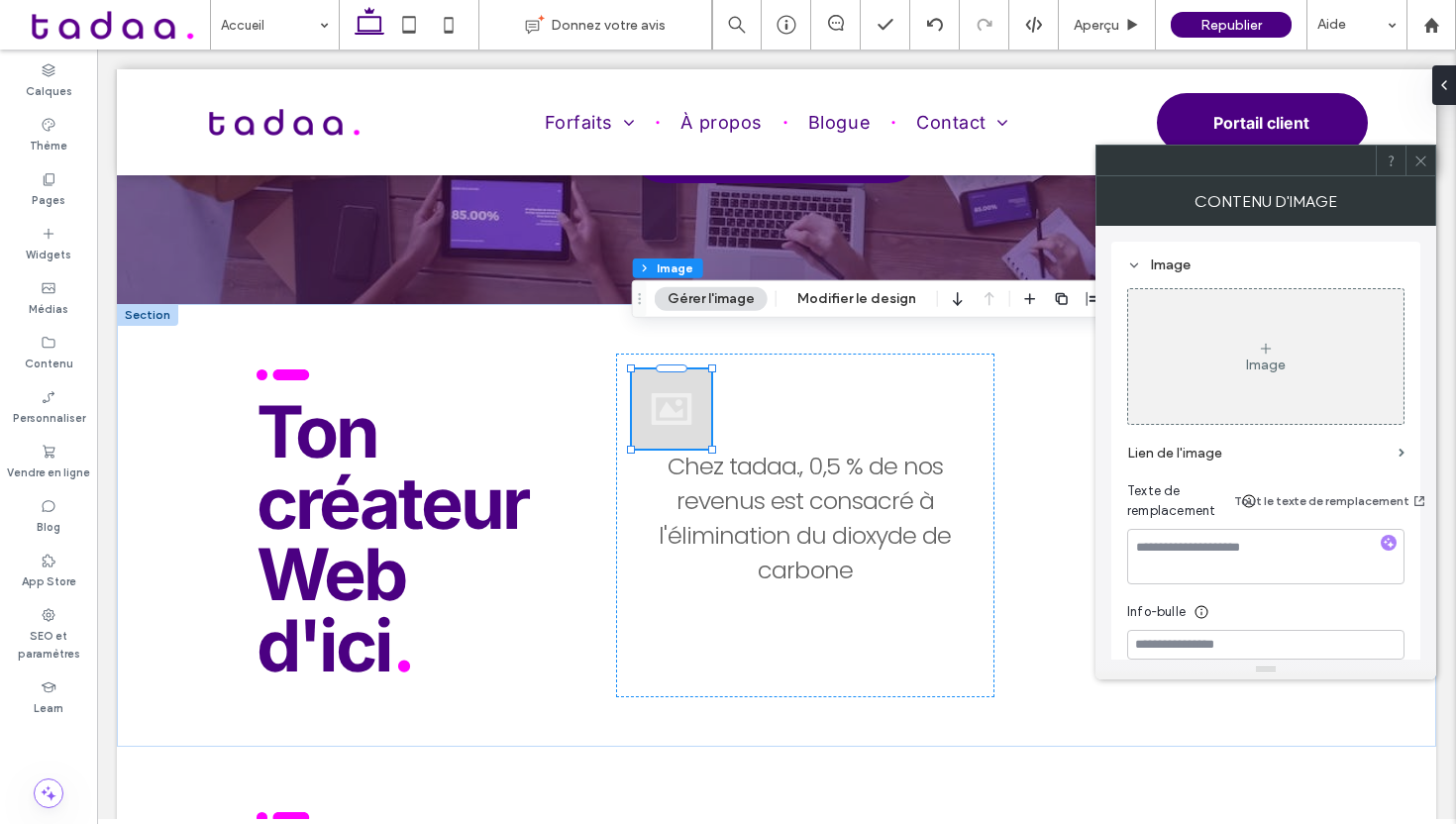 click 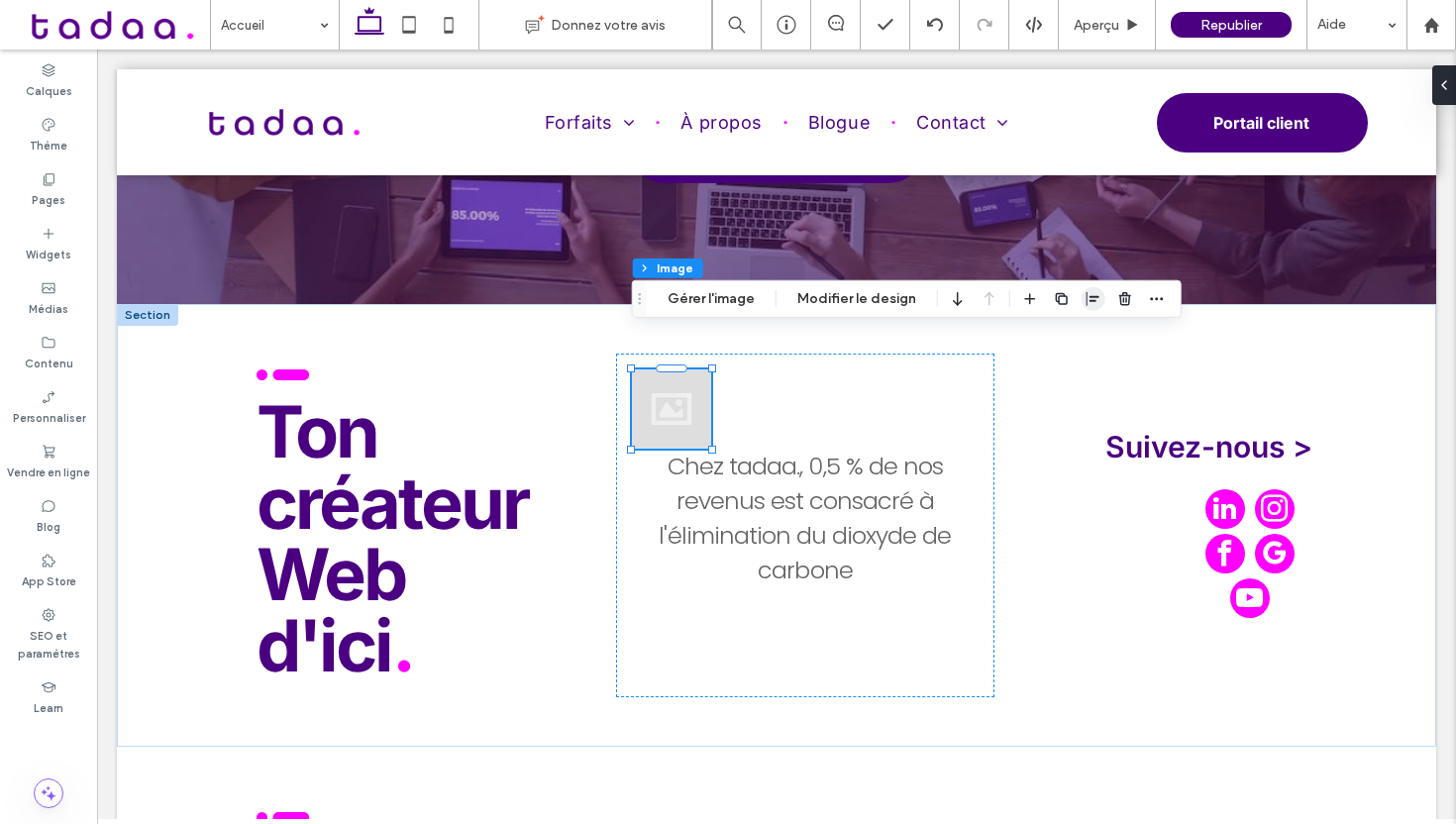 click 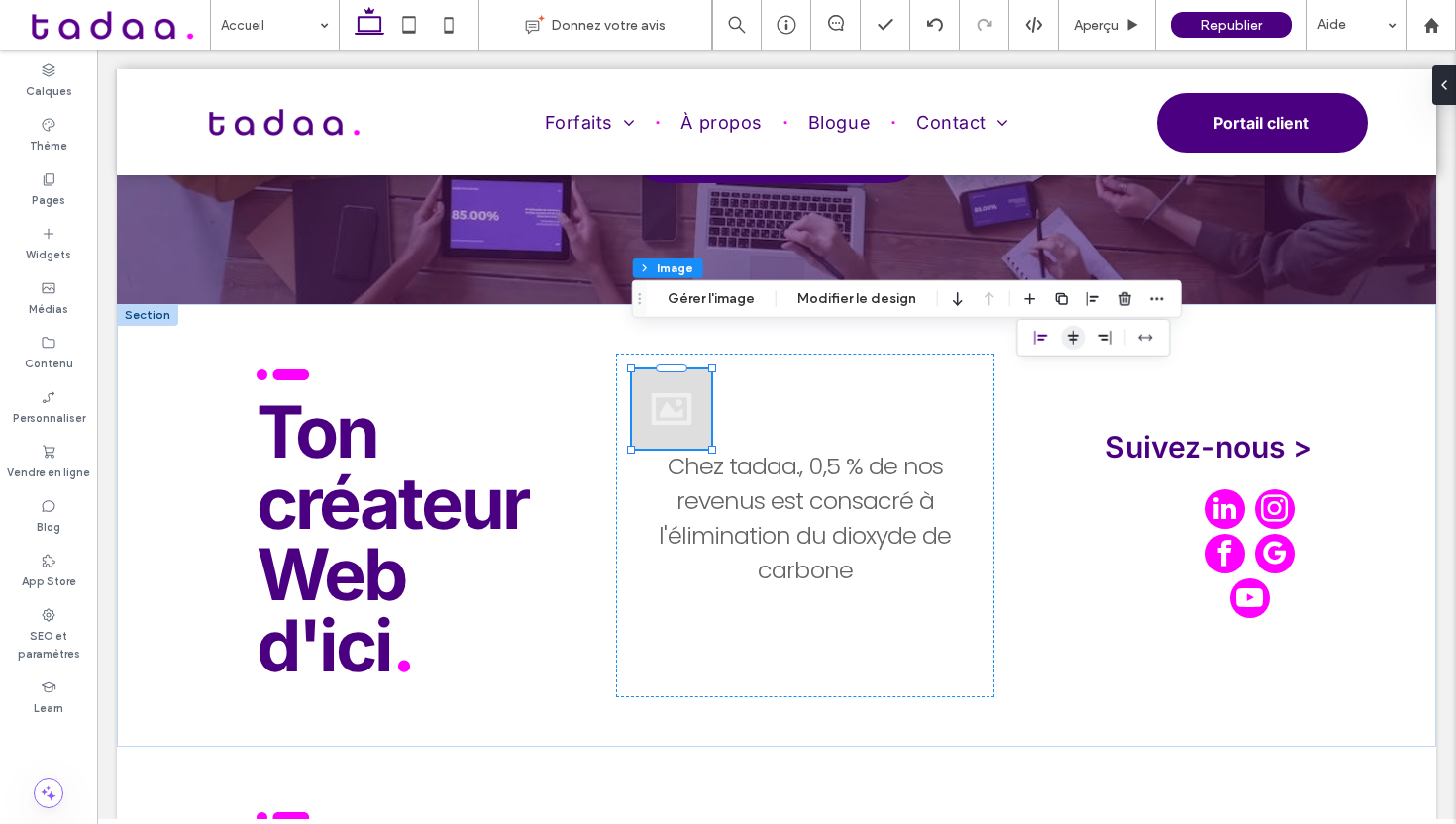 click 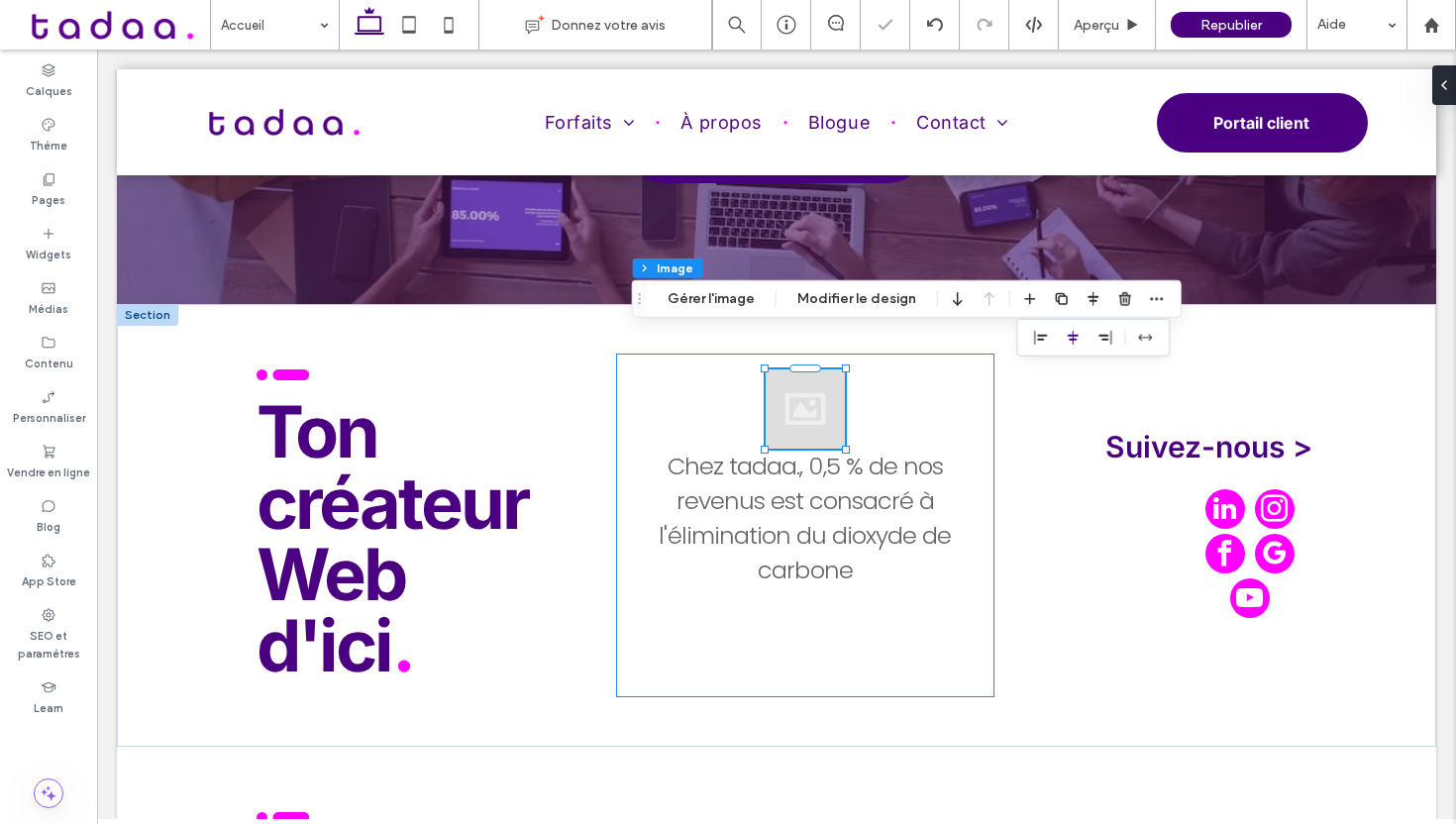 click on "Chez tadaa., 0,5 % de nos revenus est consacré à l'élimination du dioxyde de carbone" at bounding box center [805, 525] 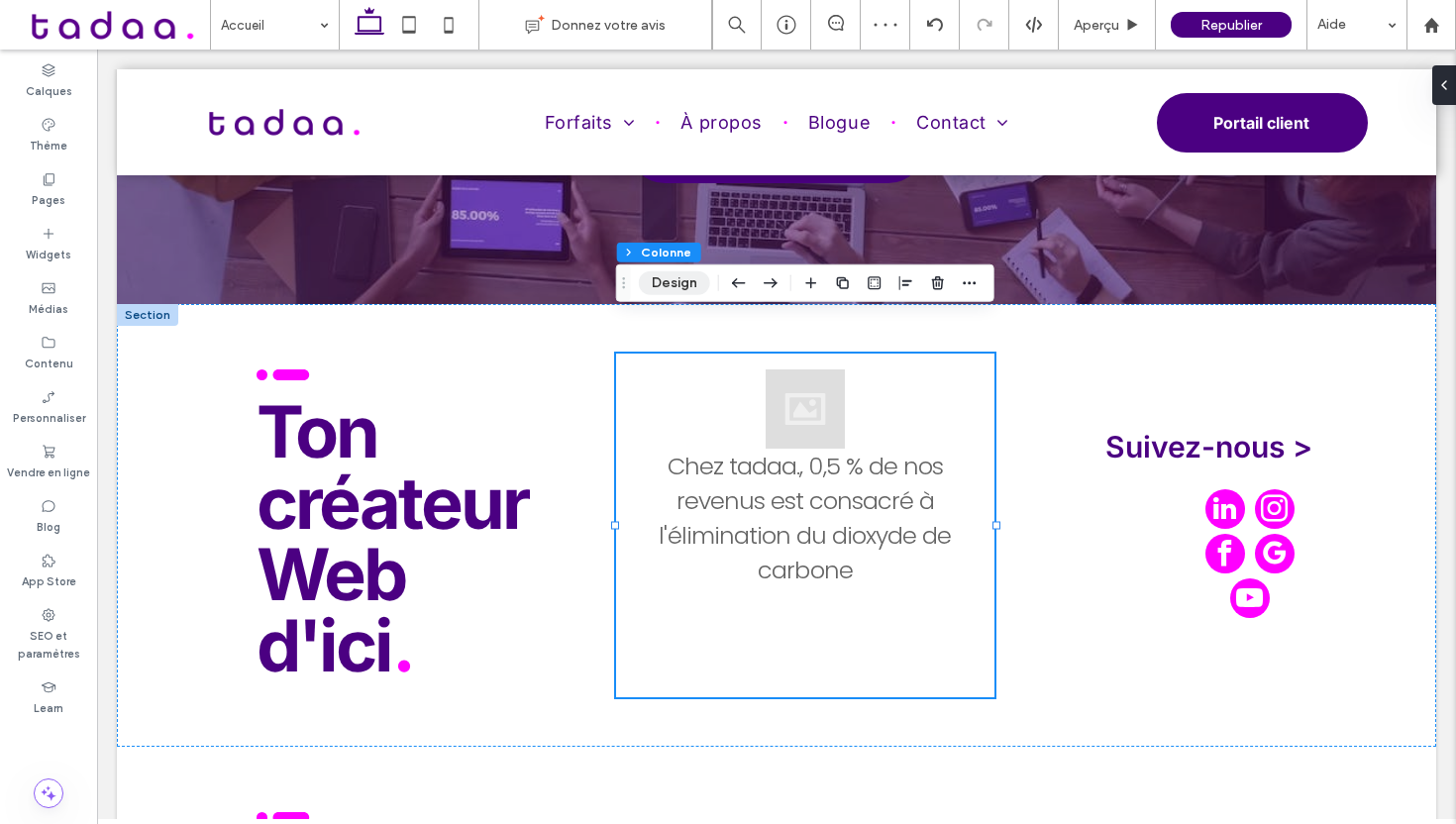click on "Design" at bounding box center [675, 283] 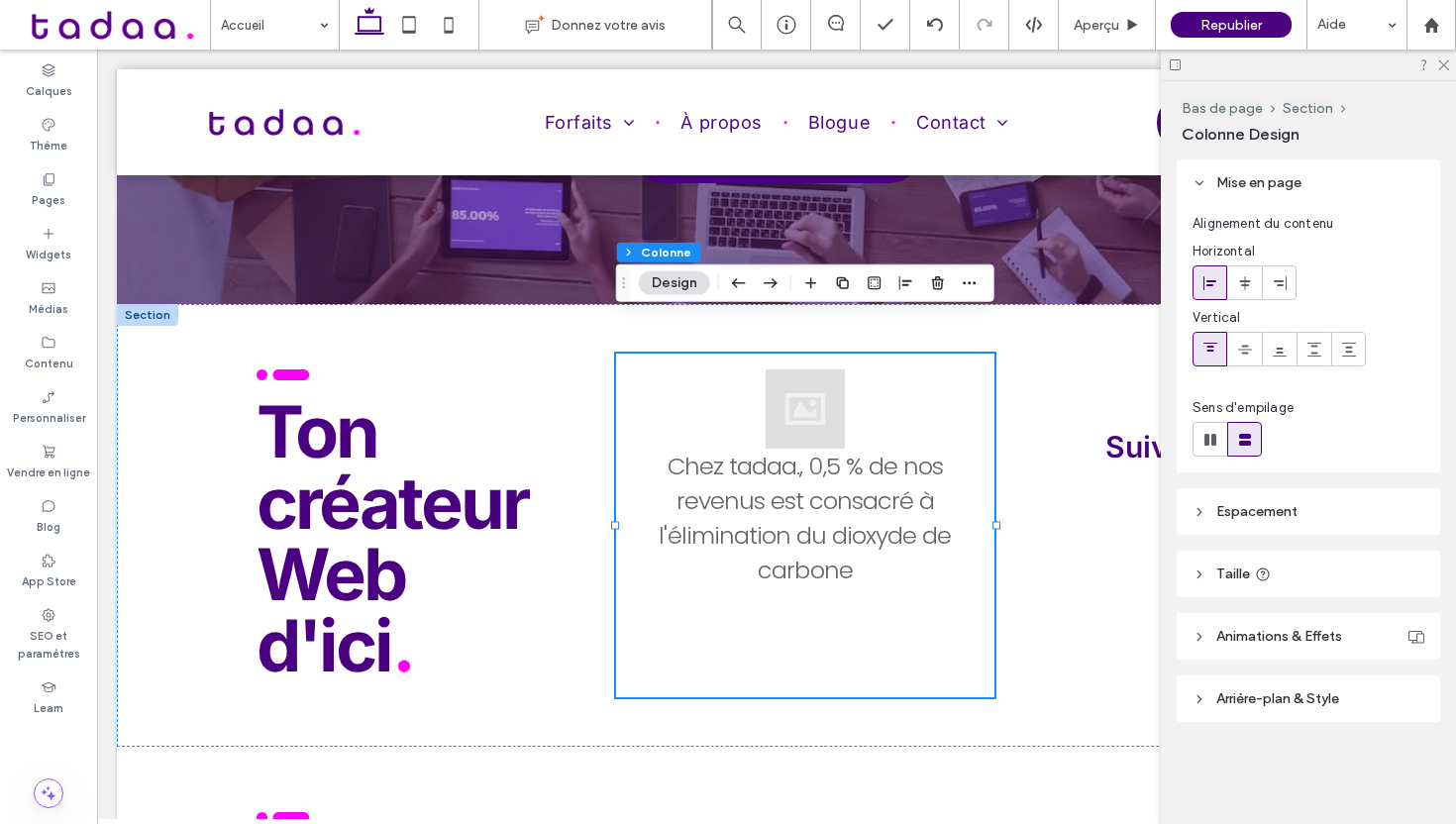 click 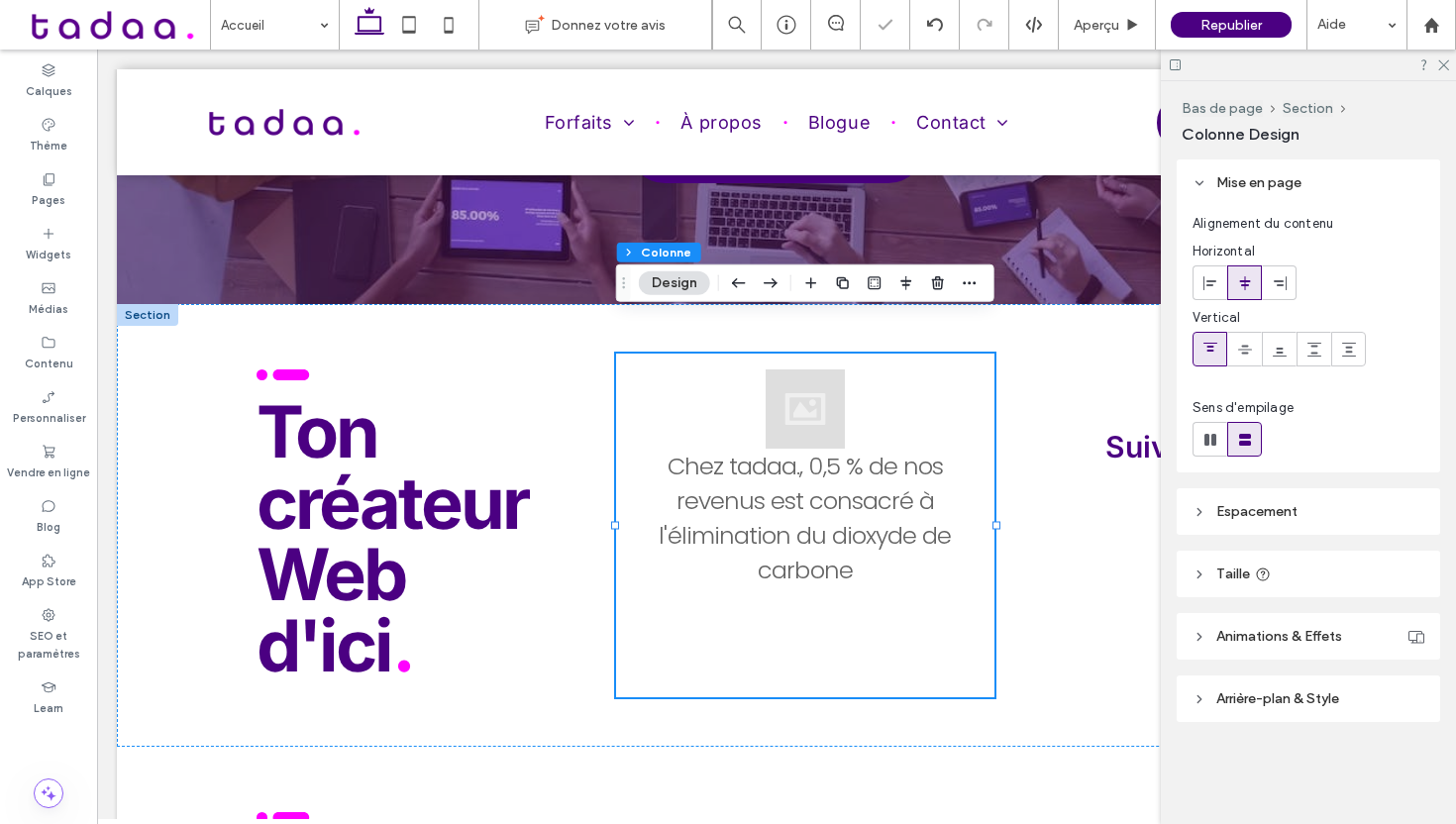 click 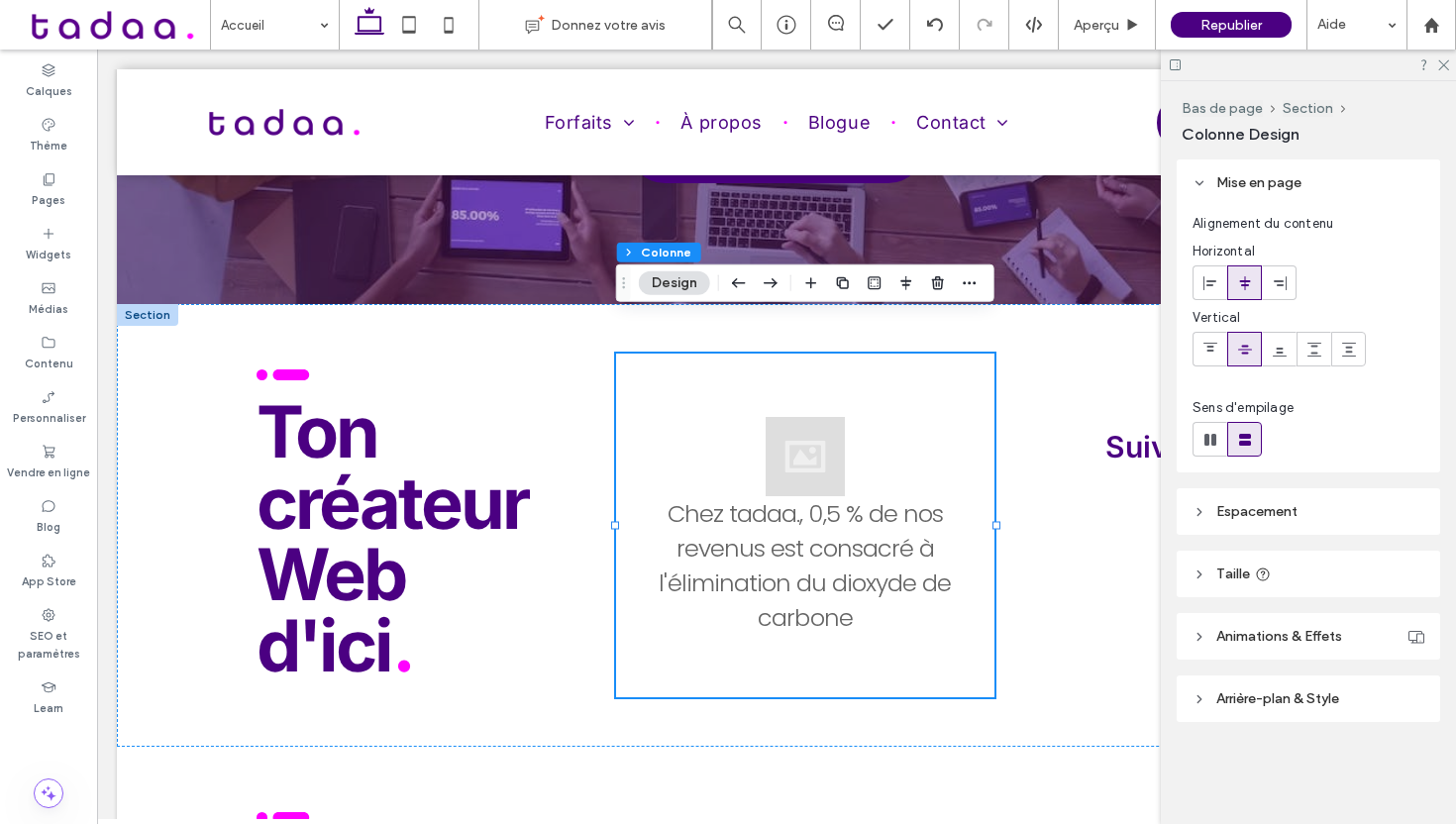 click 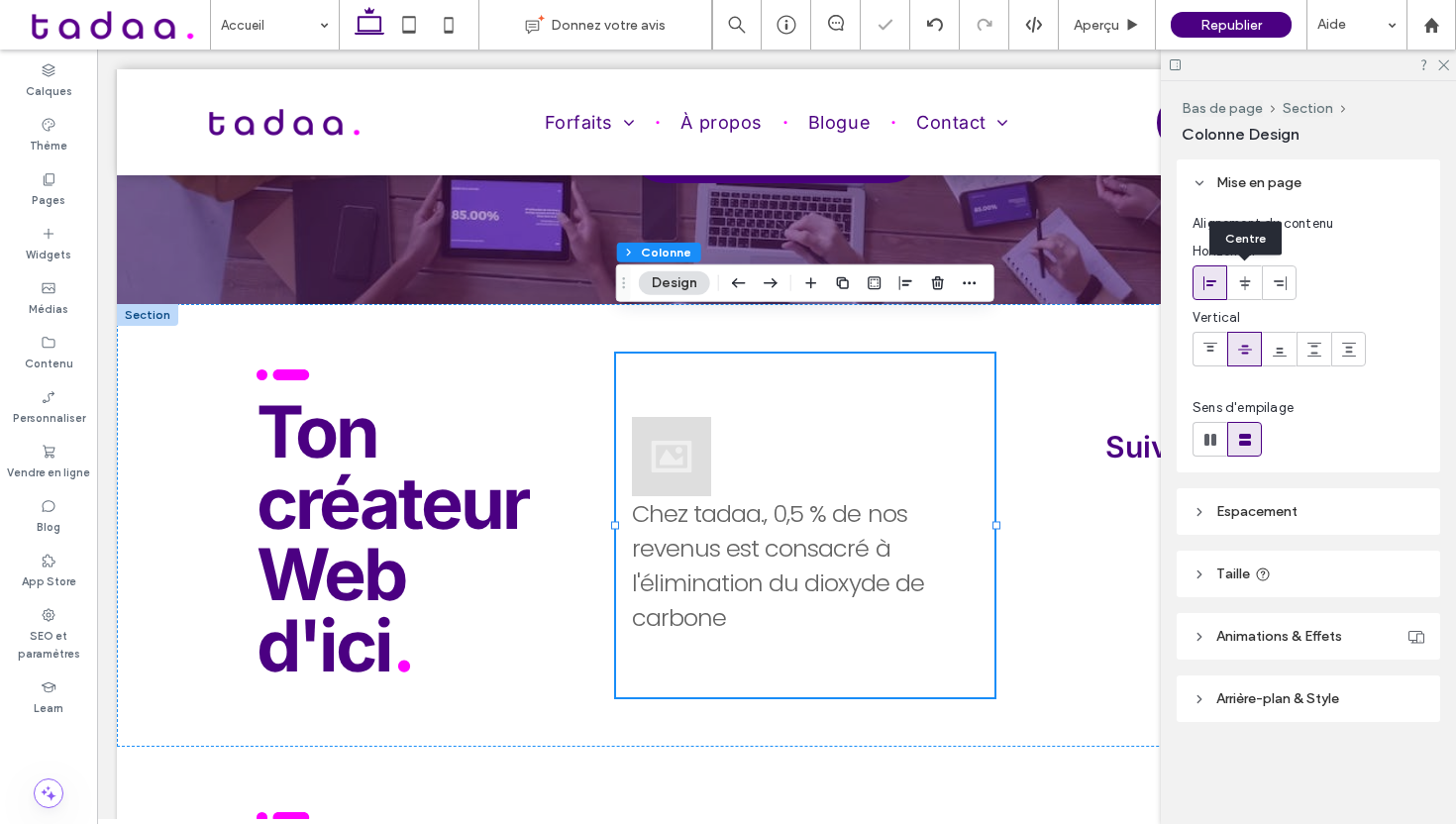 click 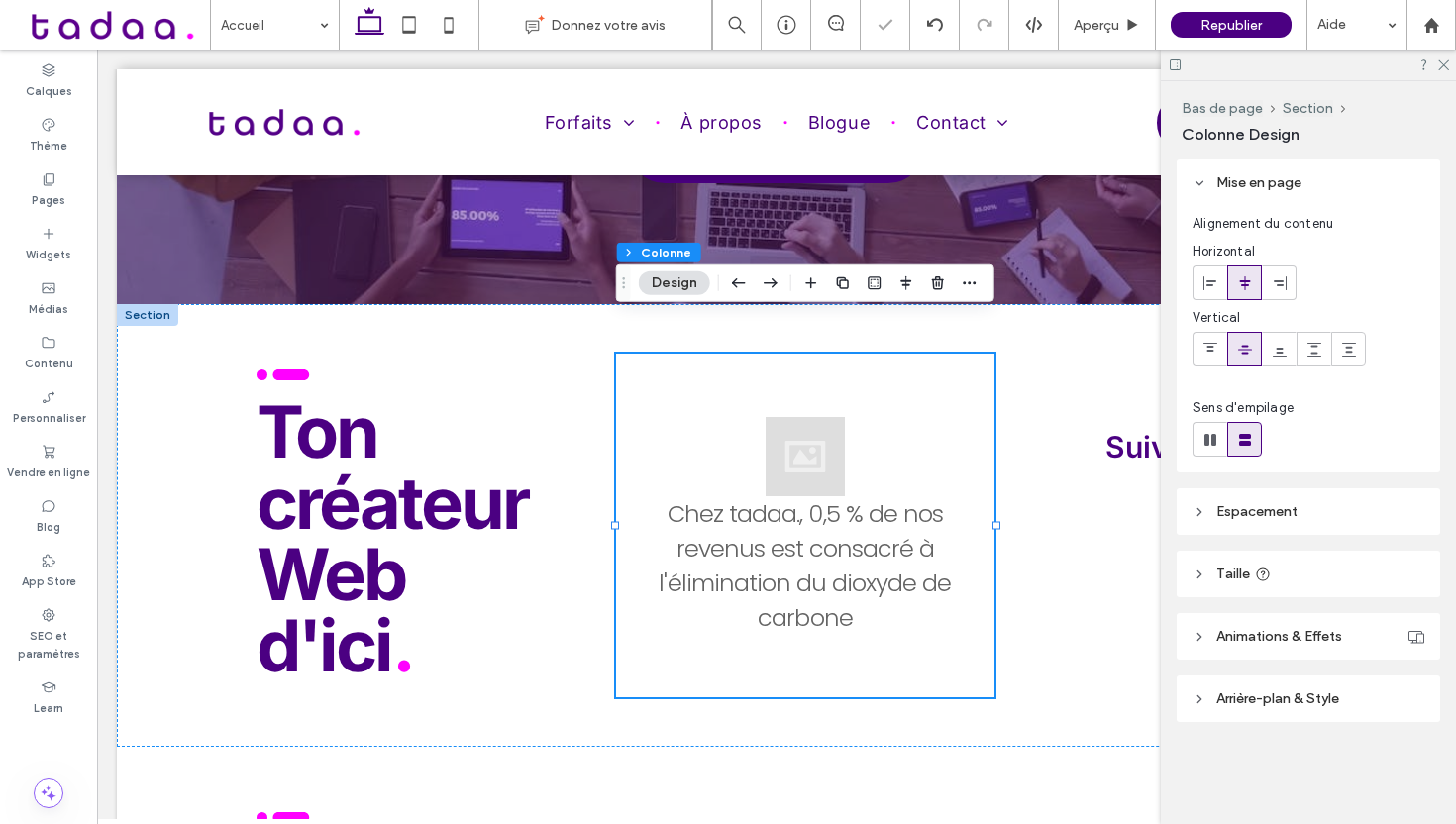 click 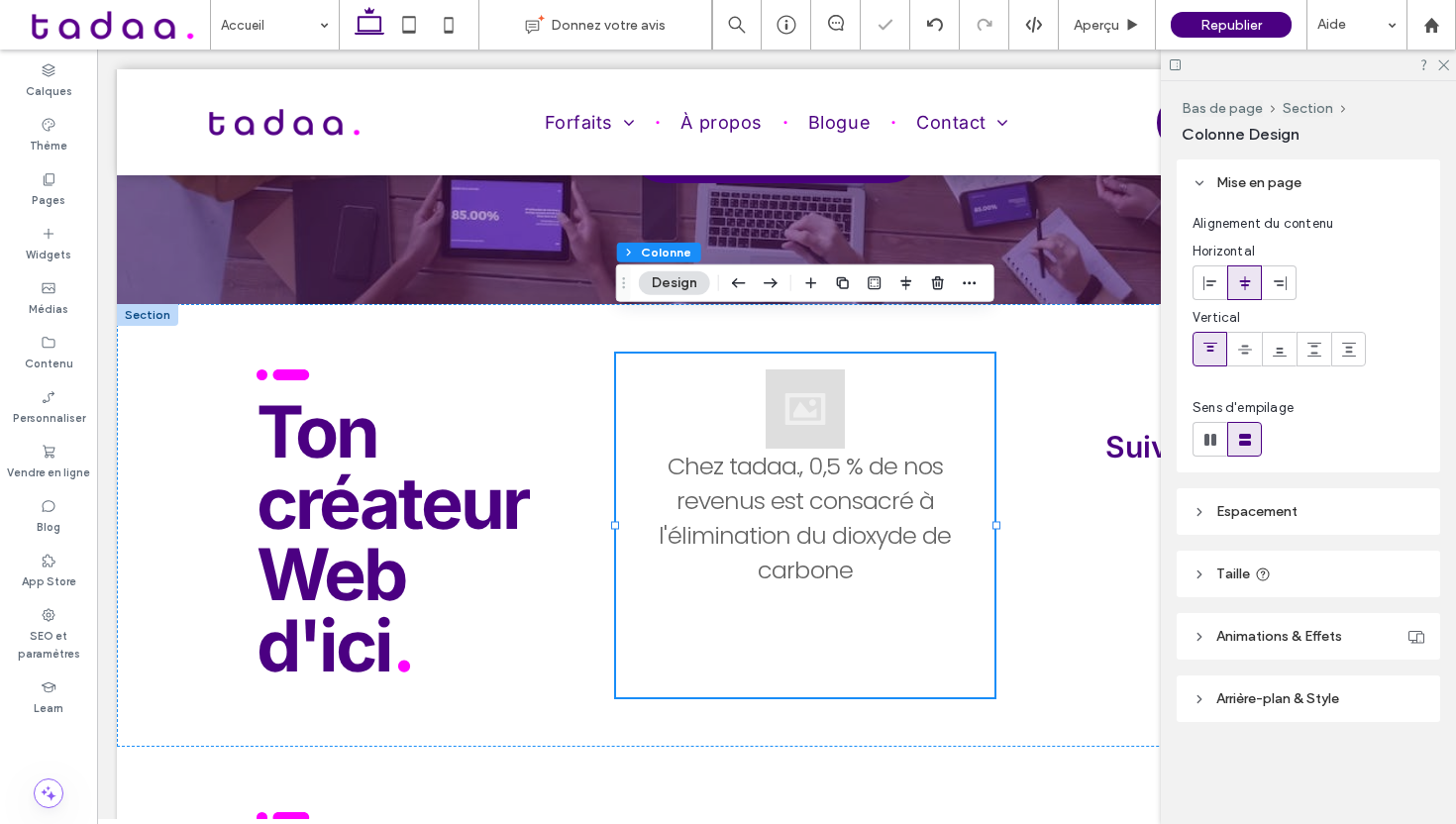 click at bounding box center (1313, 349) 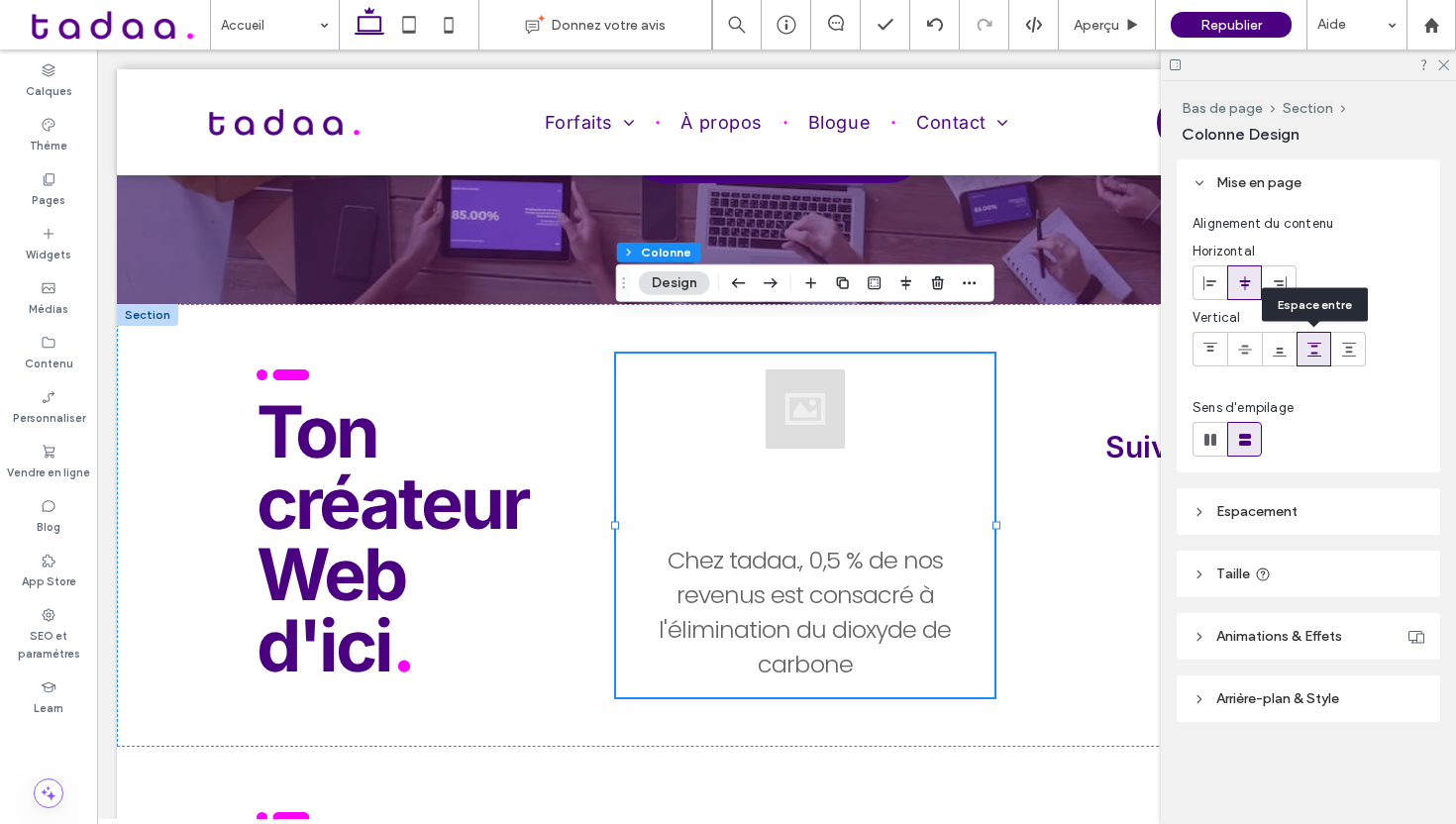 click 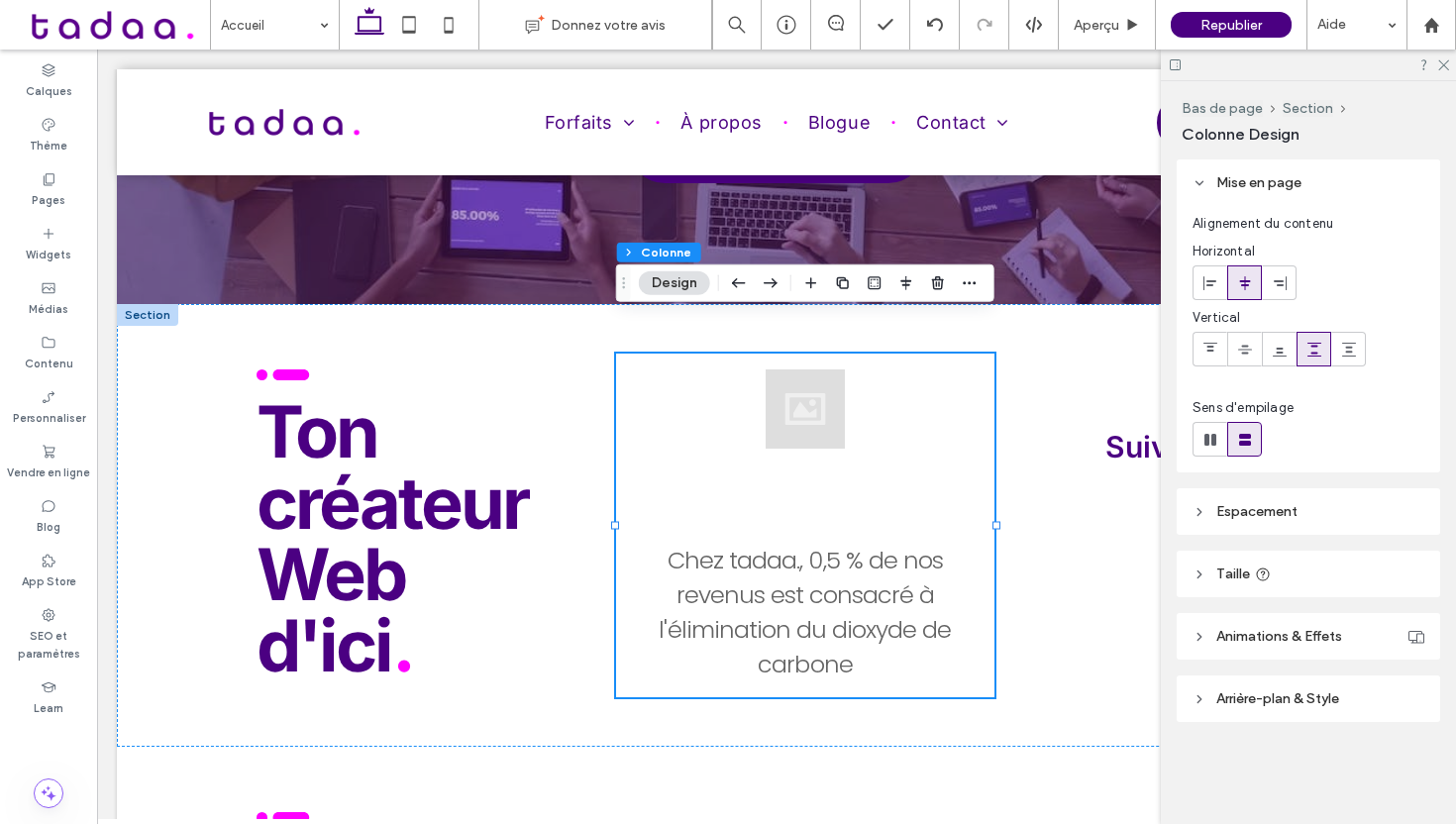 click on "Mise en page" at bounding box center (1308, 182) 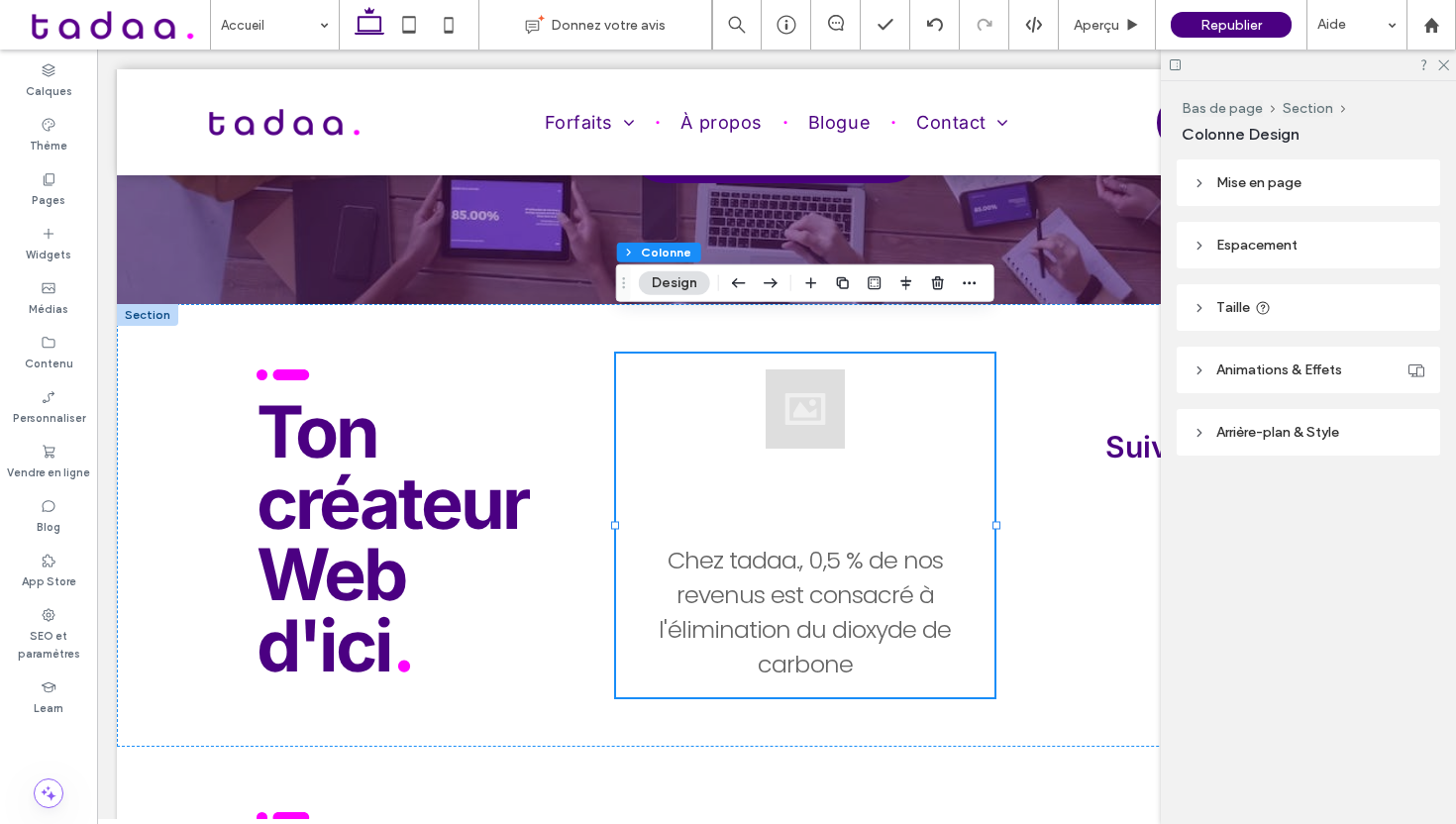 click on "Espacement" at bounding box center [1257, 245] 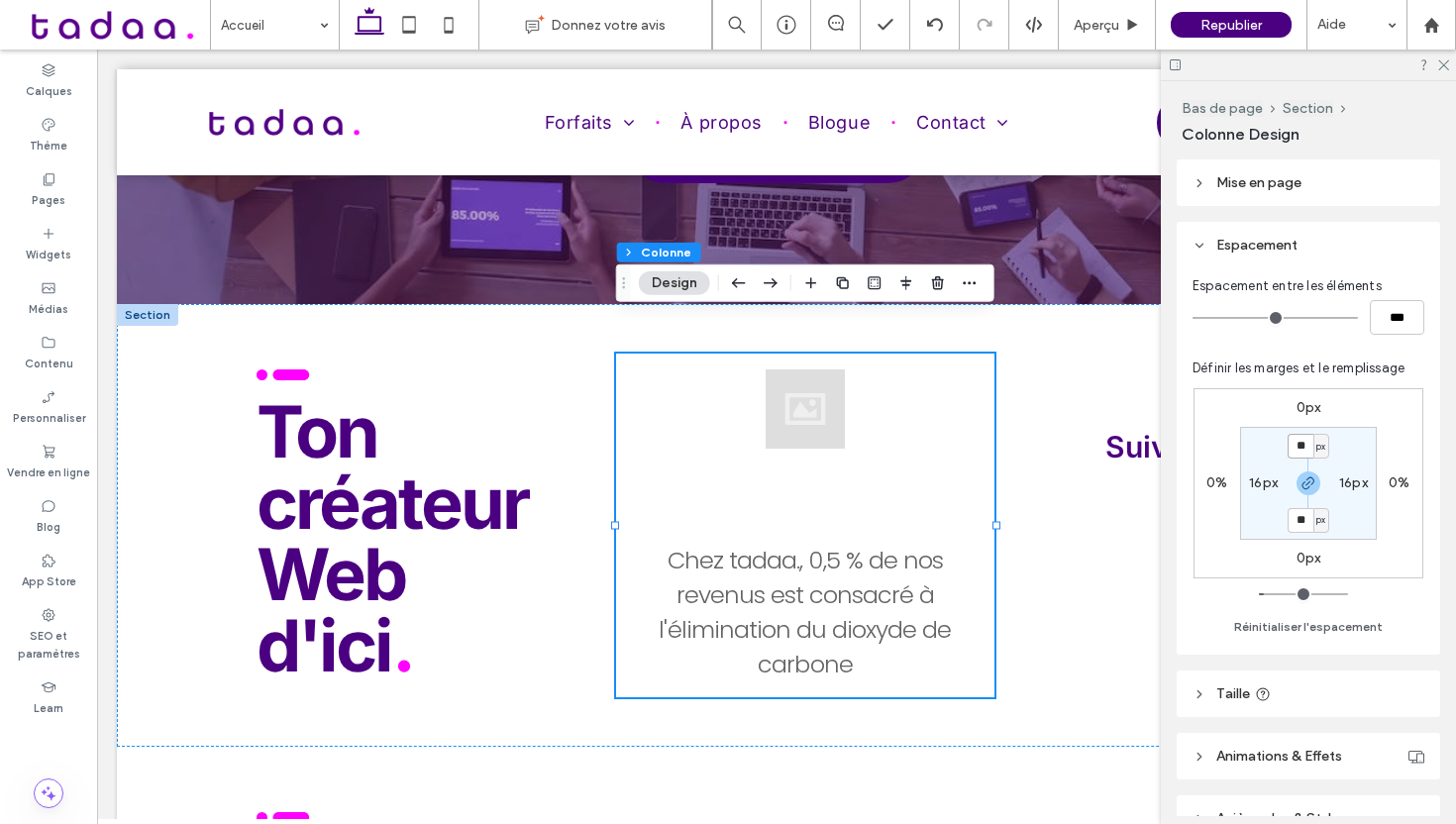 click on "**" at bounding box center (1300, 446) 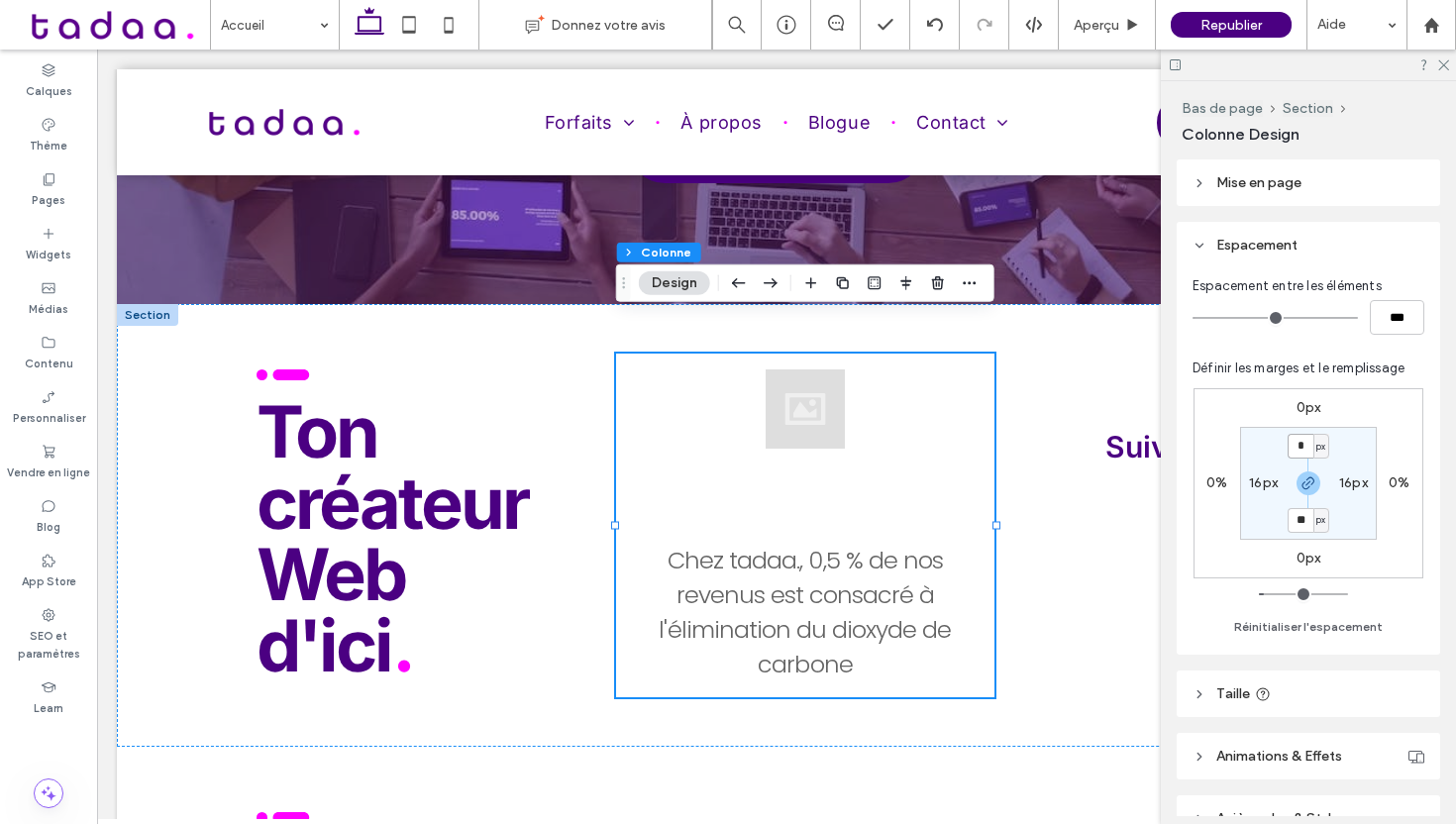 type on "**" 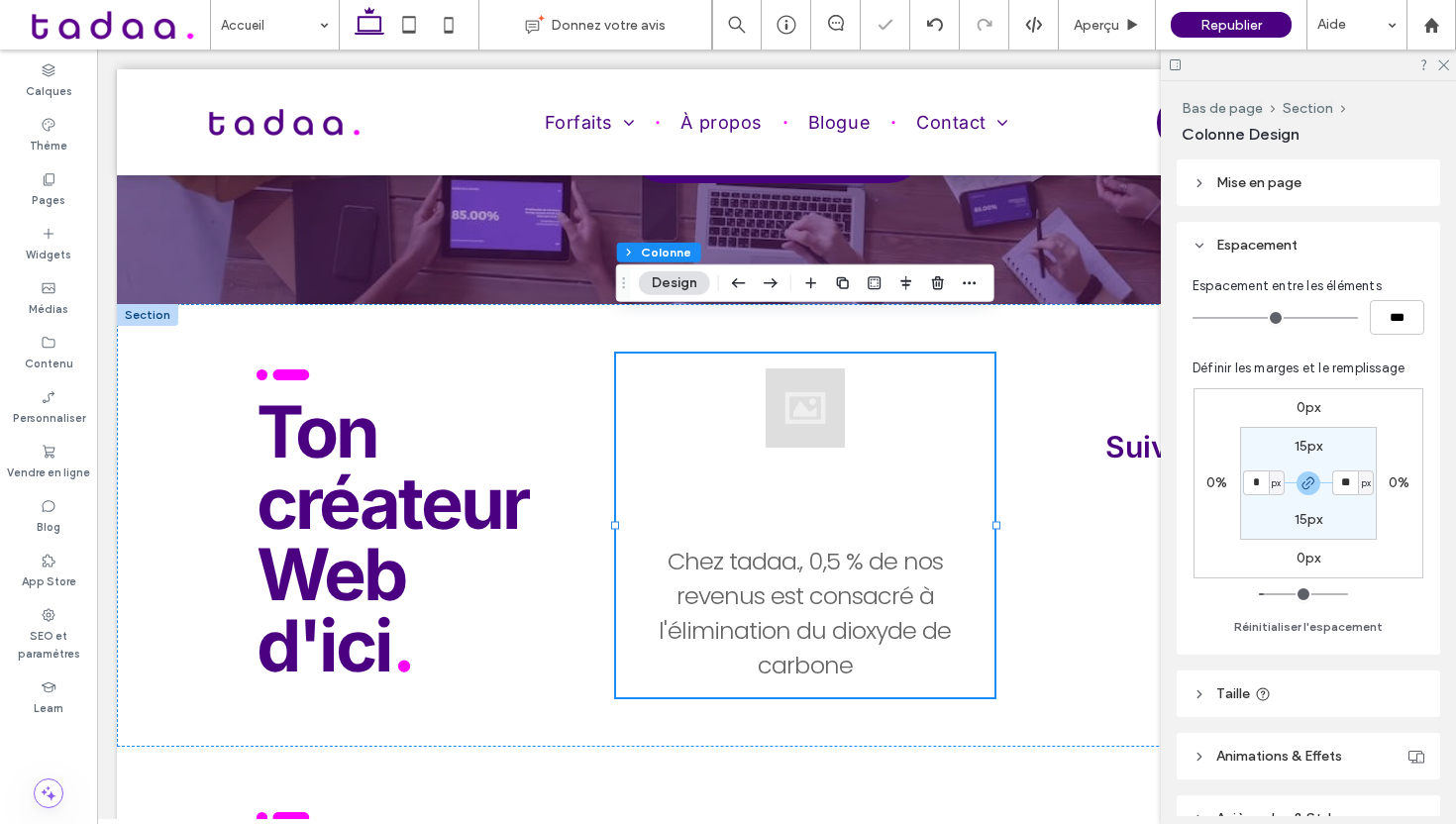 type on "**" 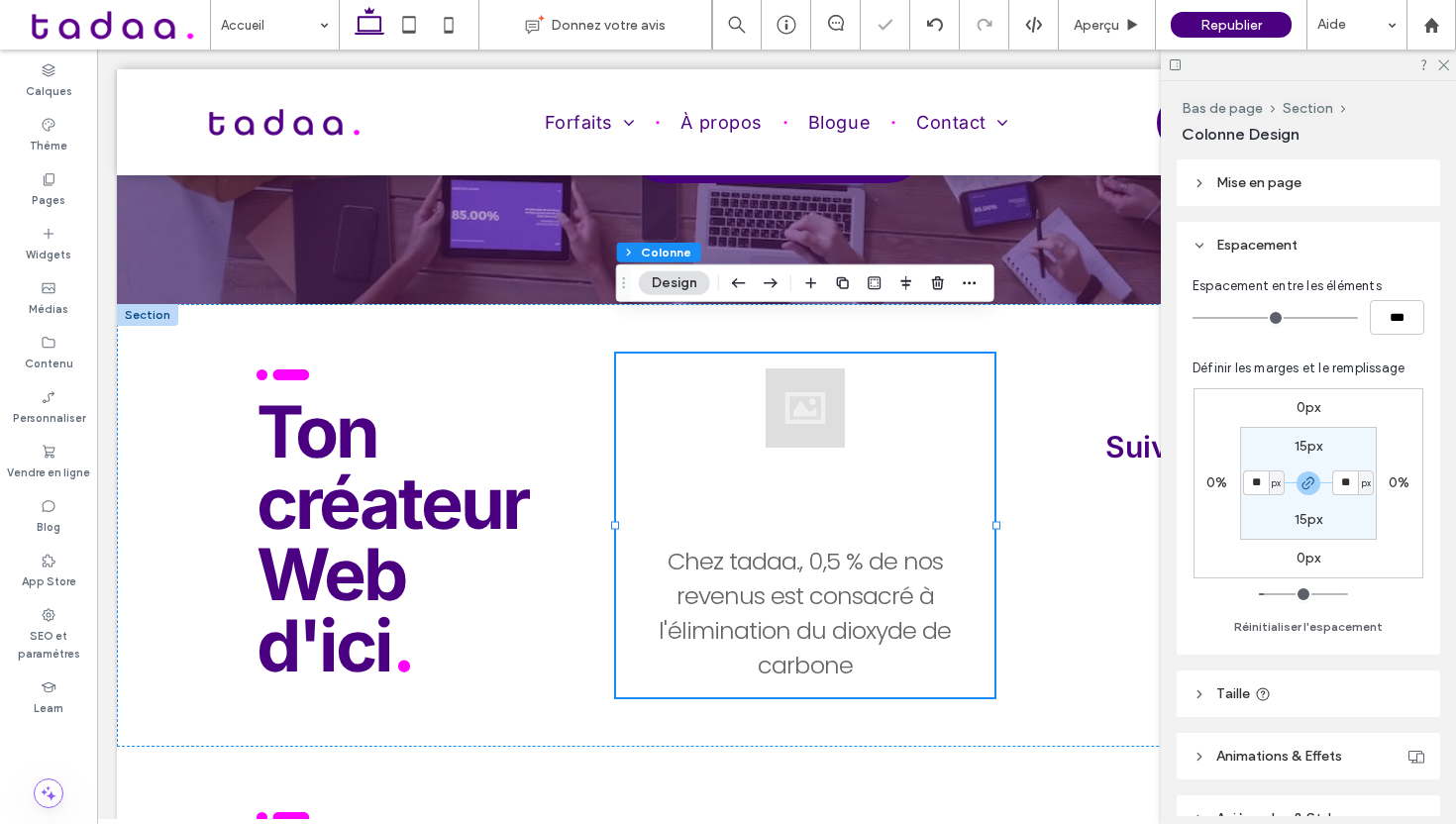 type on "**" 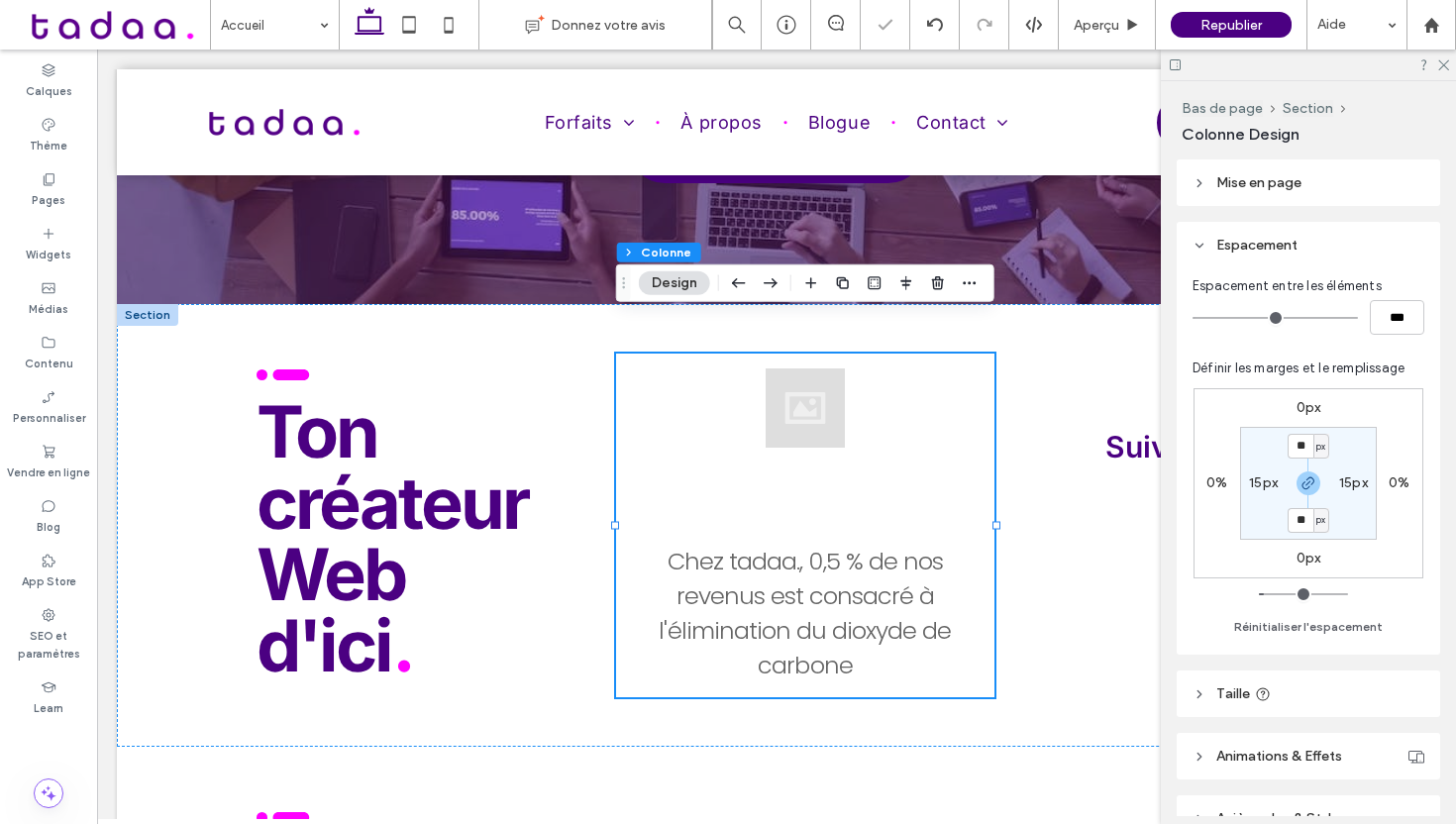 click on "Espacement" at bounding box center [1257, 245] 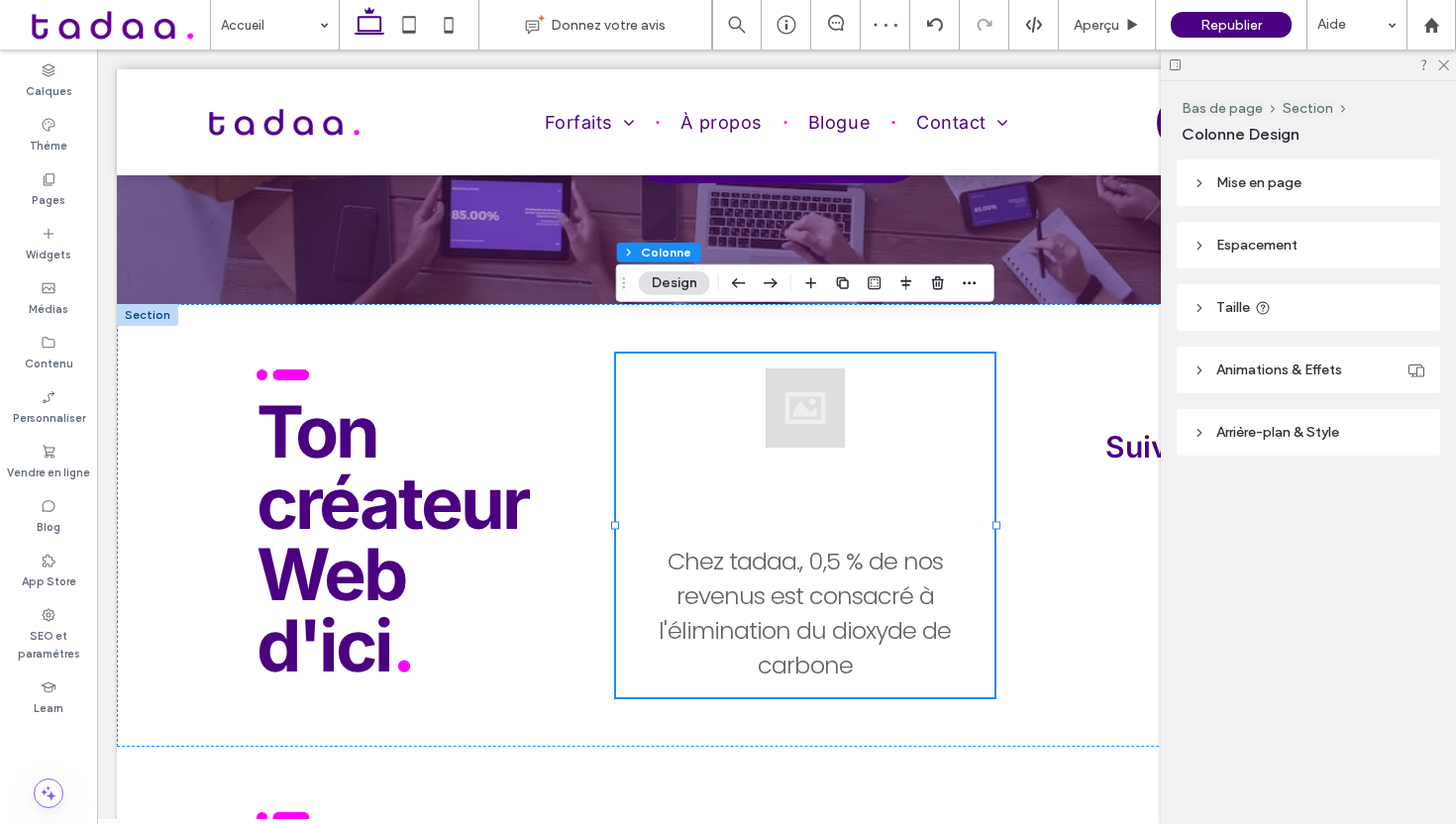 click on "Taille" at bounding box center (1233, 307) 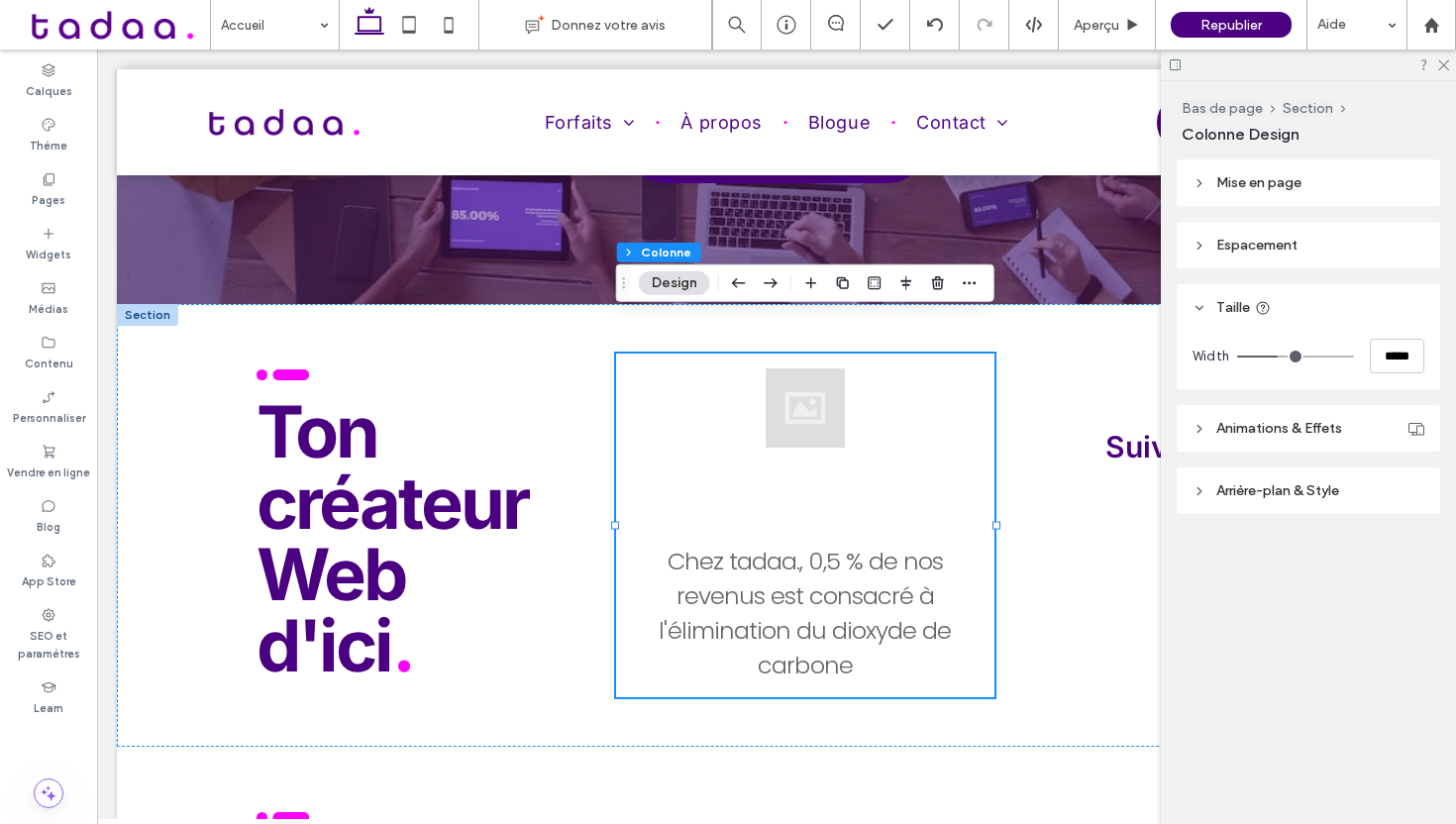 click on "Taille" at bounding box center (1233, 307) 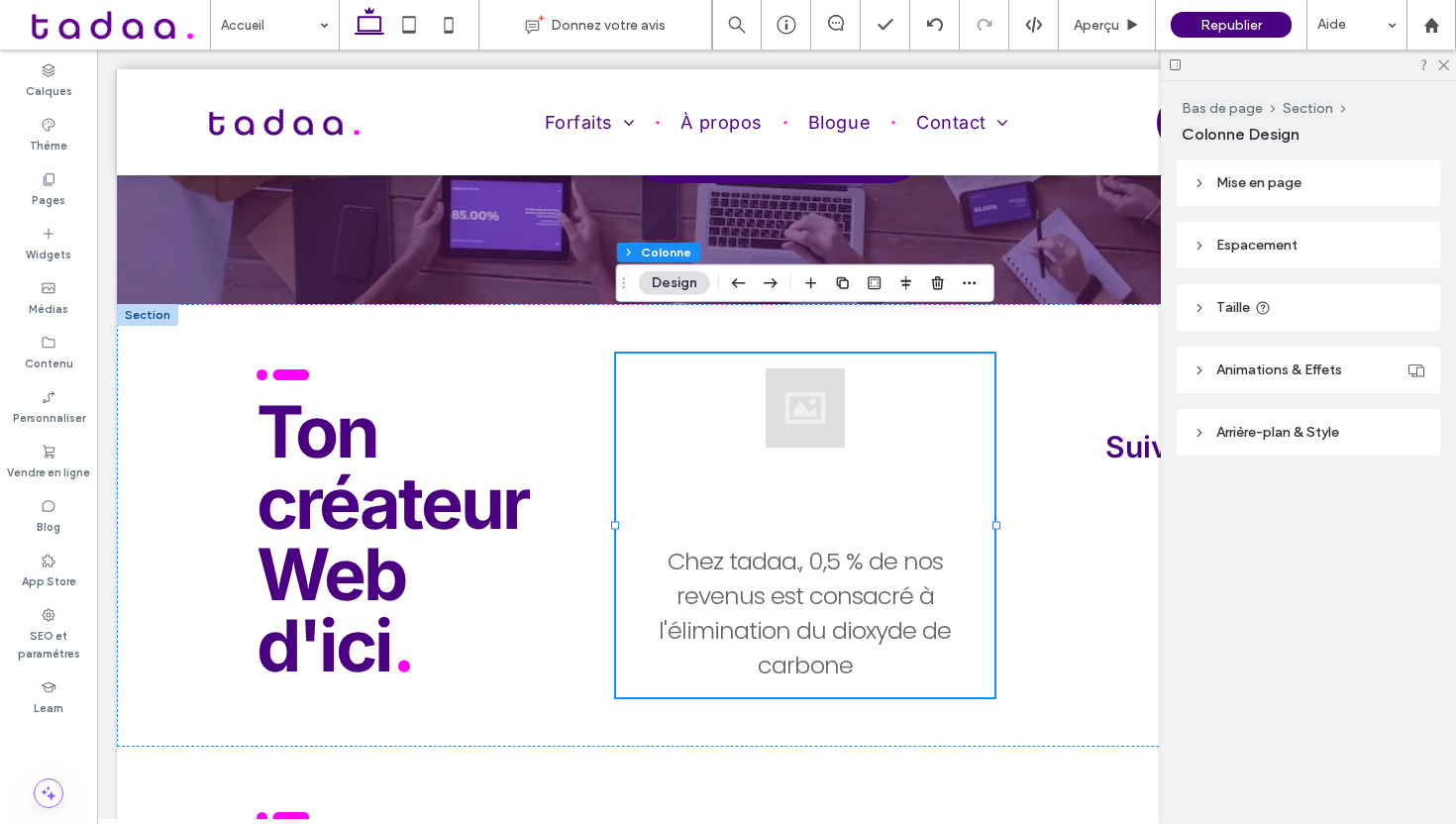 click on "Animations & Effets" at bounding box center (1279, 369) 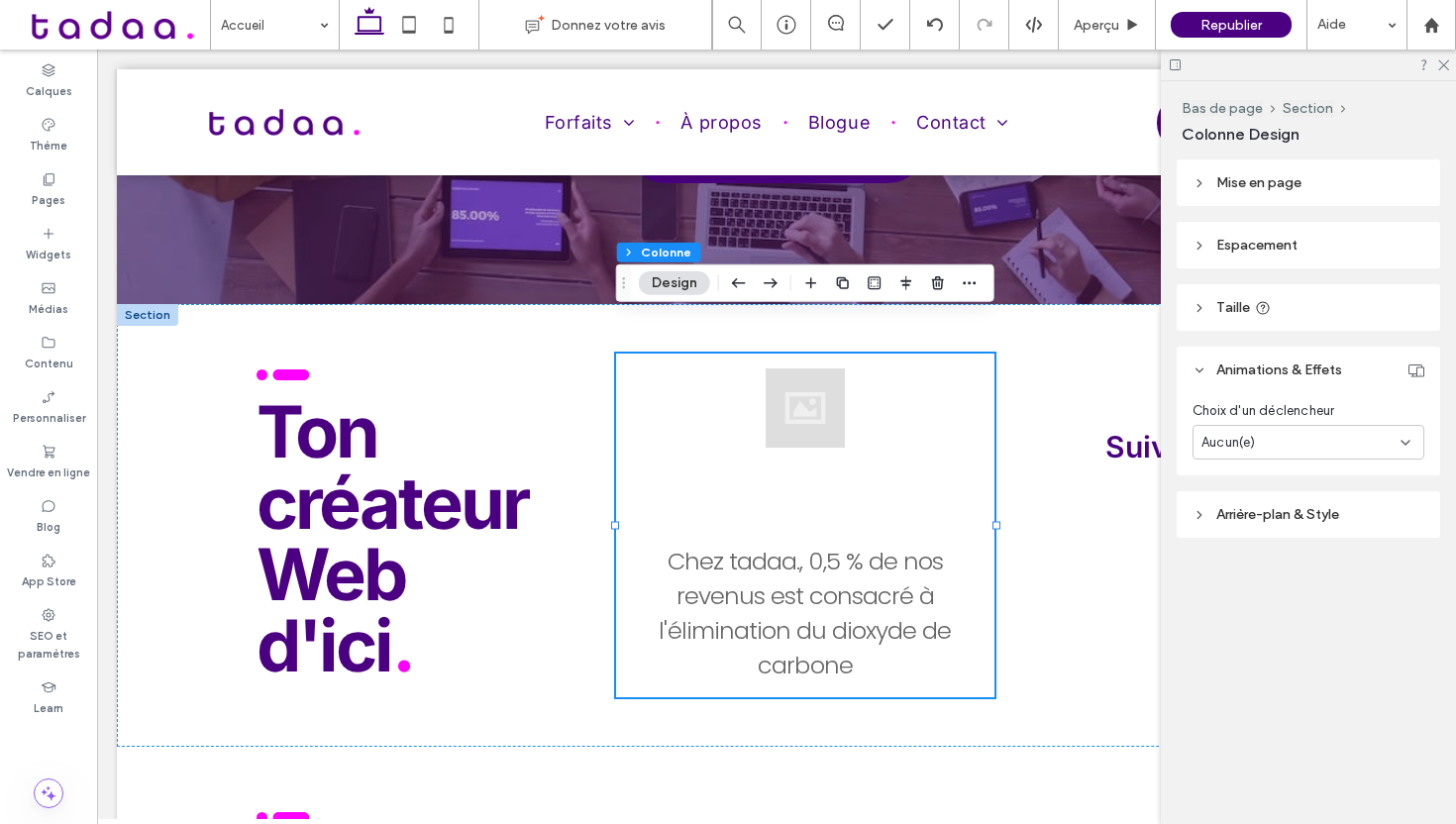 click on "Animations & Effets" at bounding box center [1279, 369] 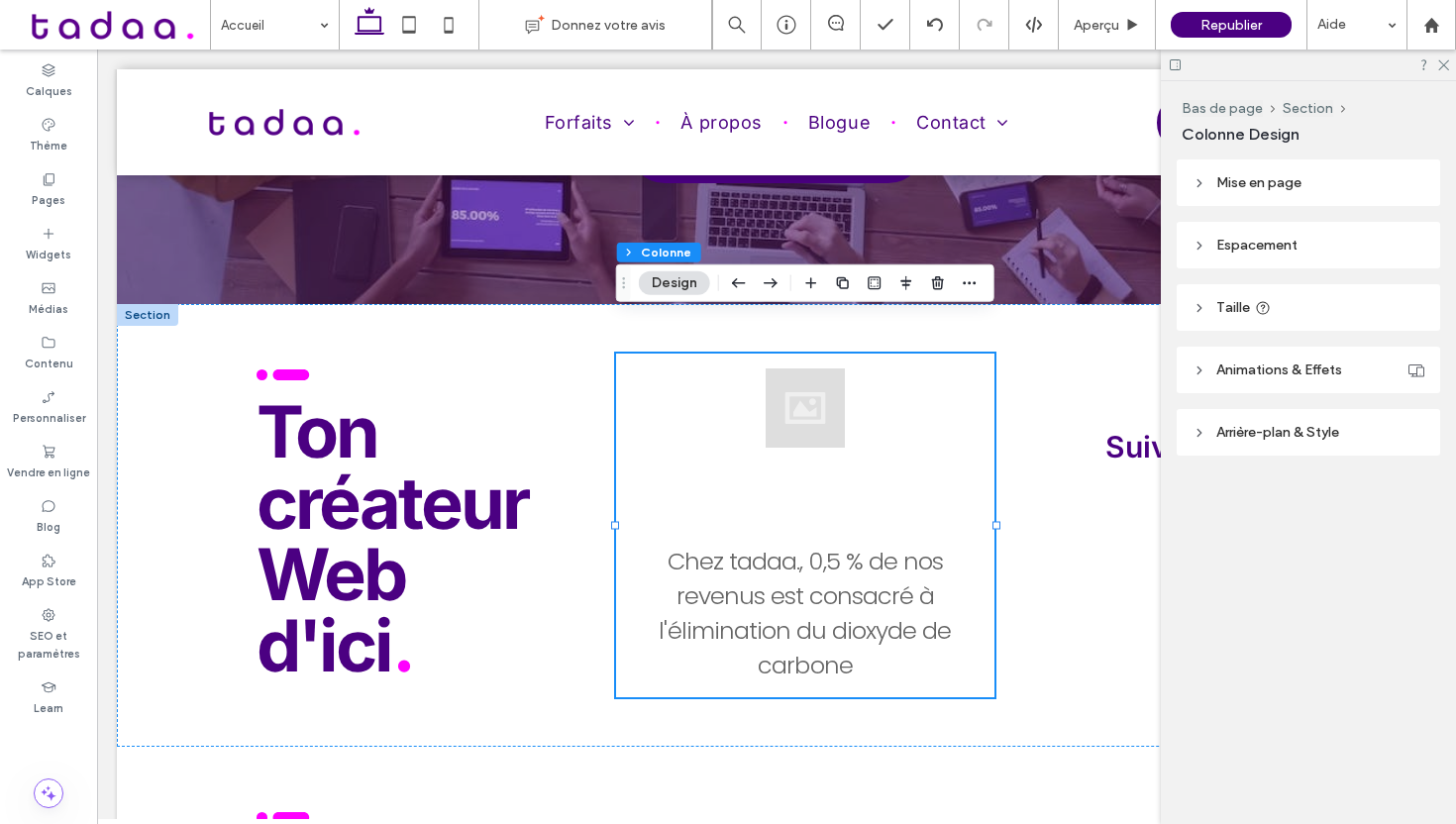 click on "Arrière-plan & Style" at bounding box center (1308, 432) 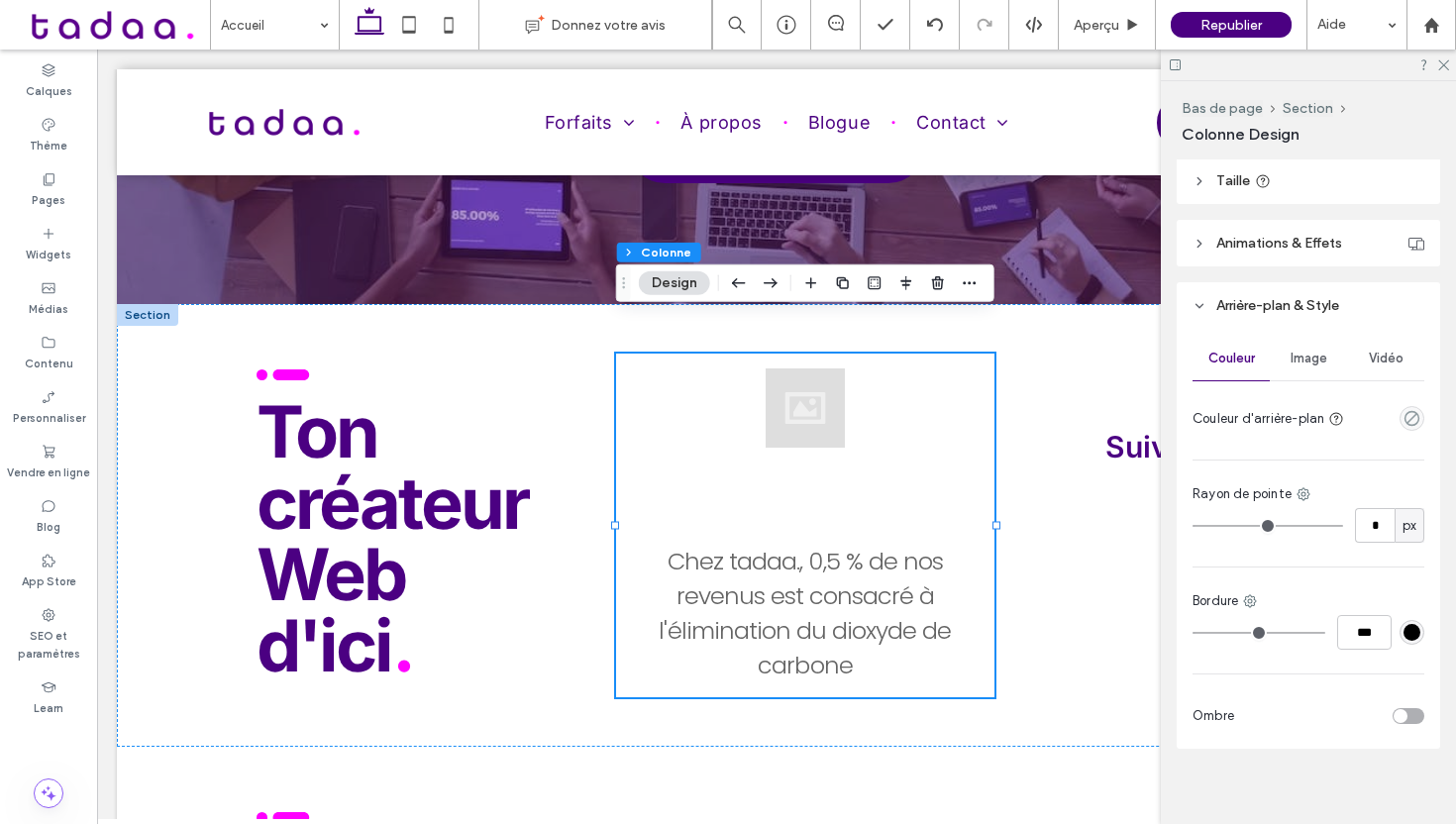 scroll, scrollTop: 139, scrollLeft: 0, axis: vertical 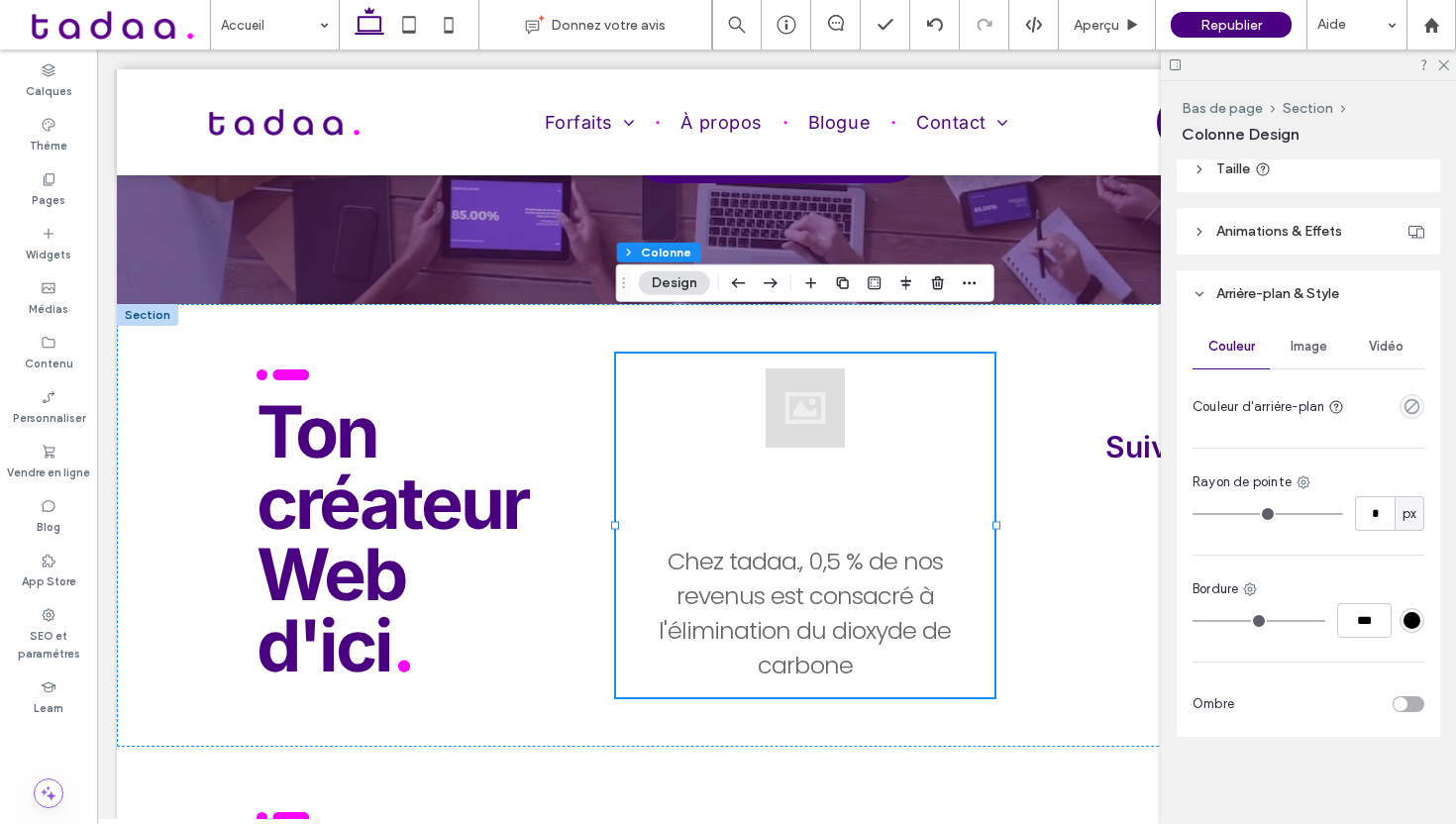click on "Arrière-plan & Style" at bounding box center [1278, 293] 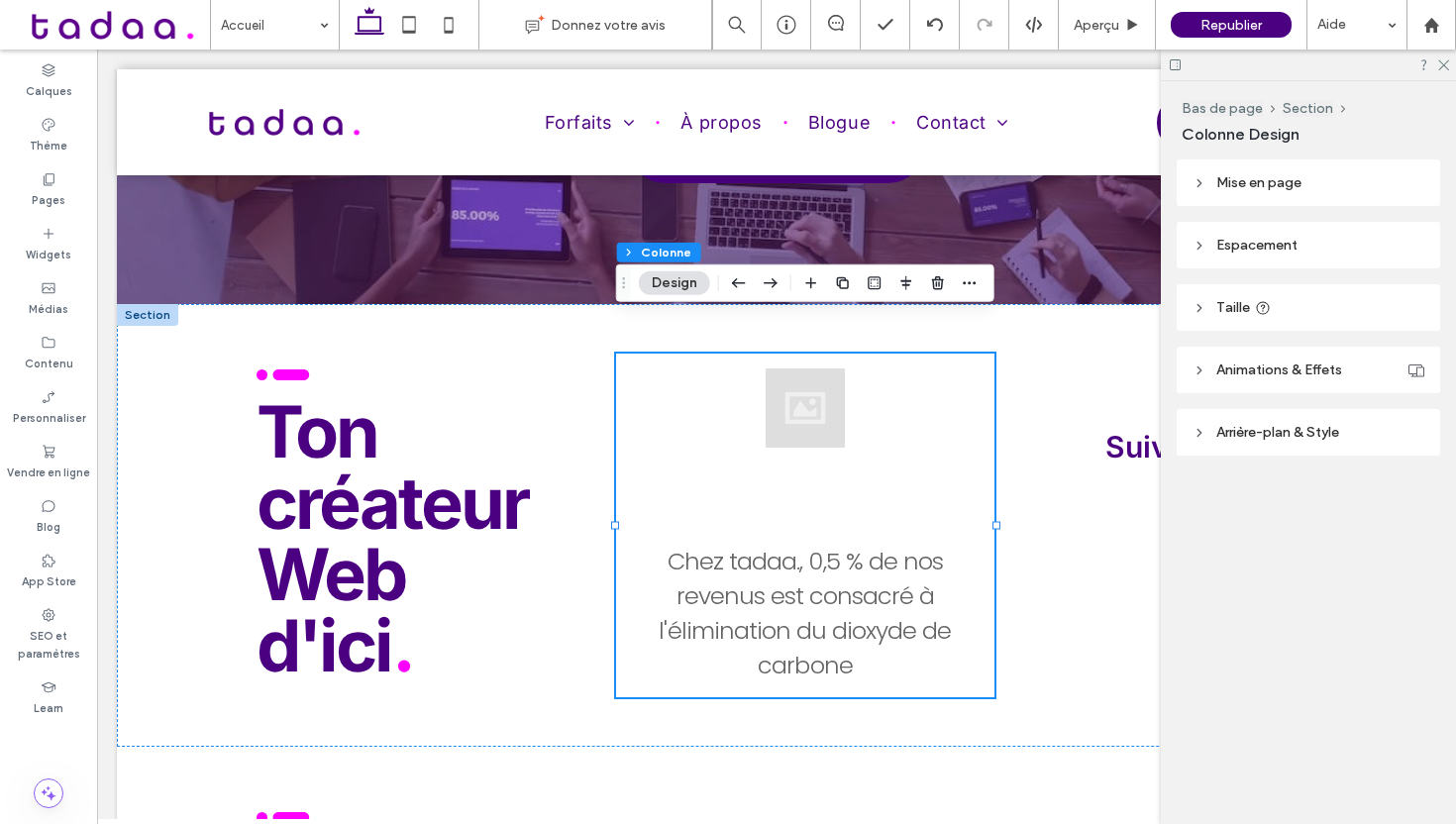 scroll, scrollTop: 0, scrollLeft: 0, axis: both 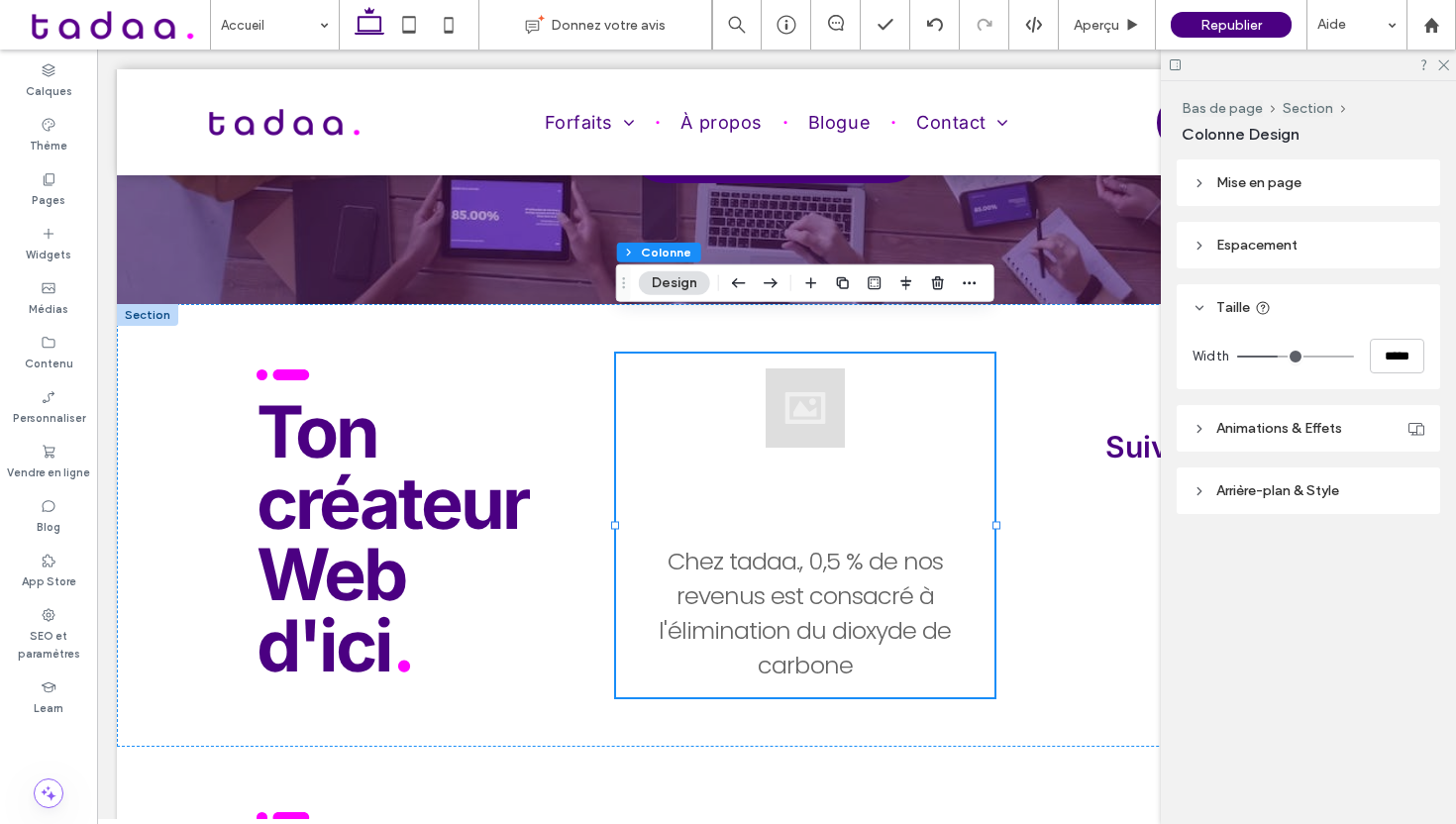 type on "**" 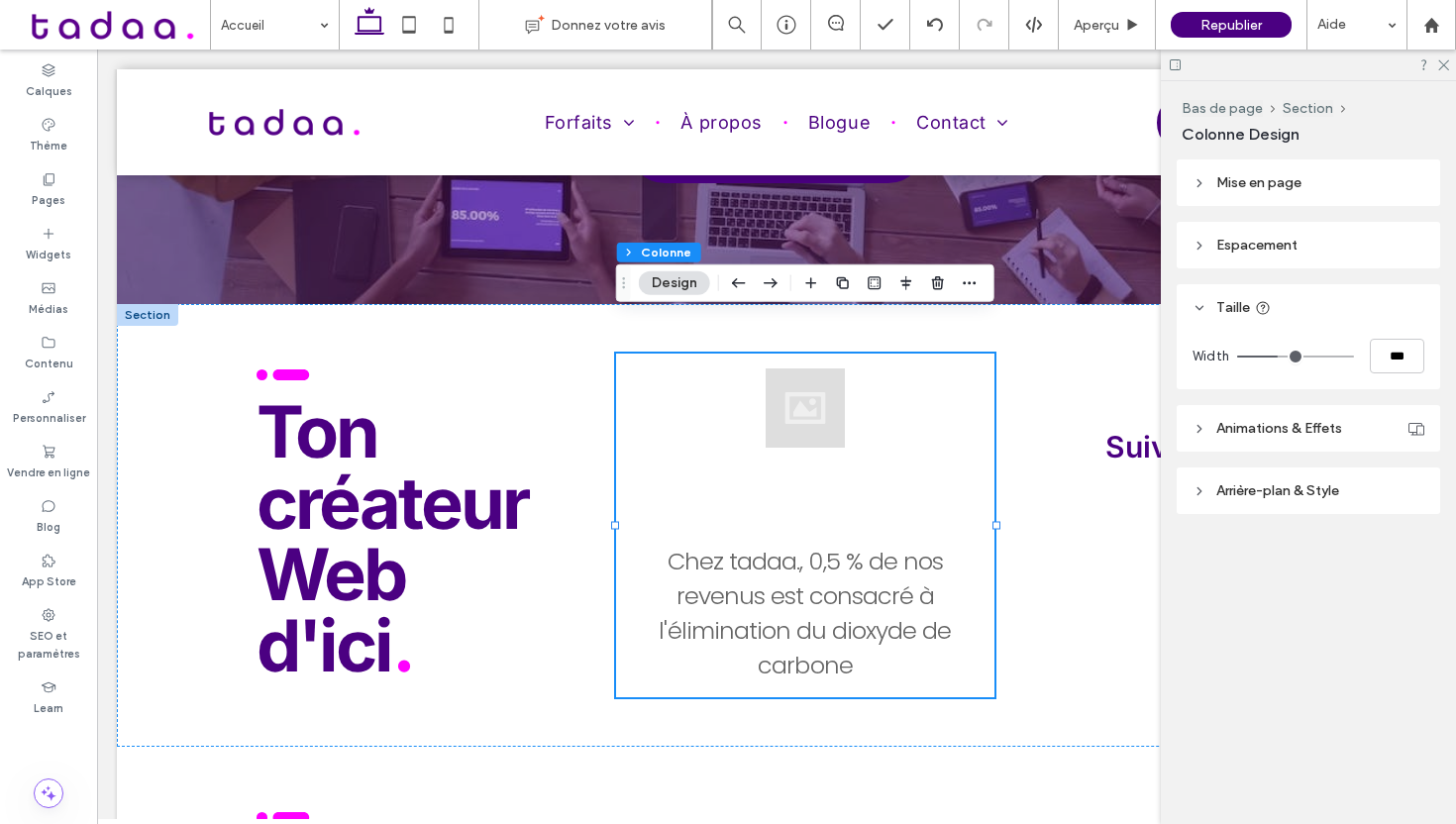 click at bounding box center [1296, 357] 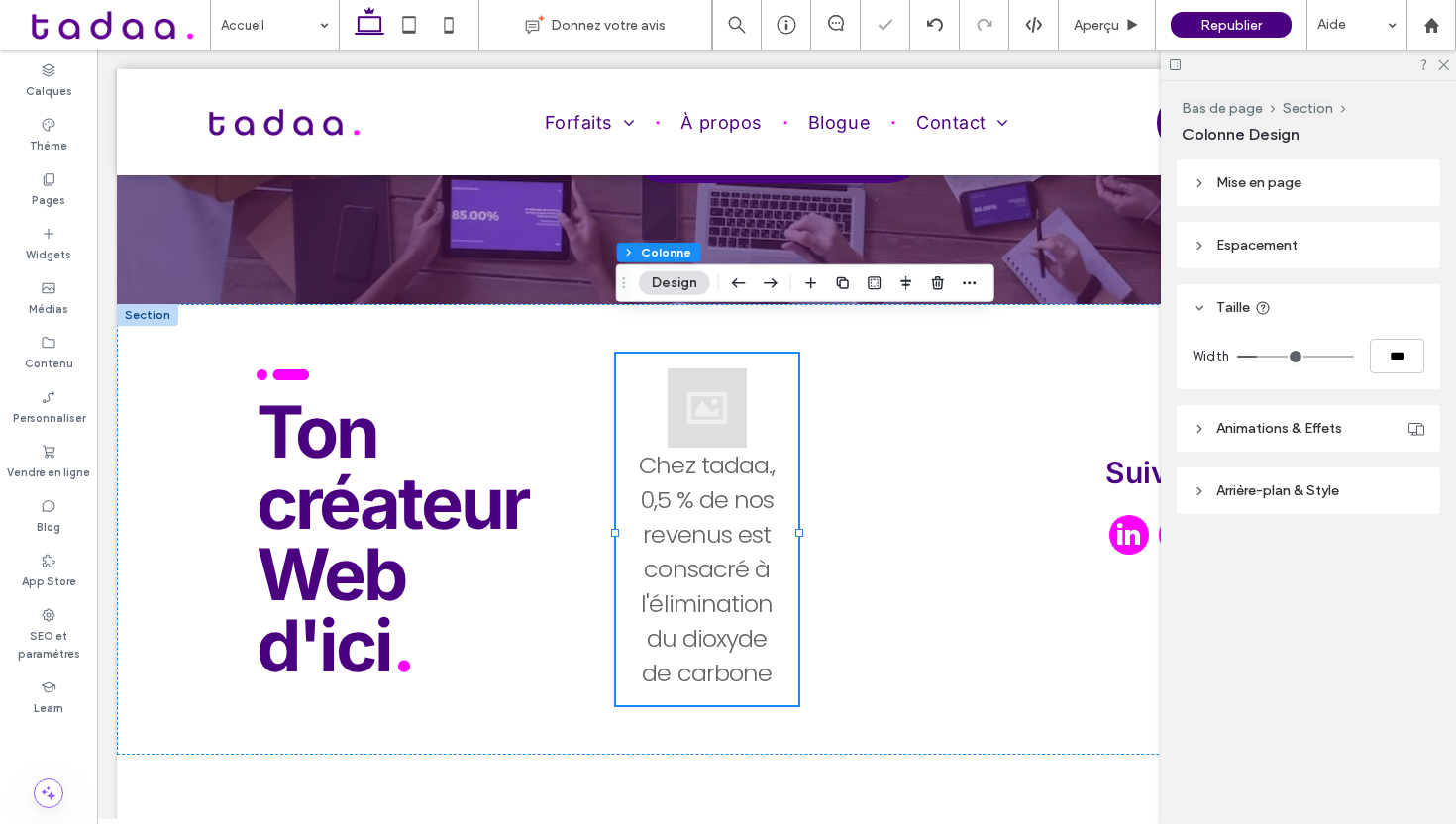 type on "**" 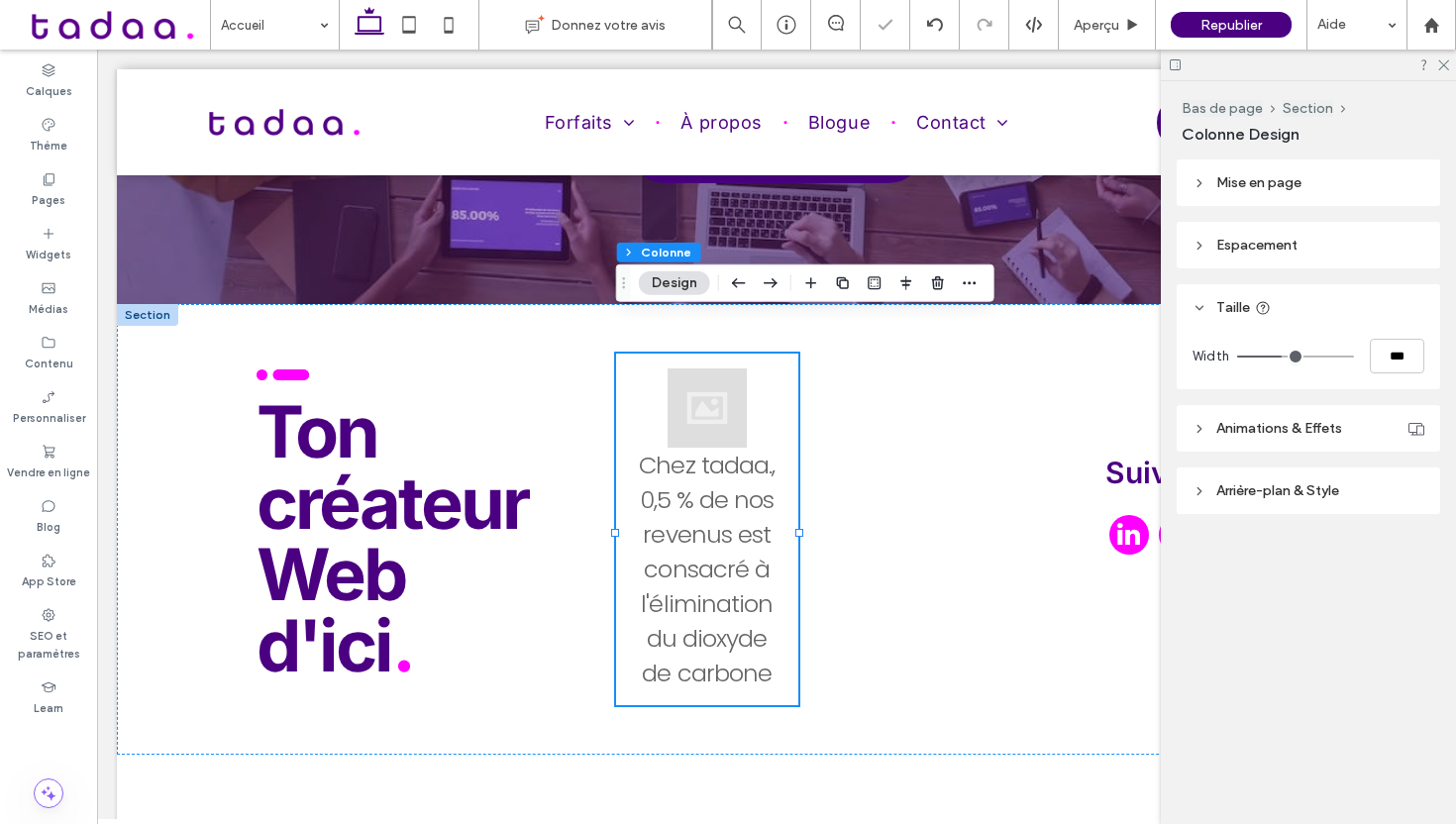 type on "**" 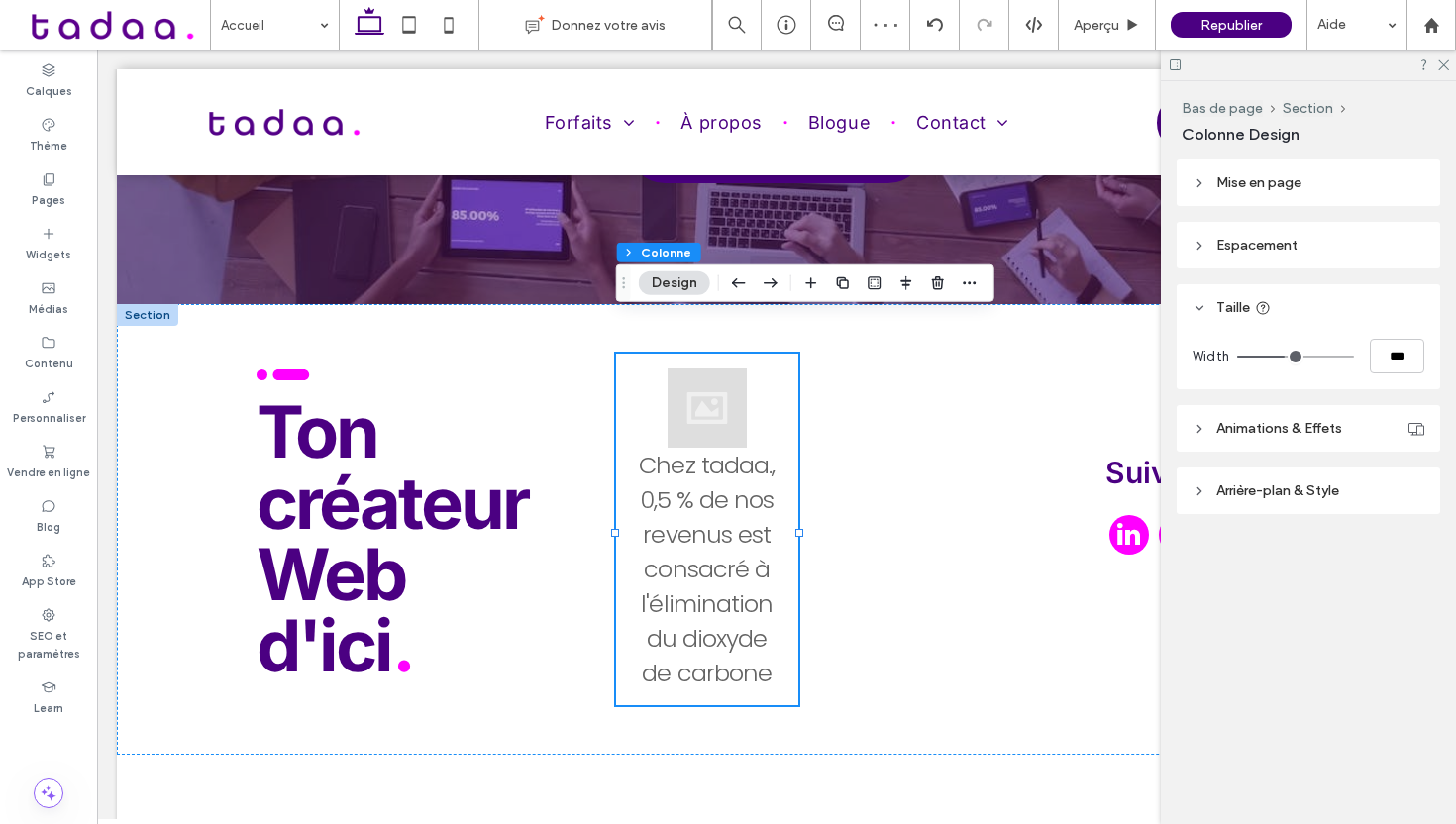 type on "**" 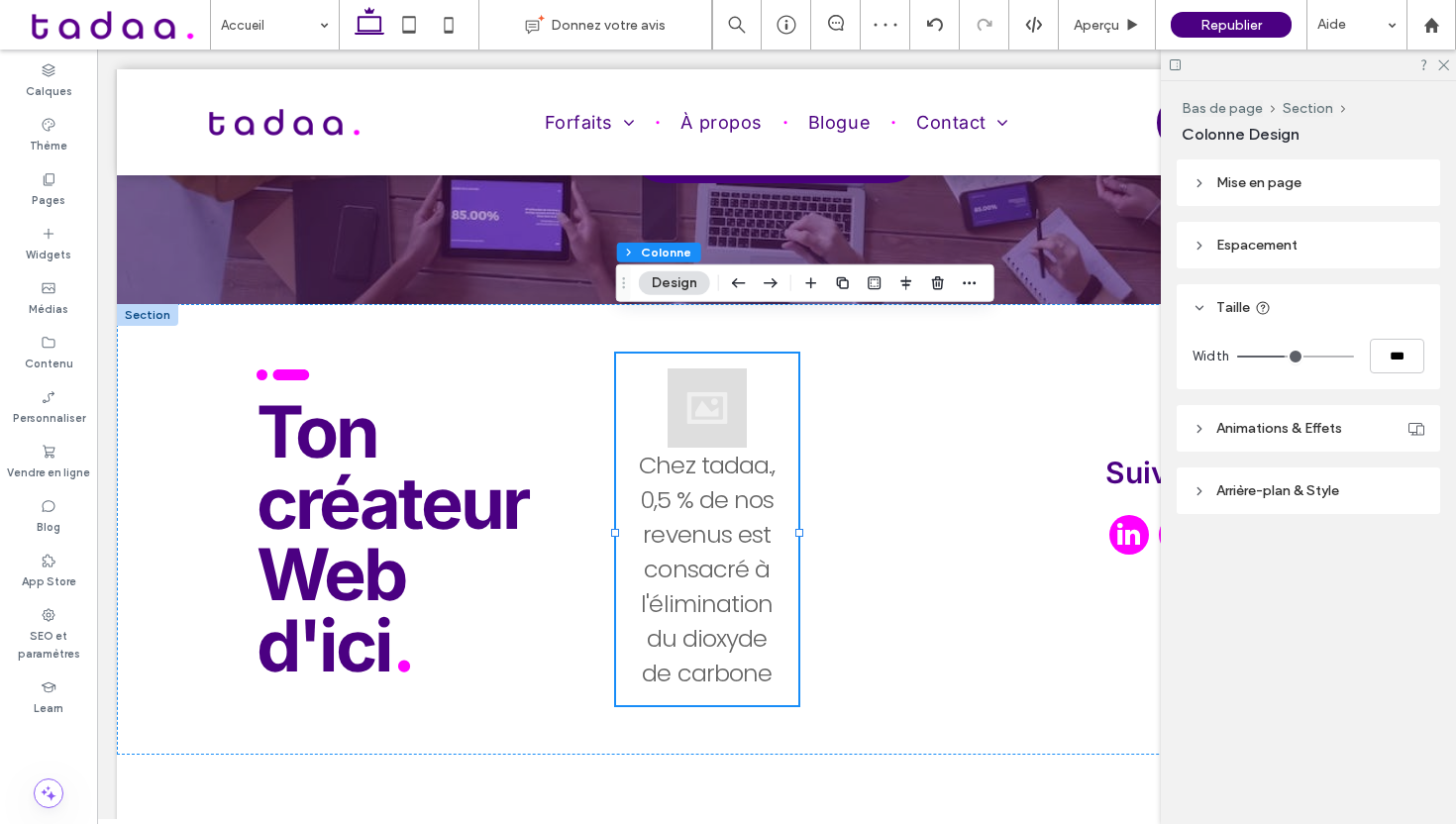 type on "***" 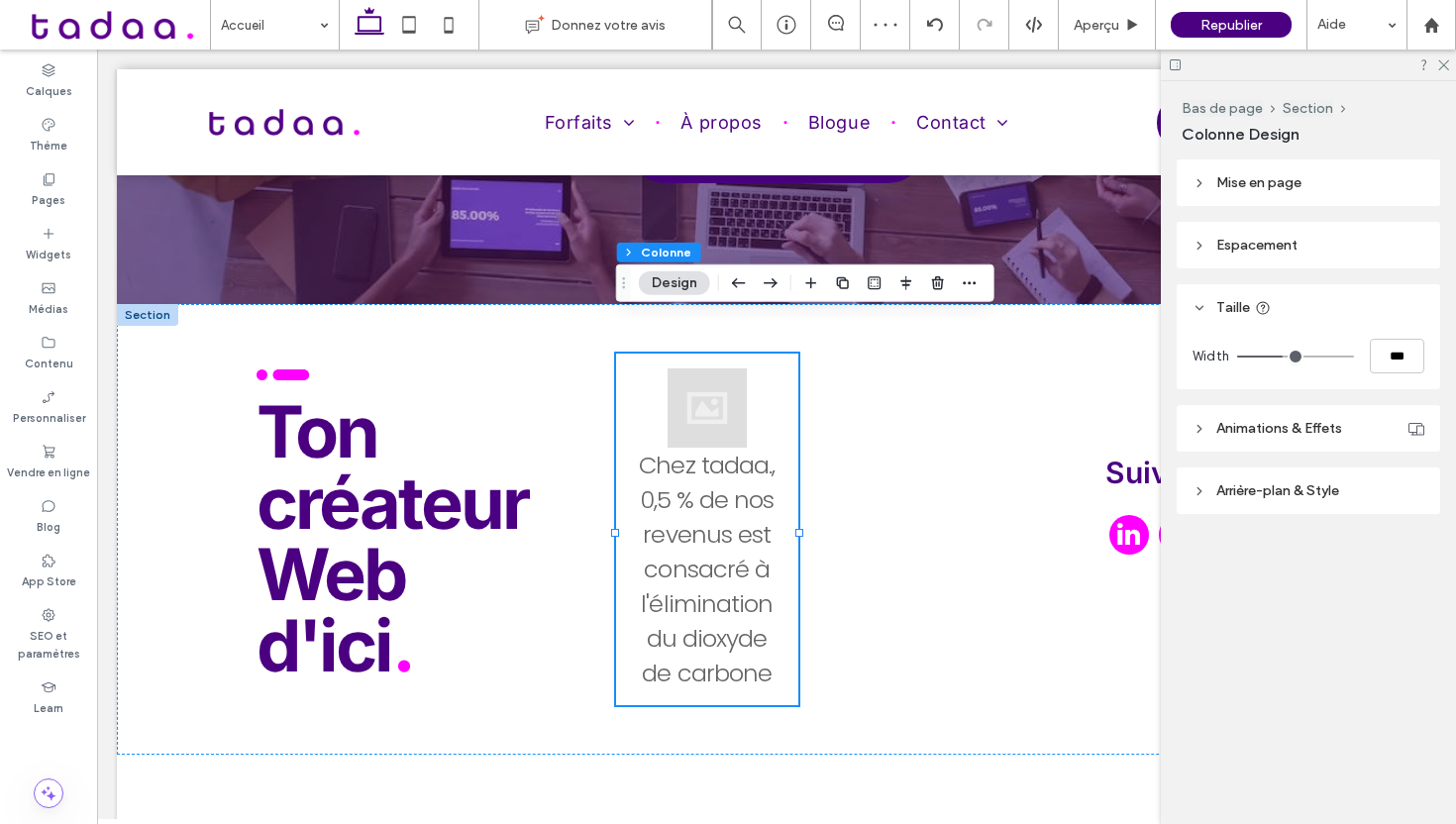 type on "**" 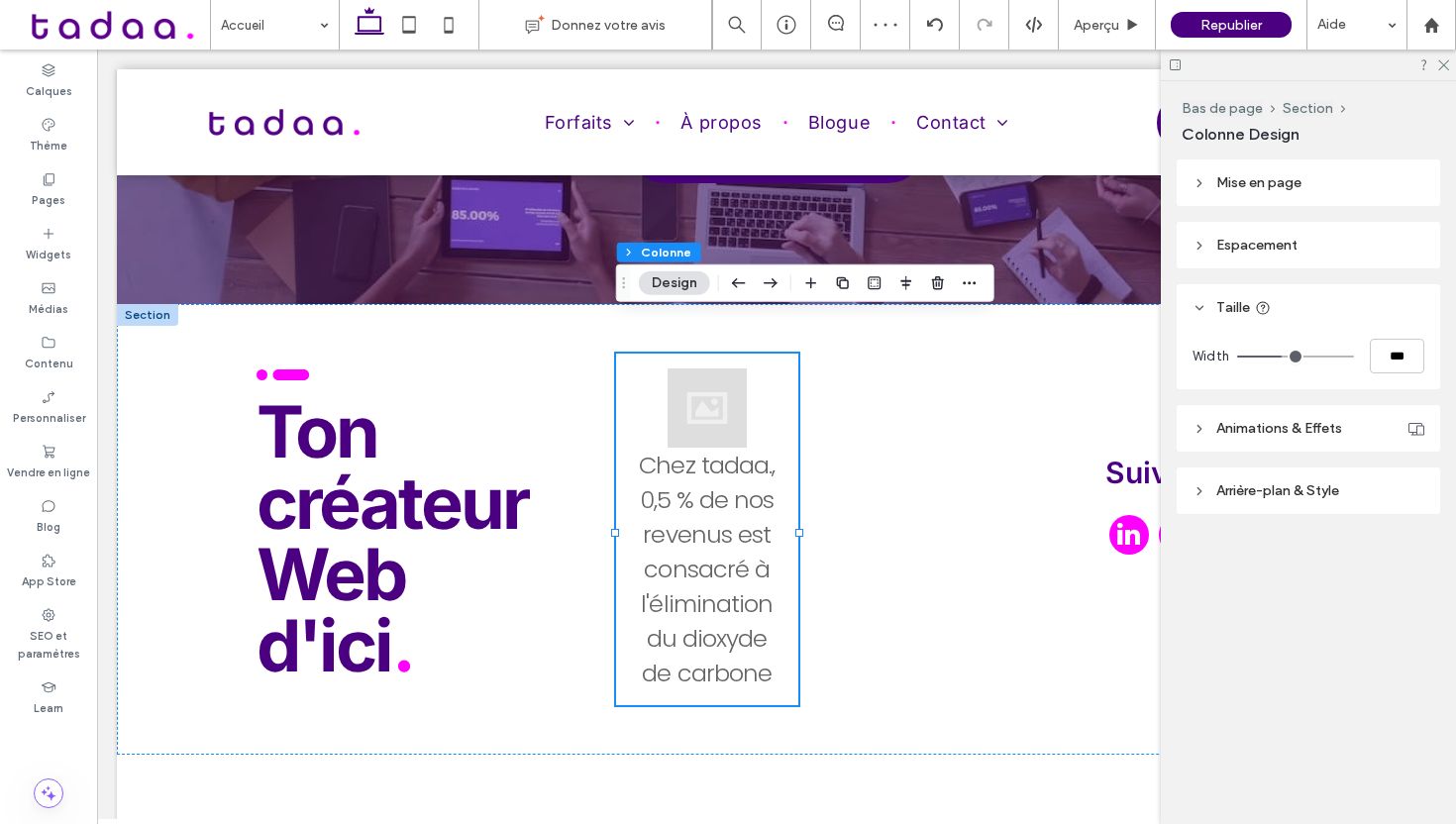 type on "**" 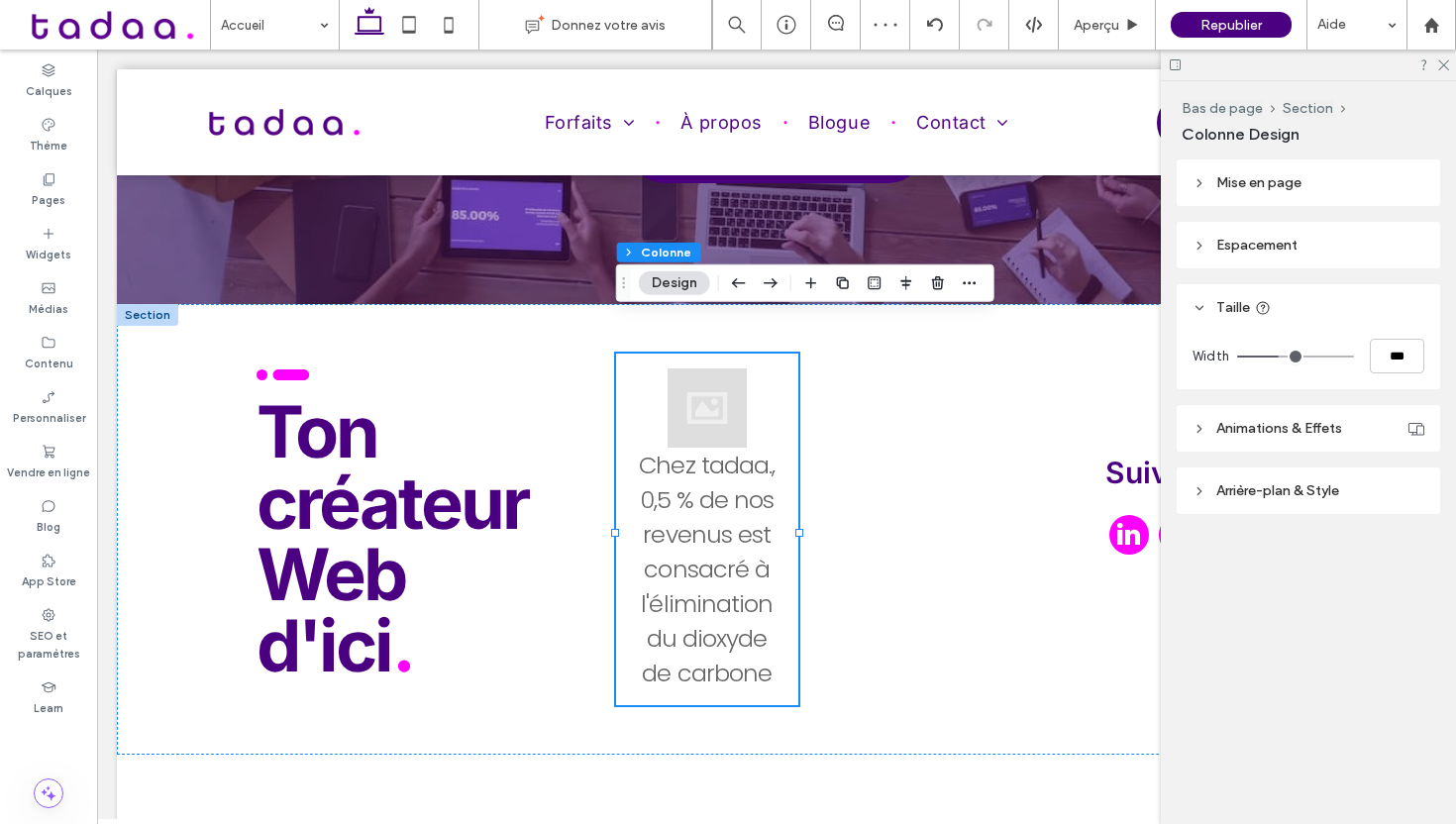 type on "**" 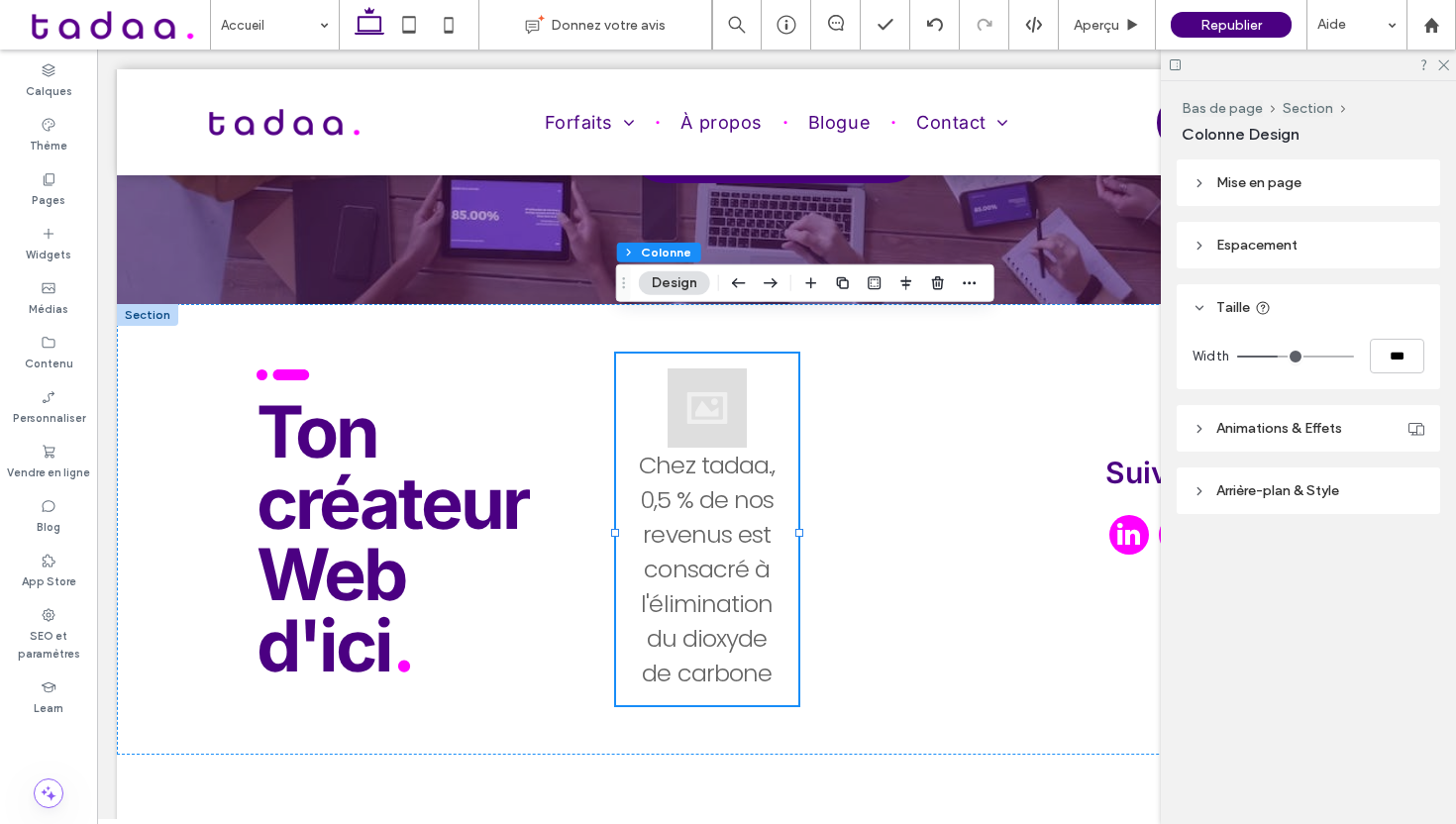 type on "**" 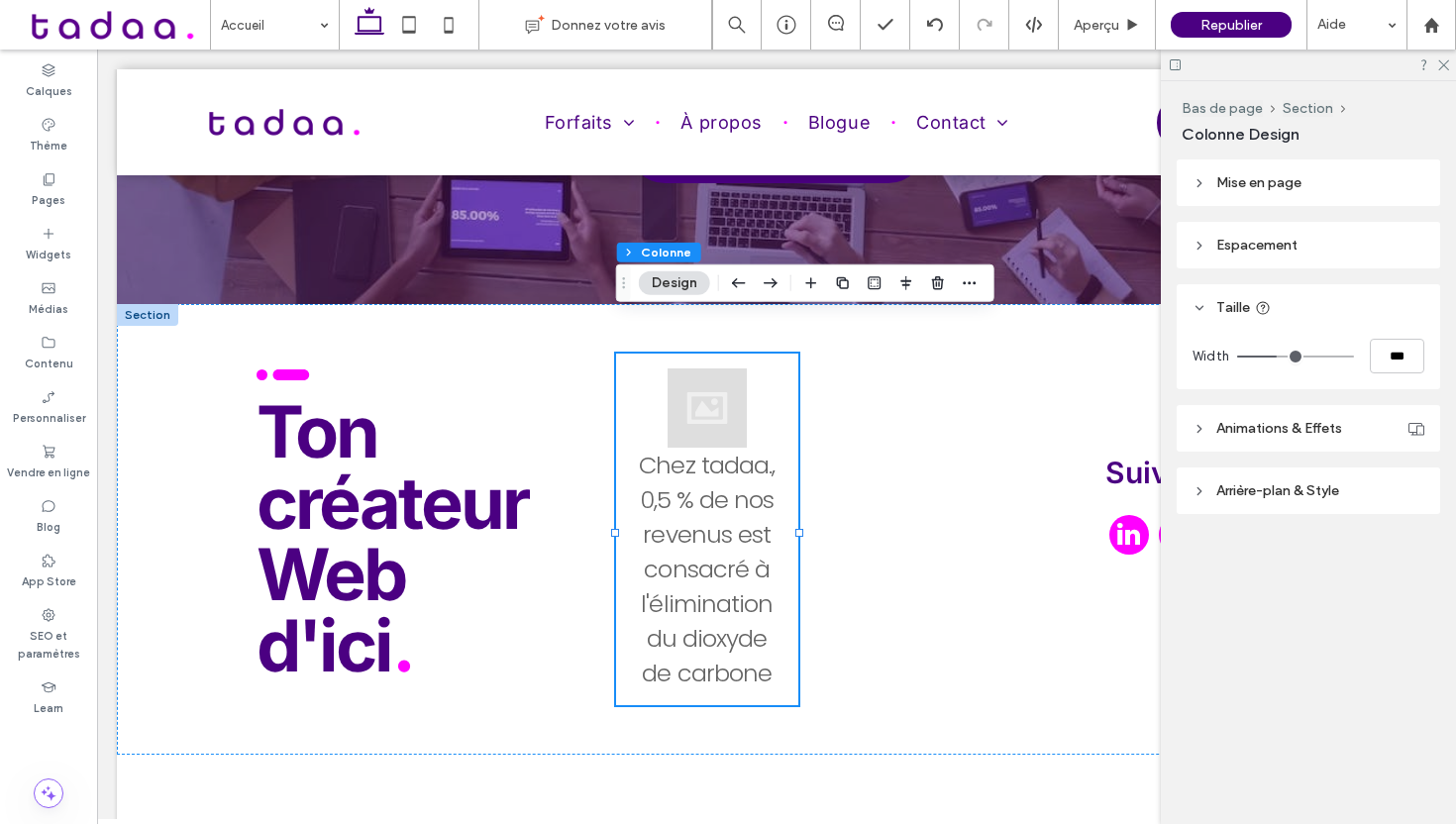 type on "**" 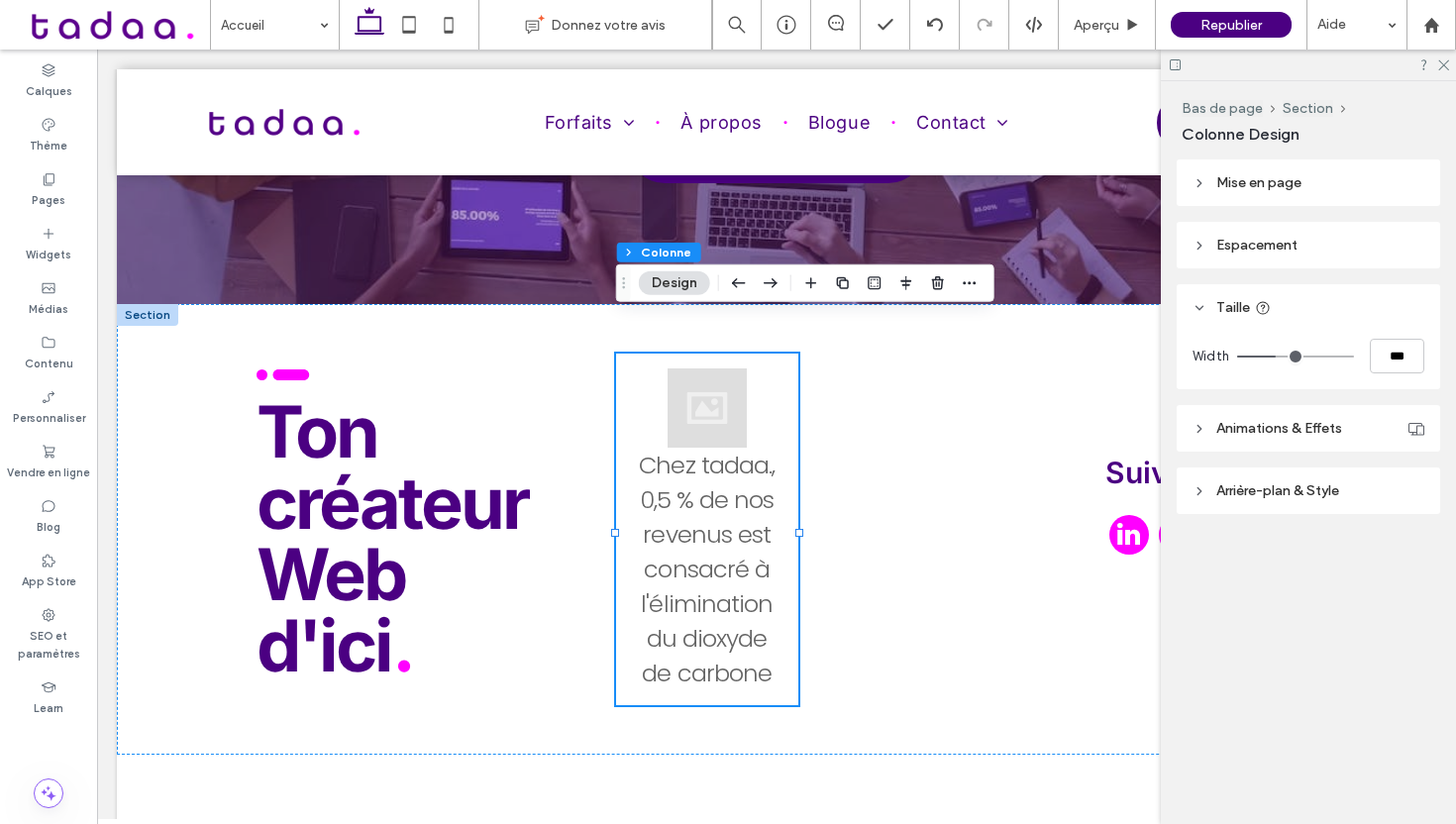 drag, startPoint x: 1261, startPoint y: 357, endPoint x: 1278, endPoint y: 359, distance: 17.117243 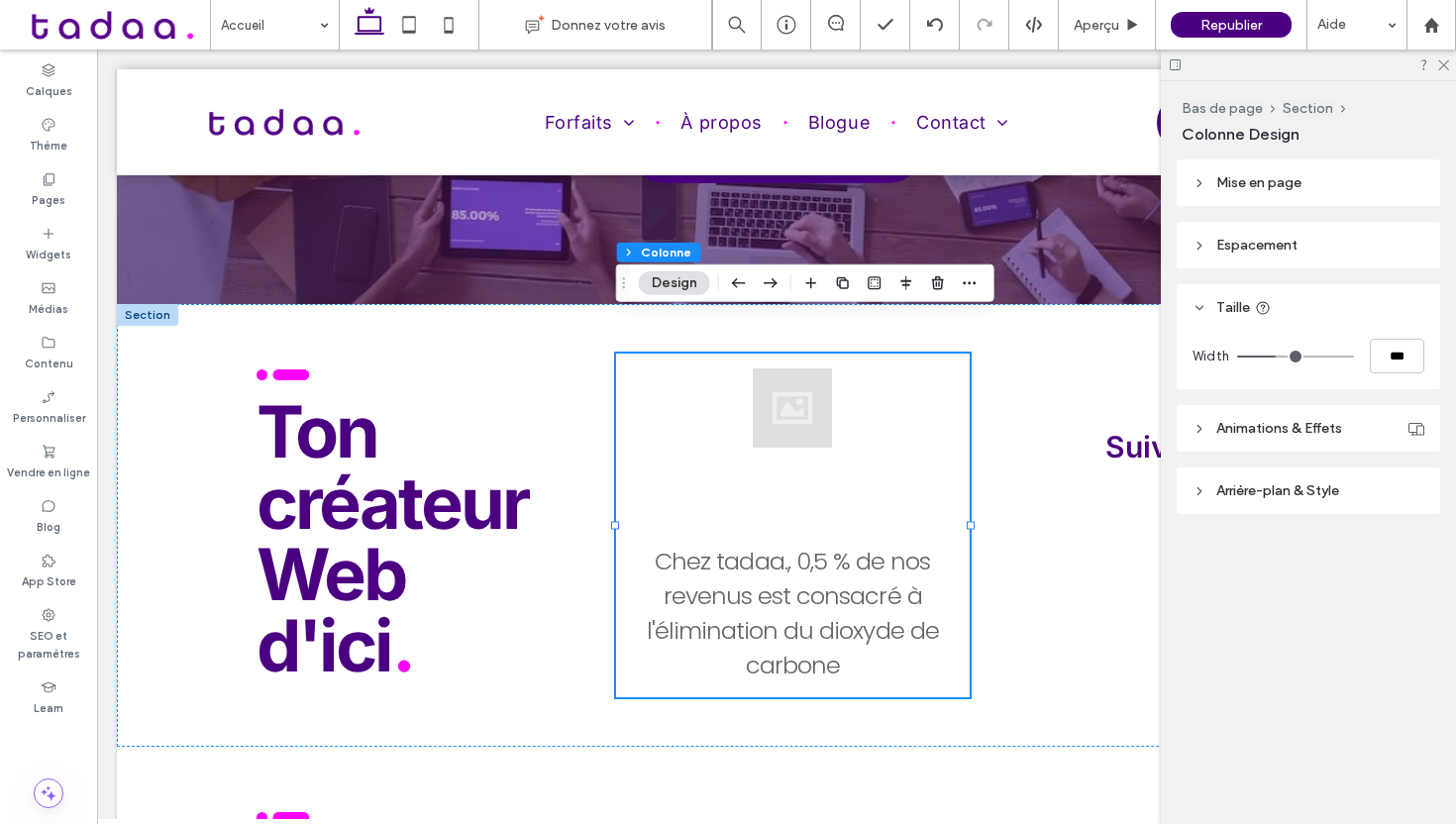 click 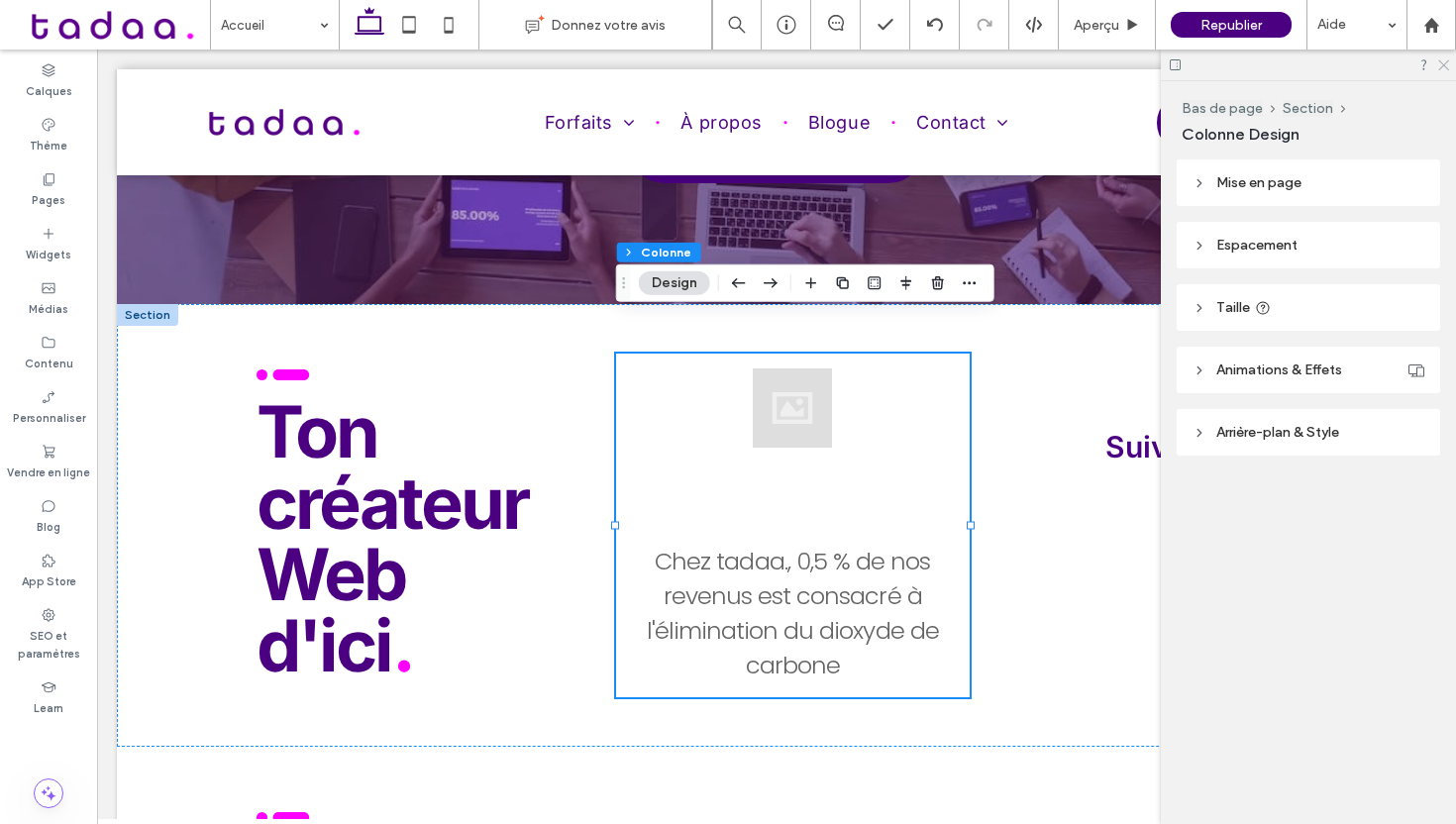 click 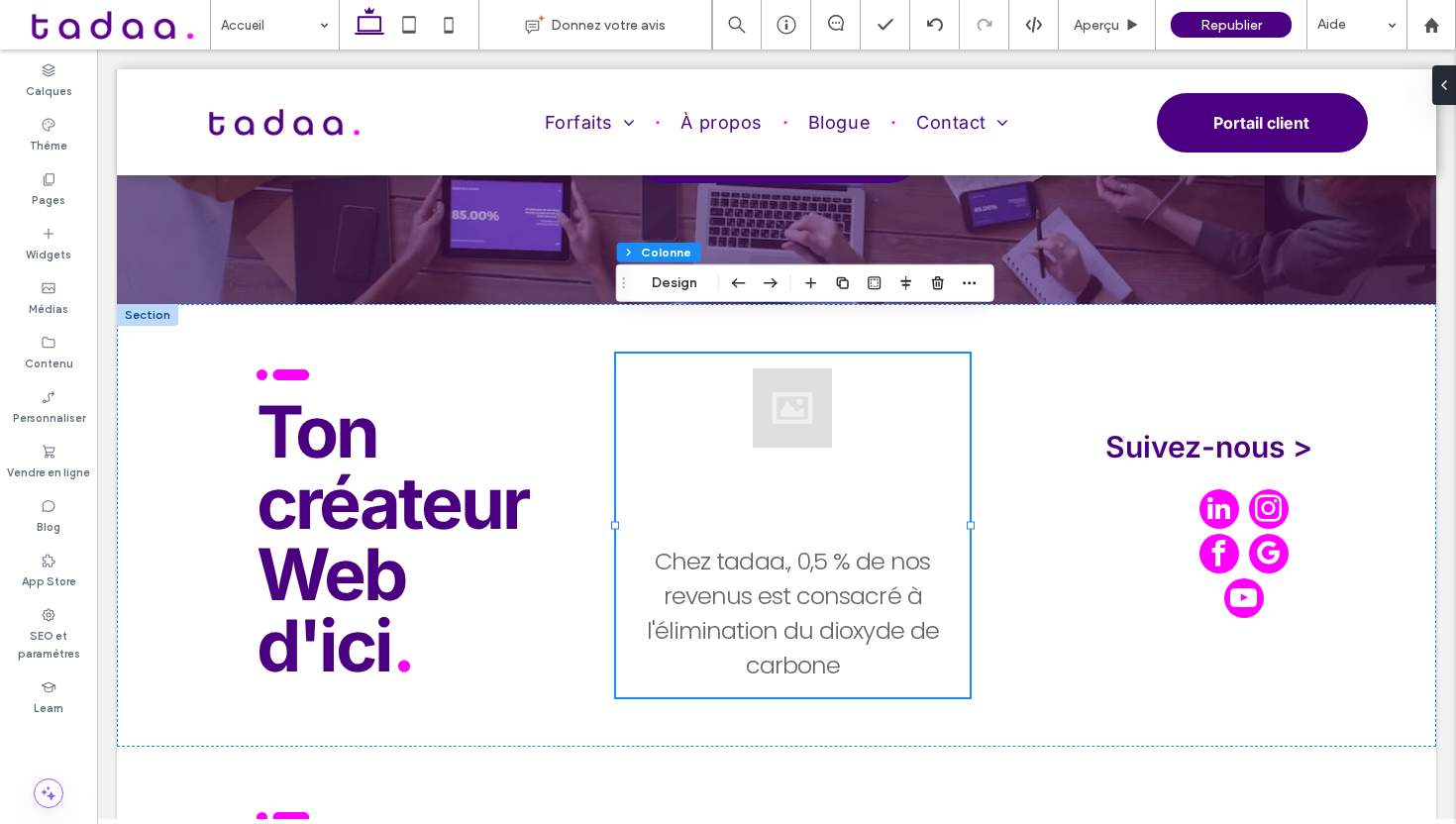 click on "Chez tadaa., 0,5 % de nos revenus est consacré à l'élimination du dioxyde de carbone" at bounding box center [792, 525] 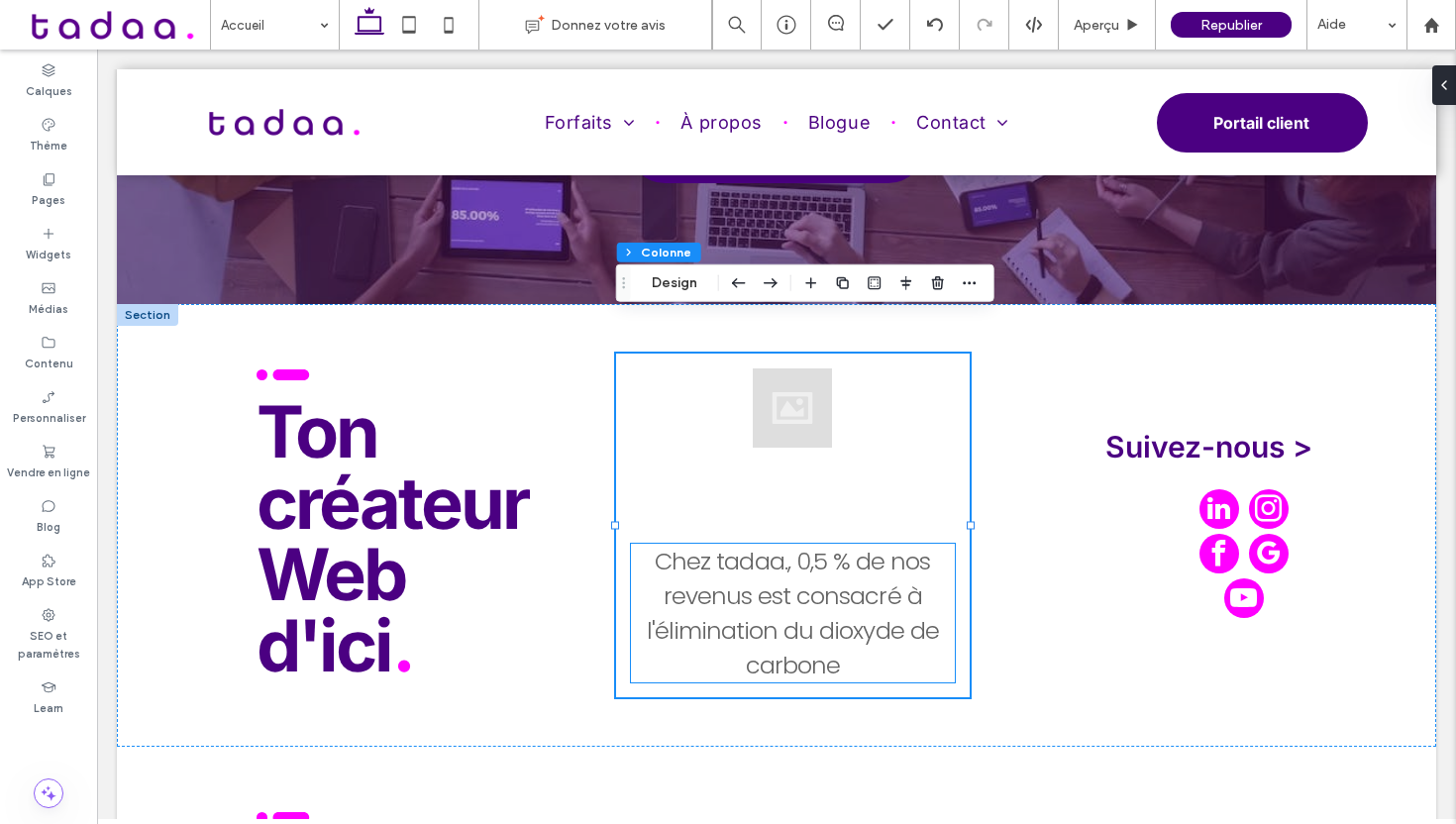 click on "Chez tadaa., 0,5 % de nos revenus est consacré à l'élimination du dioxyde de carbone" at bounding box center (792, 613) 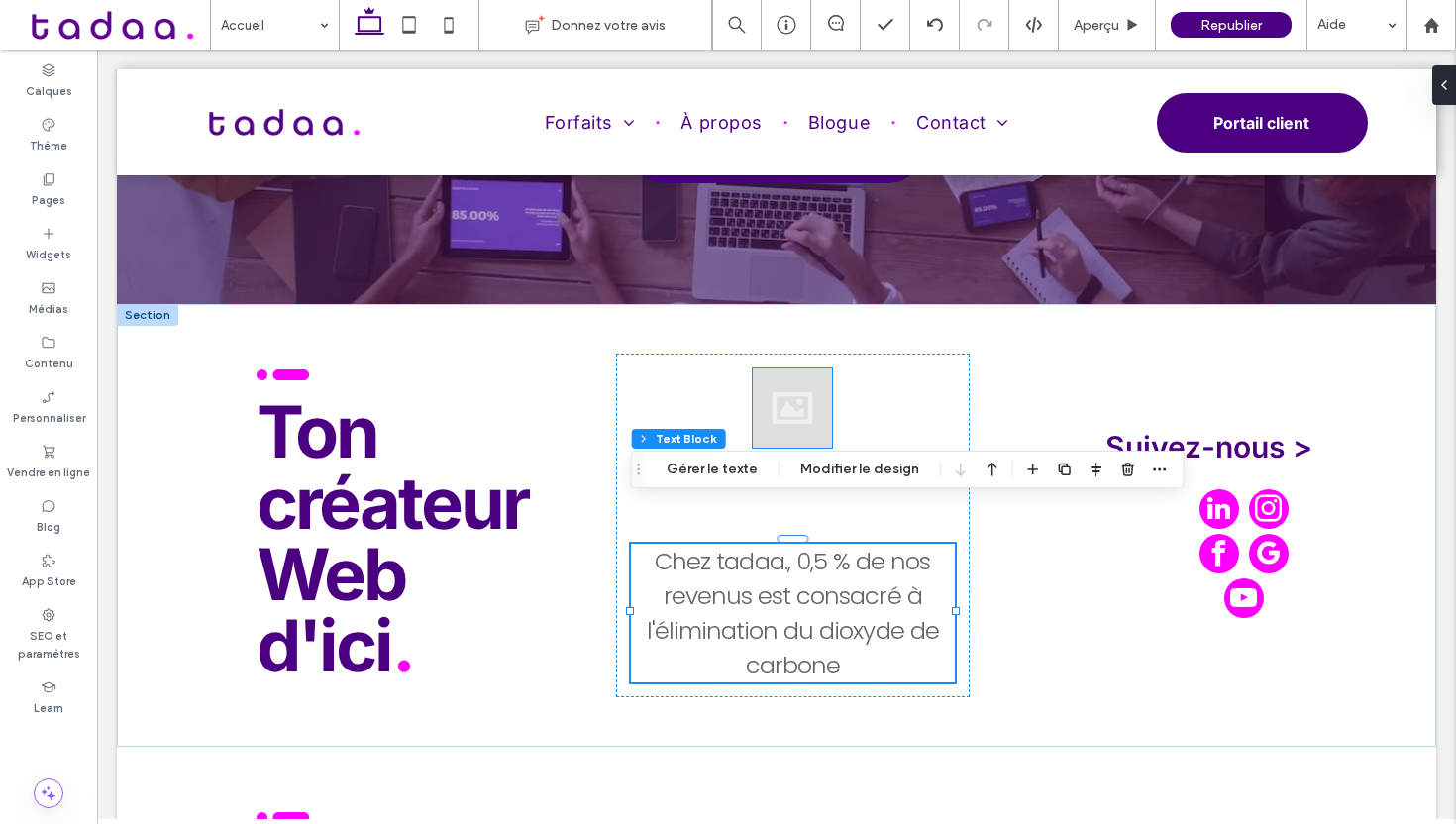 click at bounding box center [792, 408] 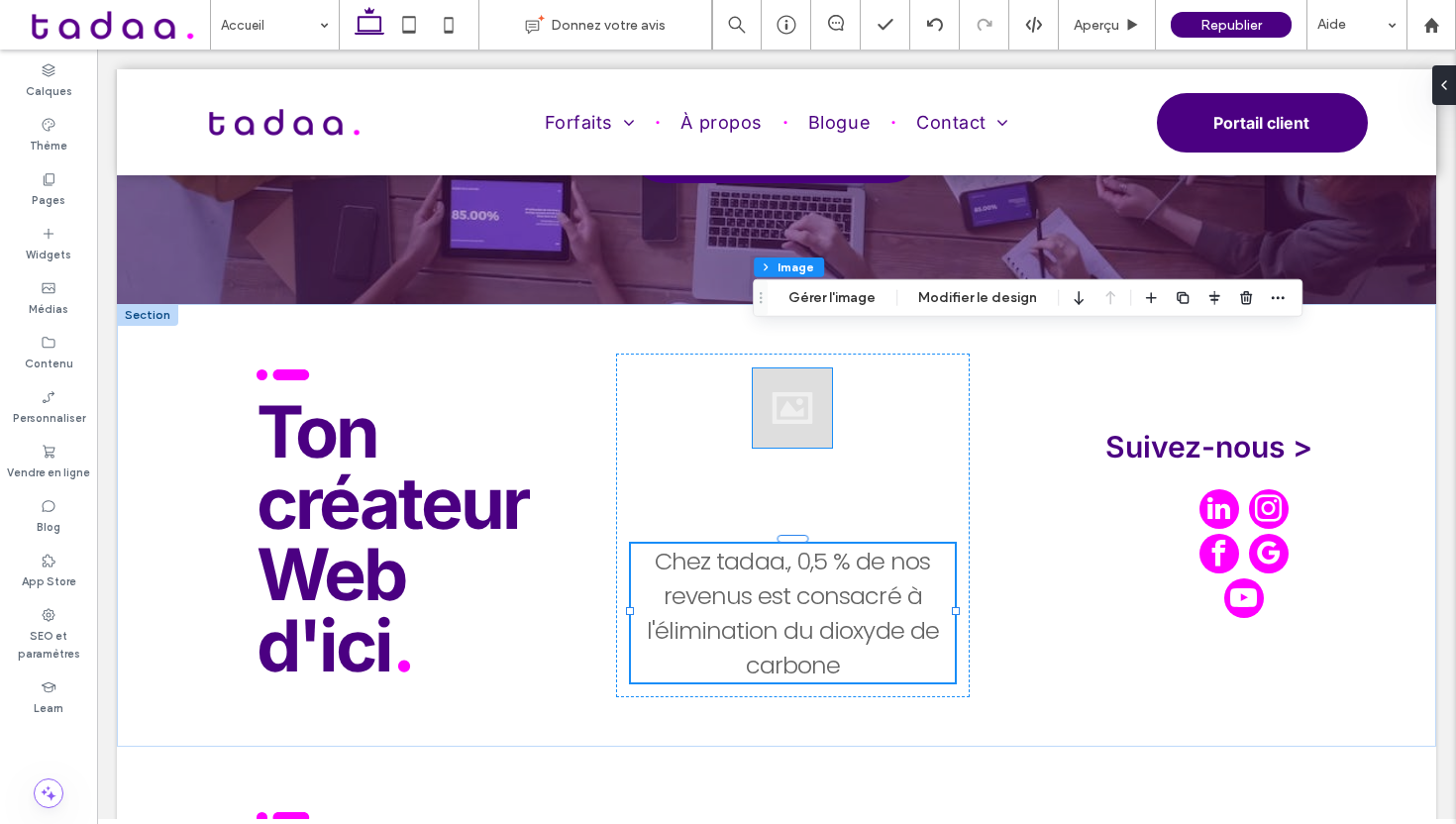 type on "**" 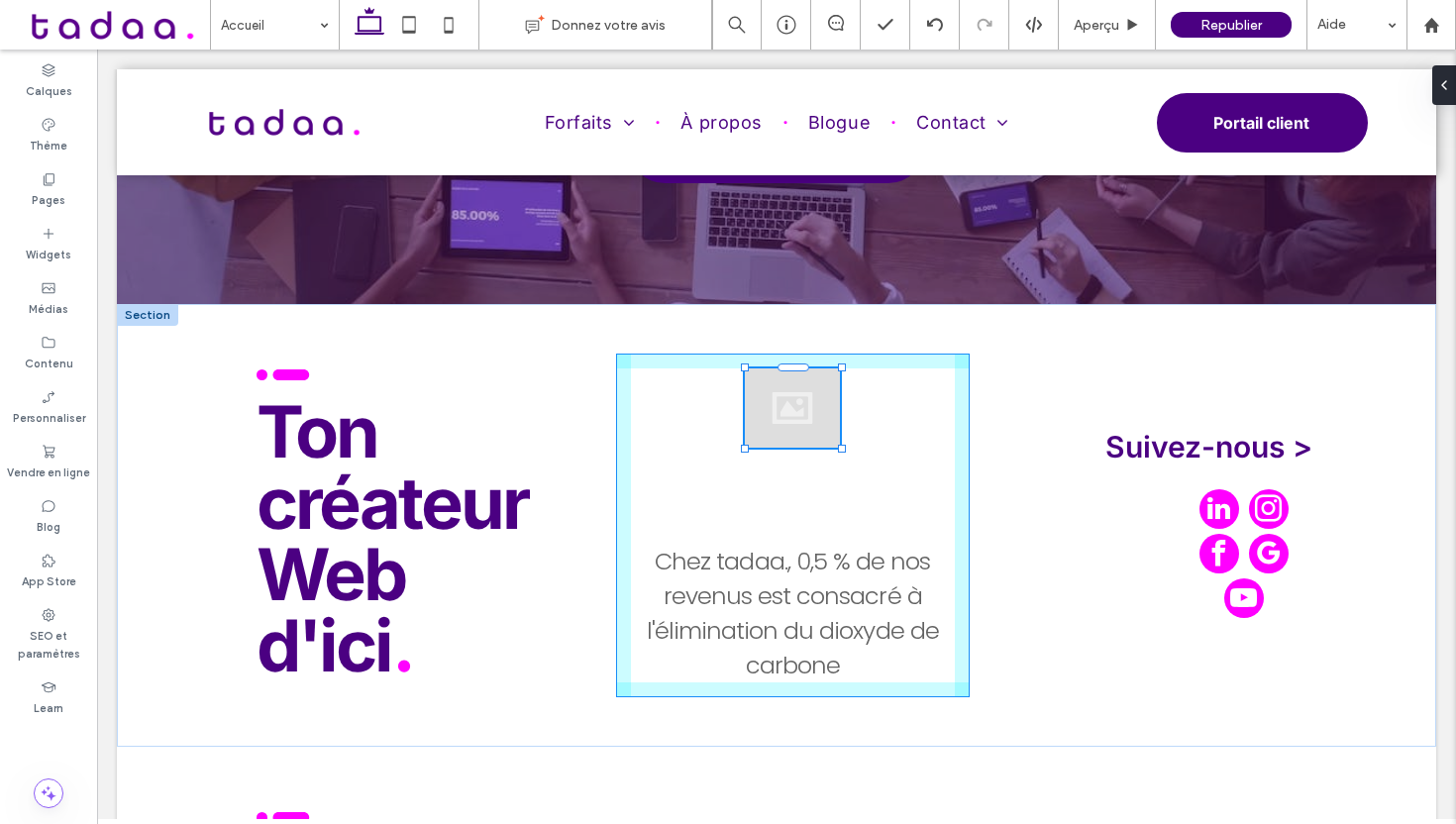 drag, startPoint x: 835, startPoint y: 409, endPoint x: 922, endPoint y: 487, distance: 116.846053 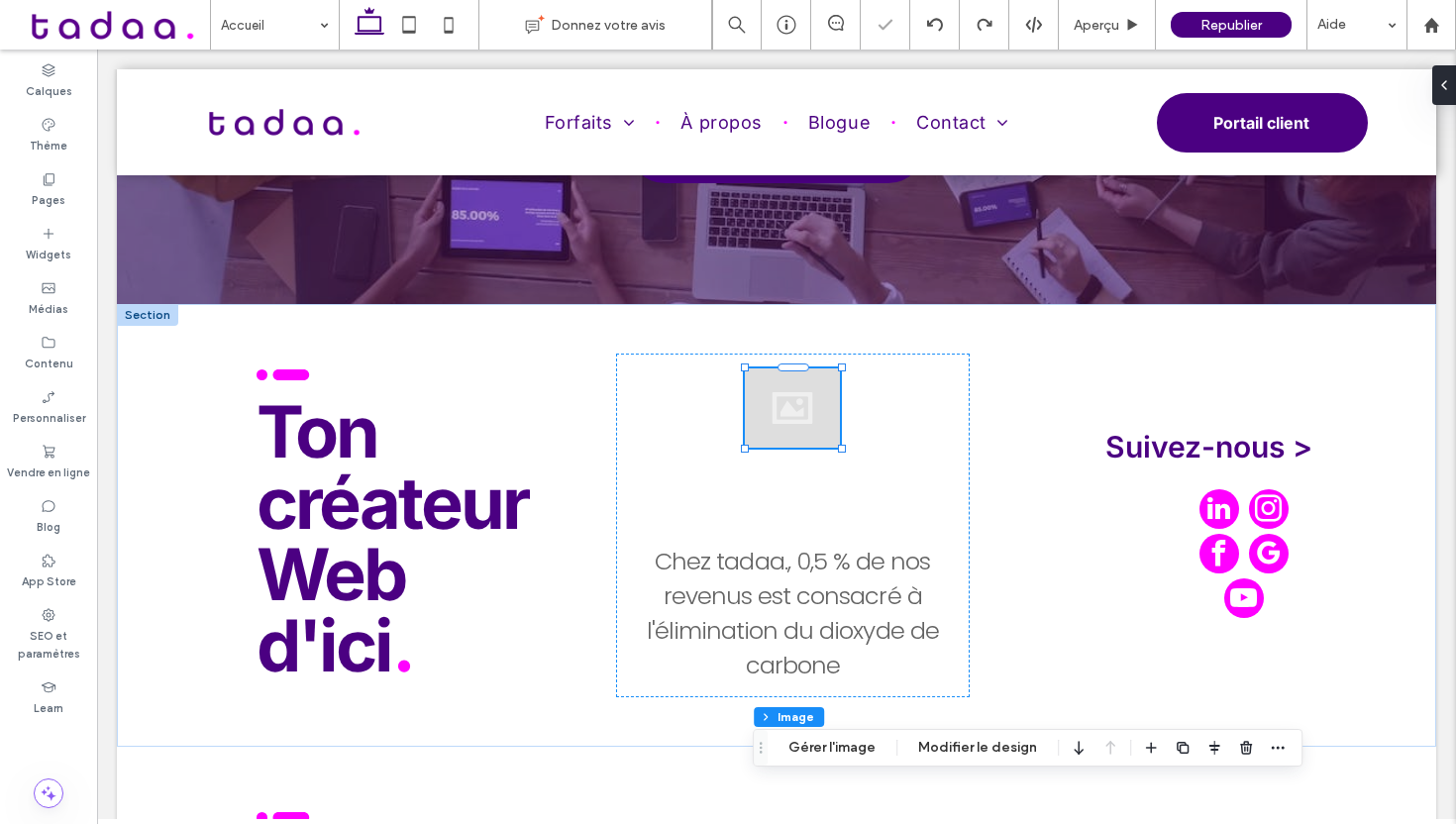 type on "**" 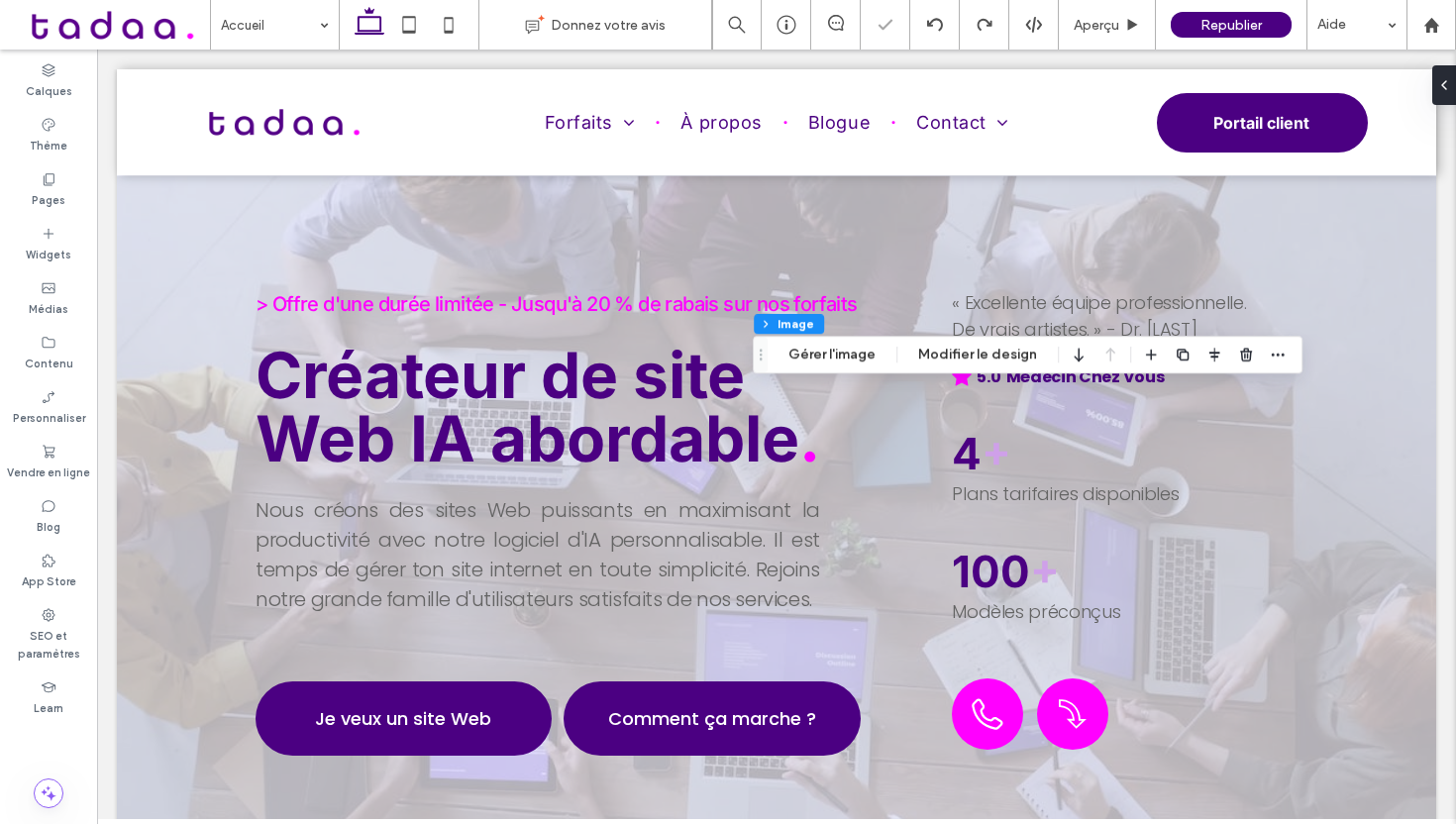 scroll, scrollTop: 10946, scrollLeft: 0, axis: vertical 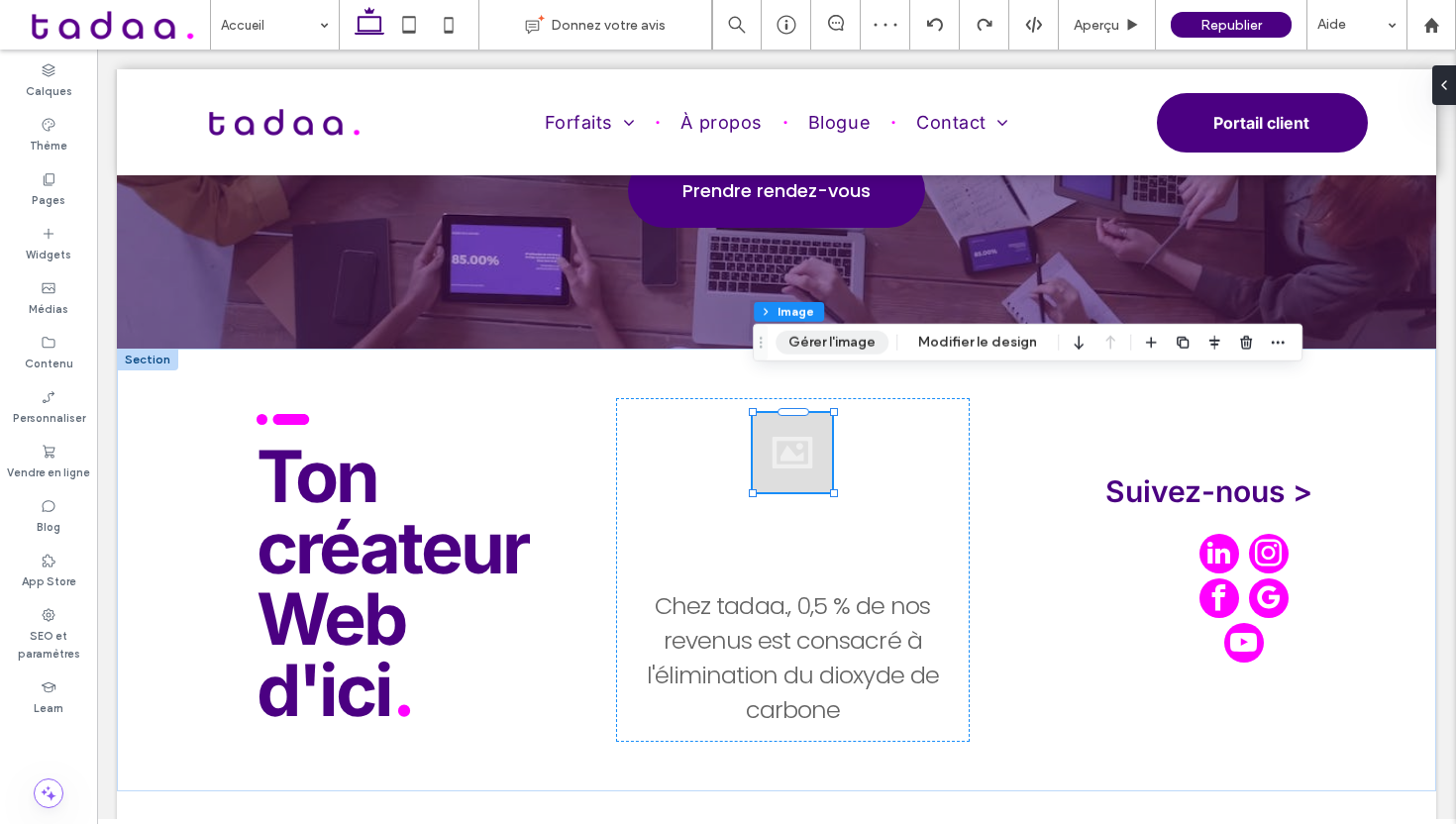 click on "Gérer l'image" at bounding box center [832, 343] 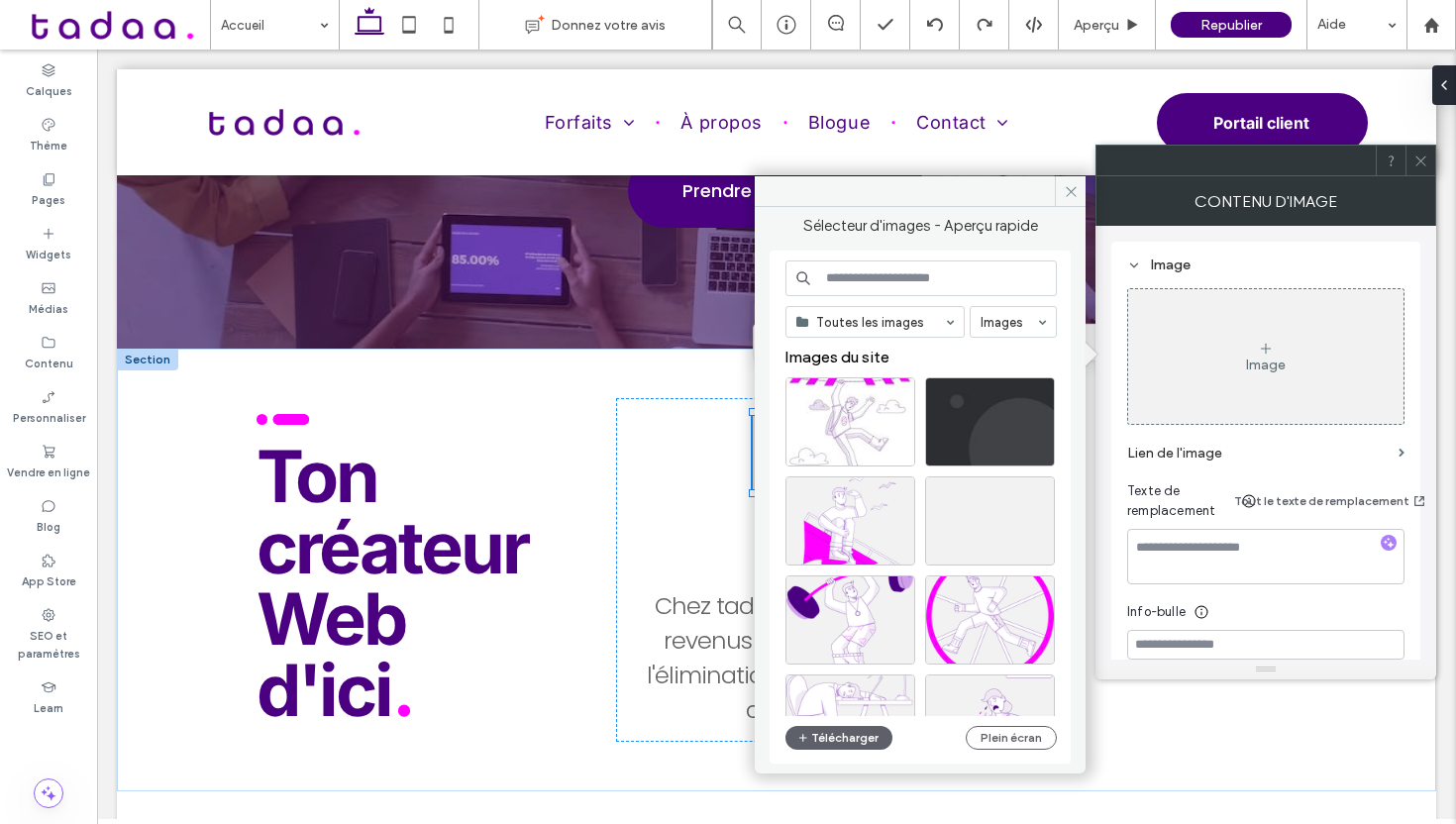 click on "Image" at bounding box center (1266, 357) 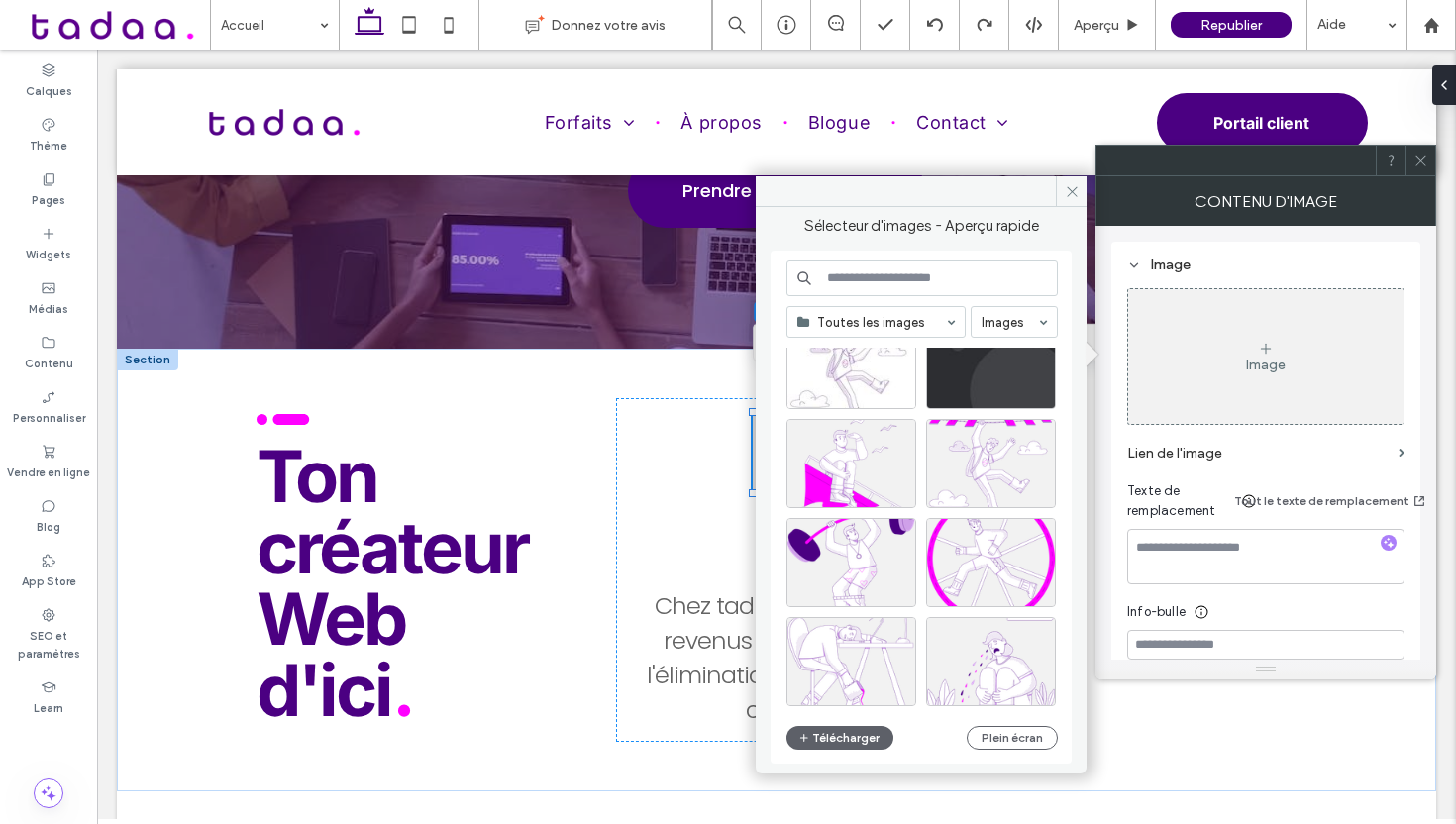 scroll, scrollTop: 0, scrollLeft: 0, axis: both 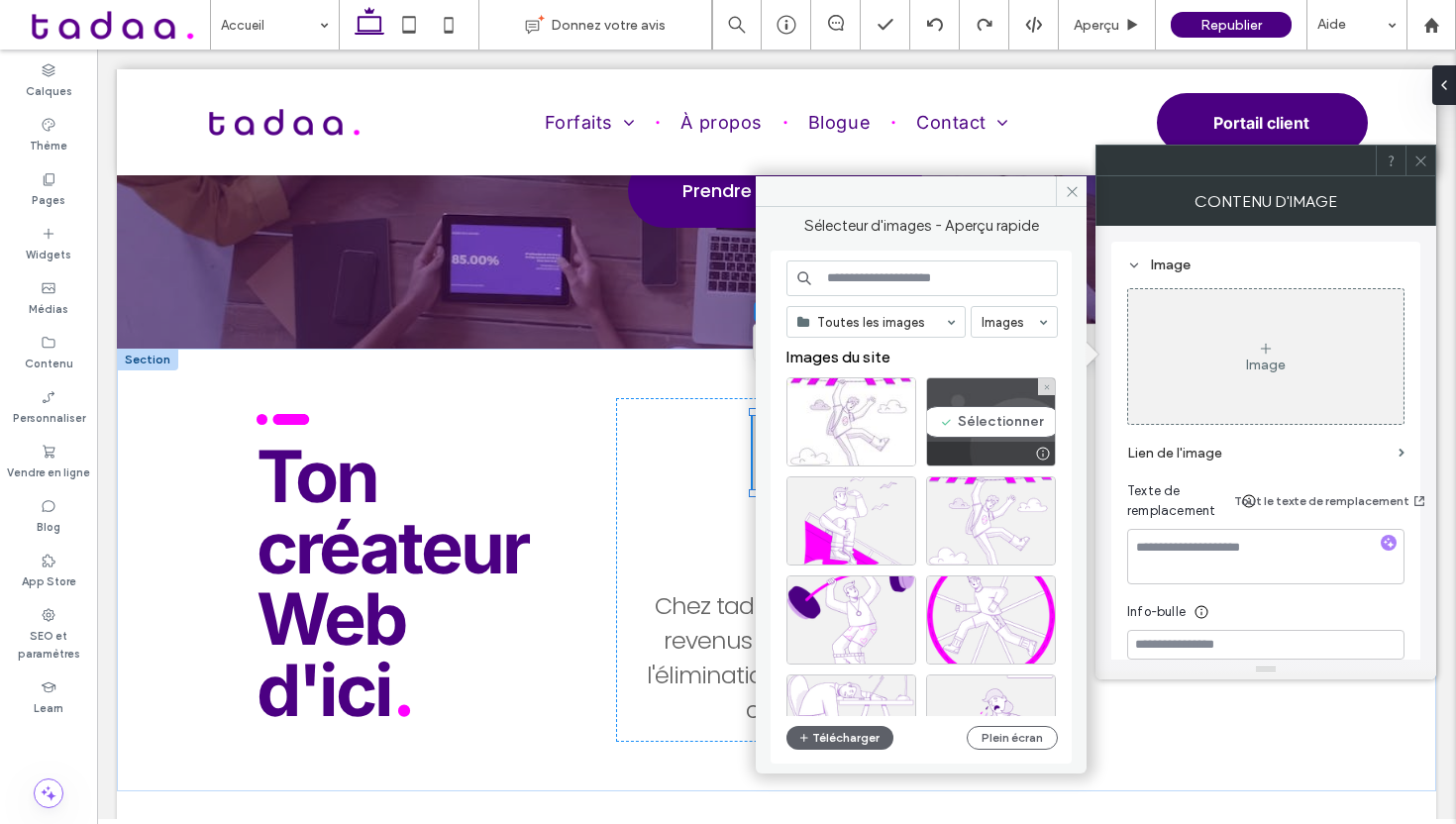 click on "Sélectionner" at bounding box center [990, 422] 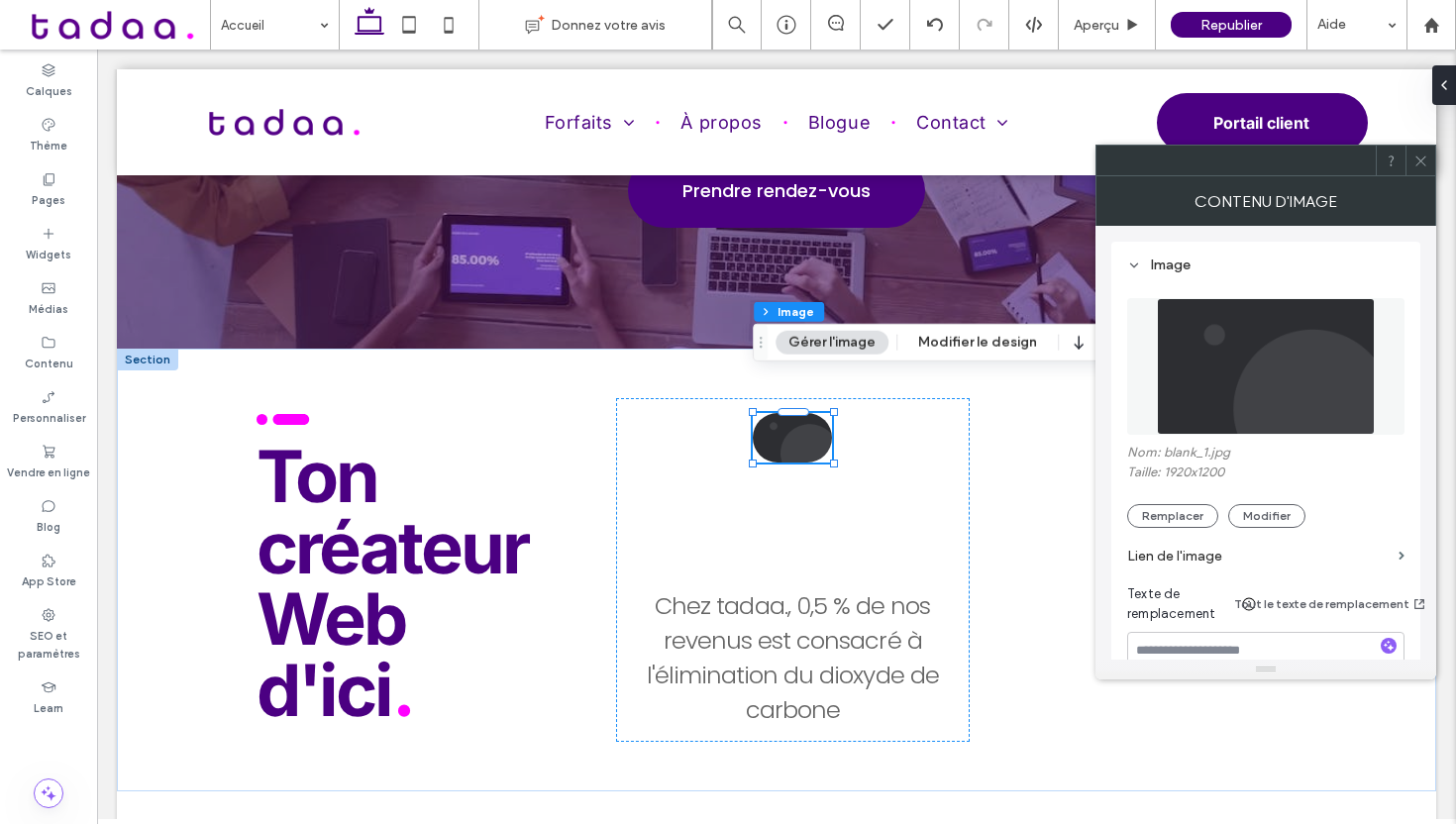 click 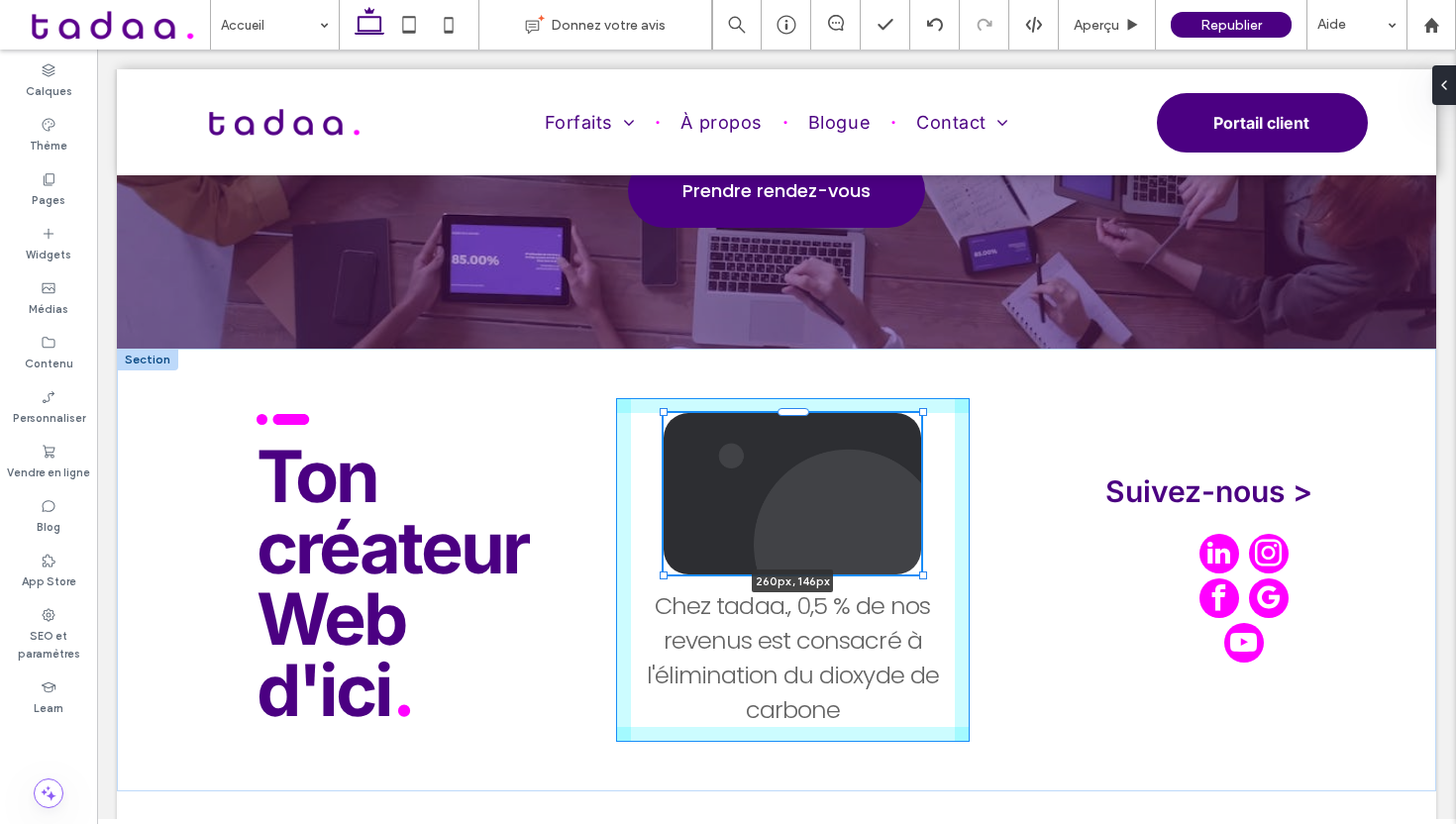 drag, startPoint x: 831, startPoint y: 422, endPoint x: 884, endPoint y: 503, distance: 96.7988 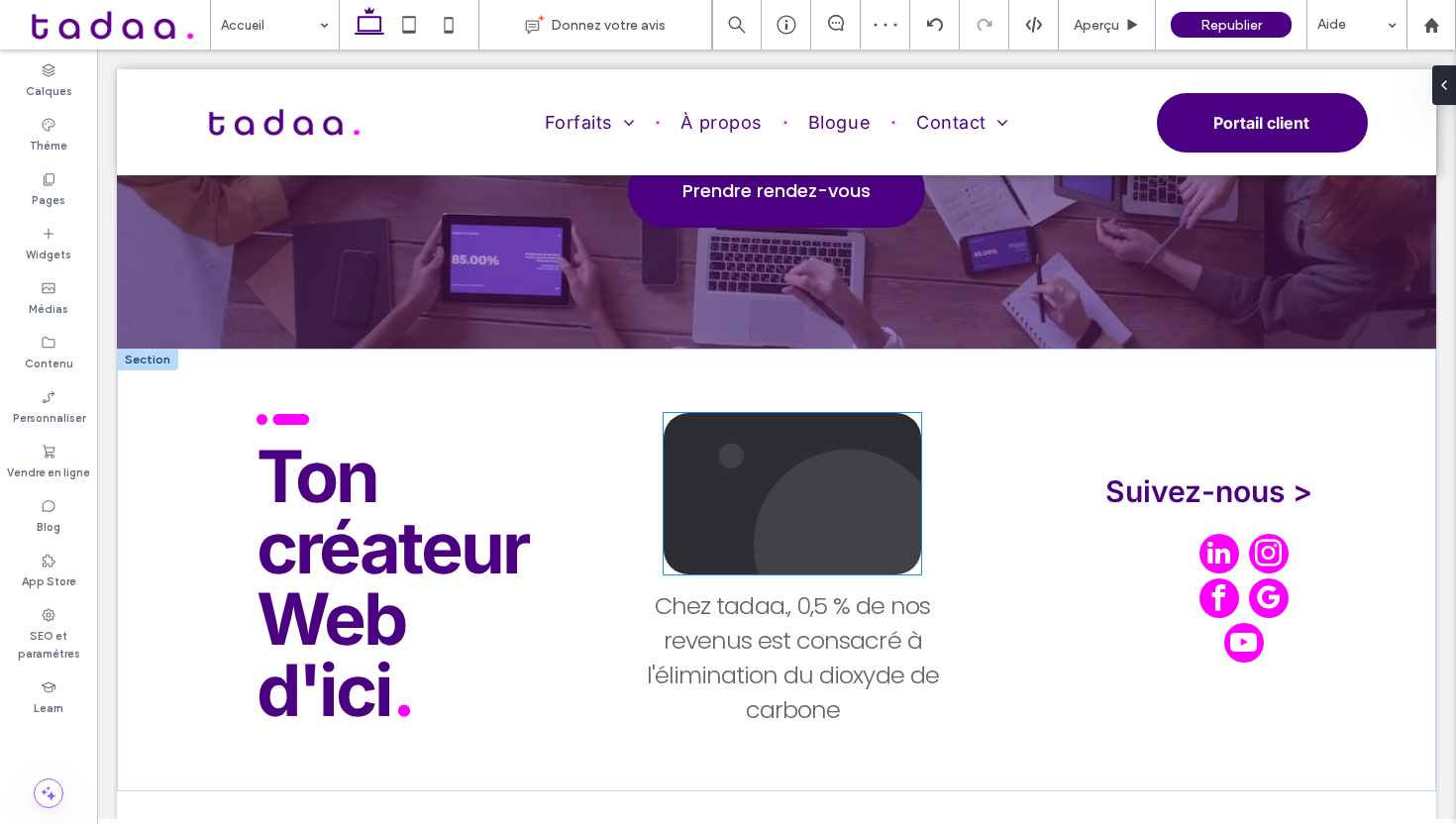 click at bounding box center [792, 493] 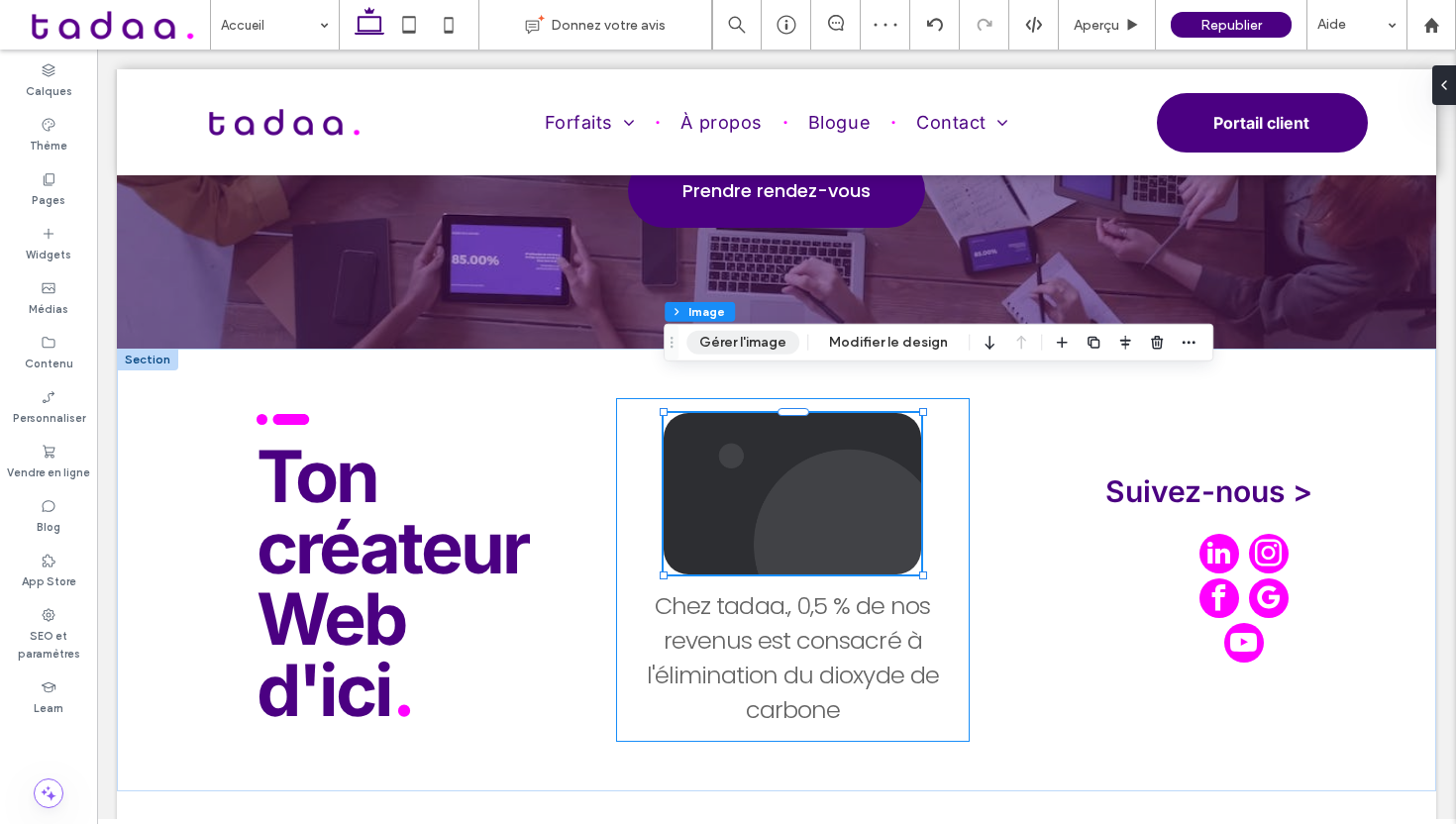 click on "Gérer l'image" at bounding box center (743, 343) 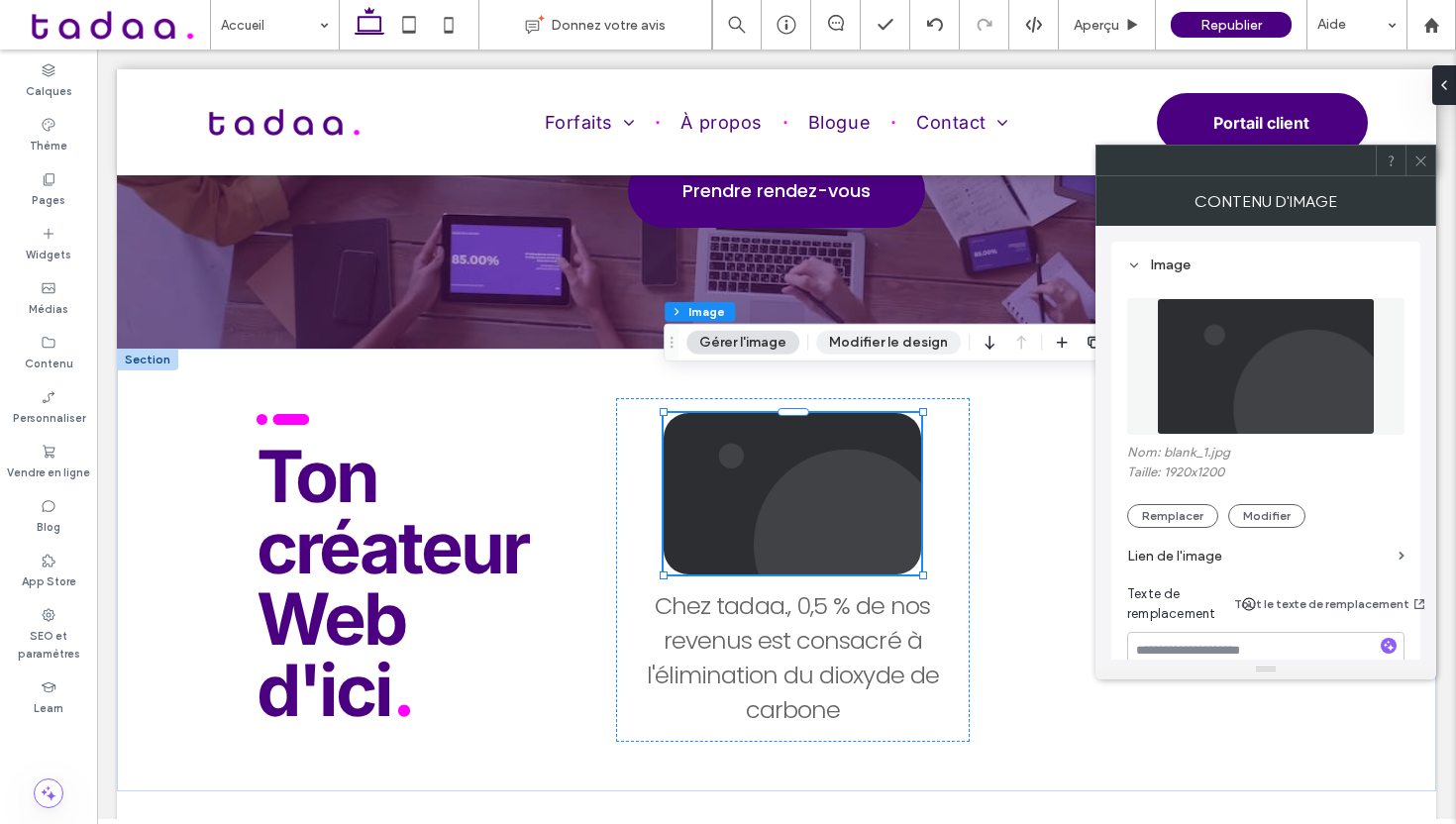 click on "Modifier le design" at bounding box center [888, 343] 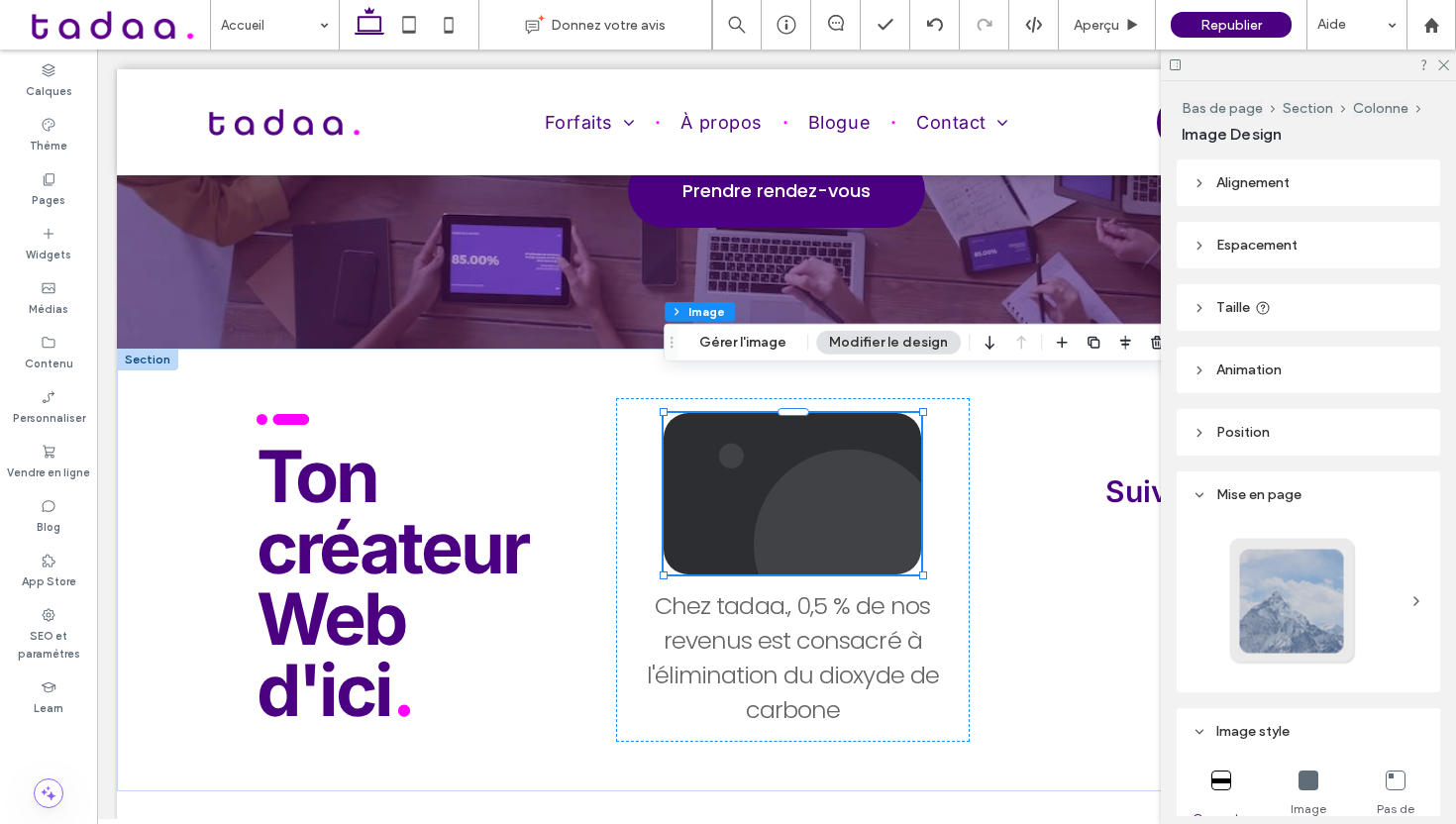 scroll, scrollTop: 829, scrollLeft: 0, axis: vertical 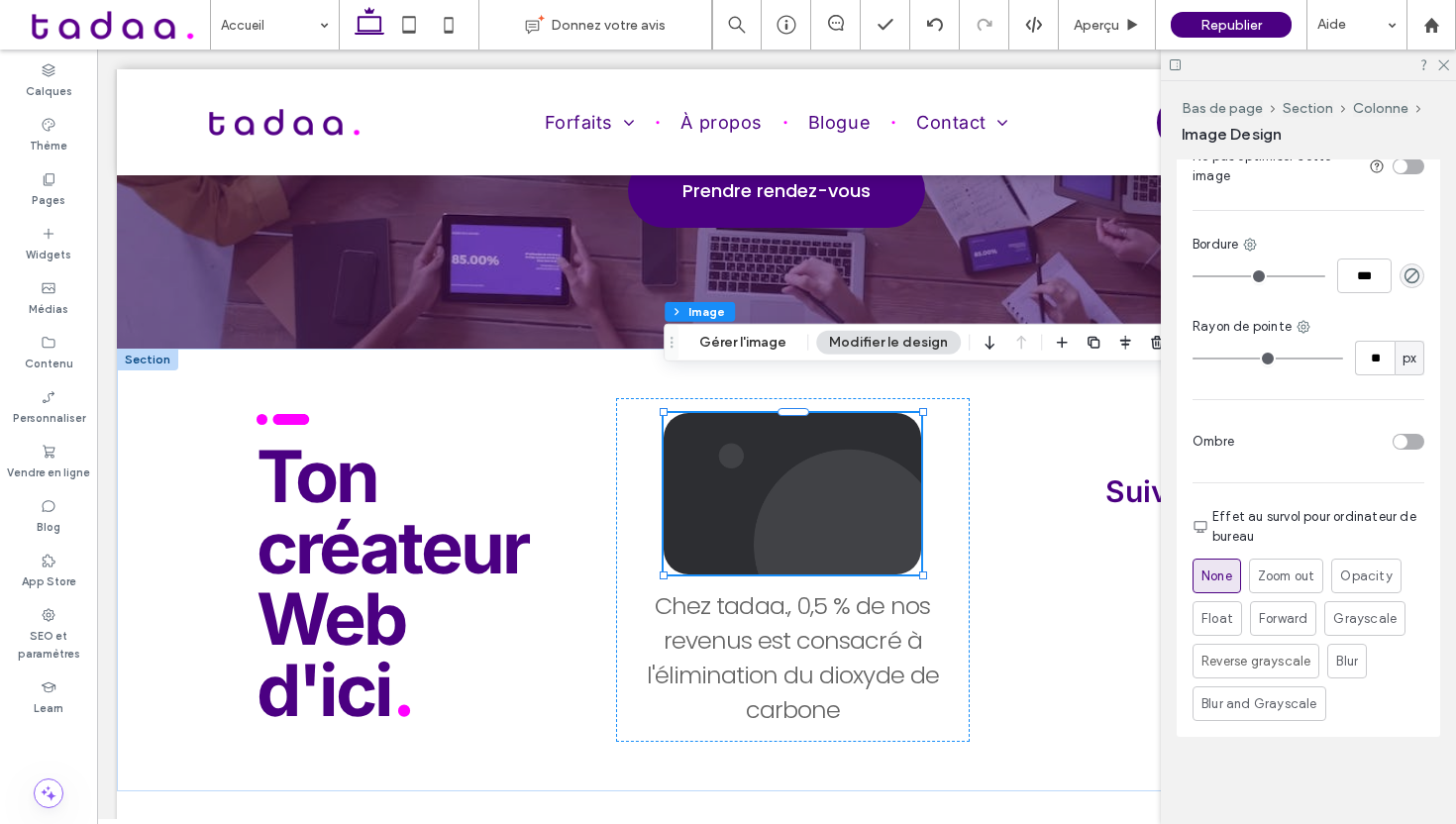 type on "**" 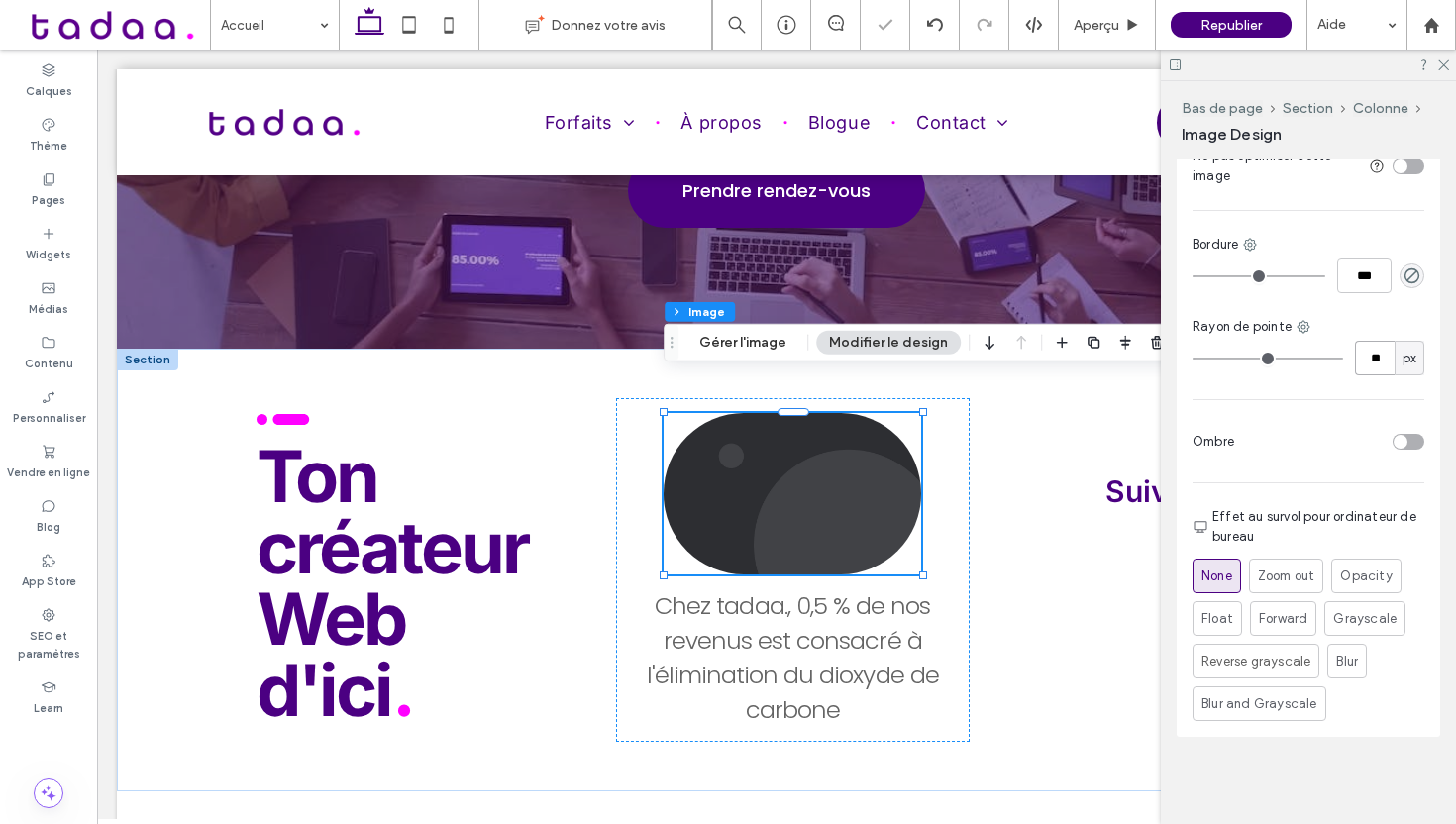 click on "**" at bounding box center [1375, 358] 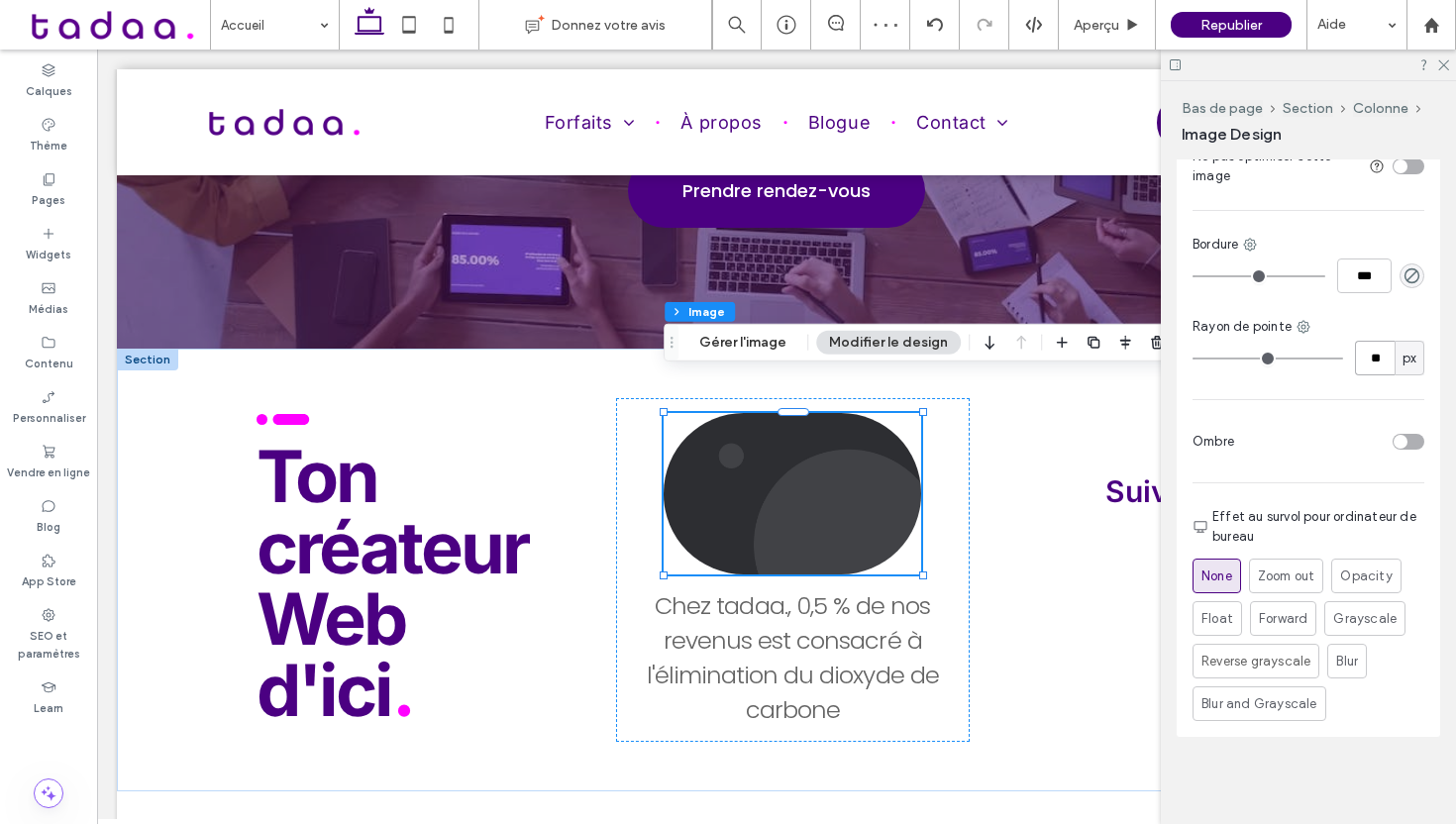 type on "**" 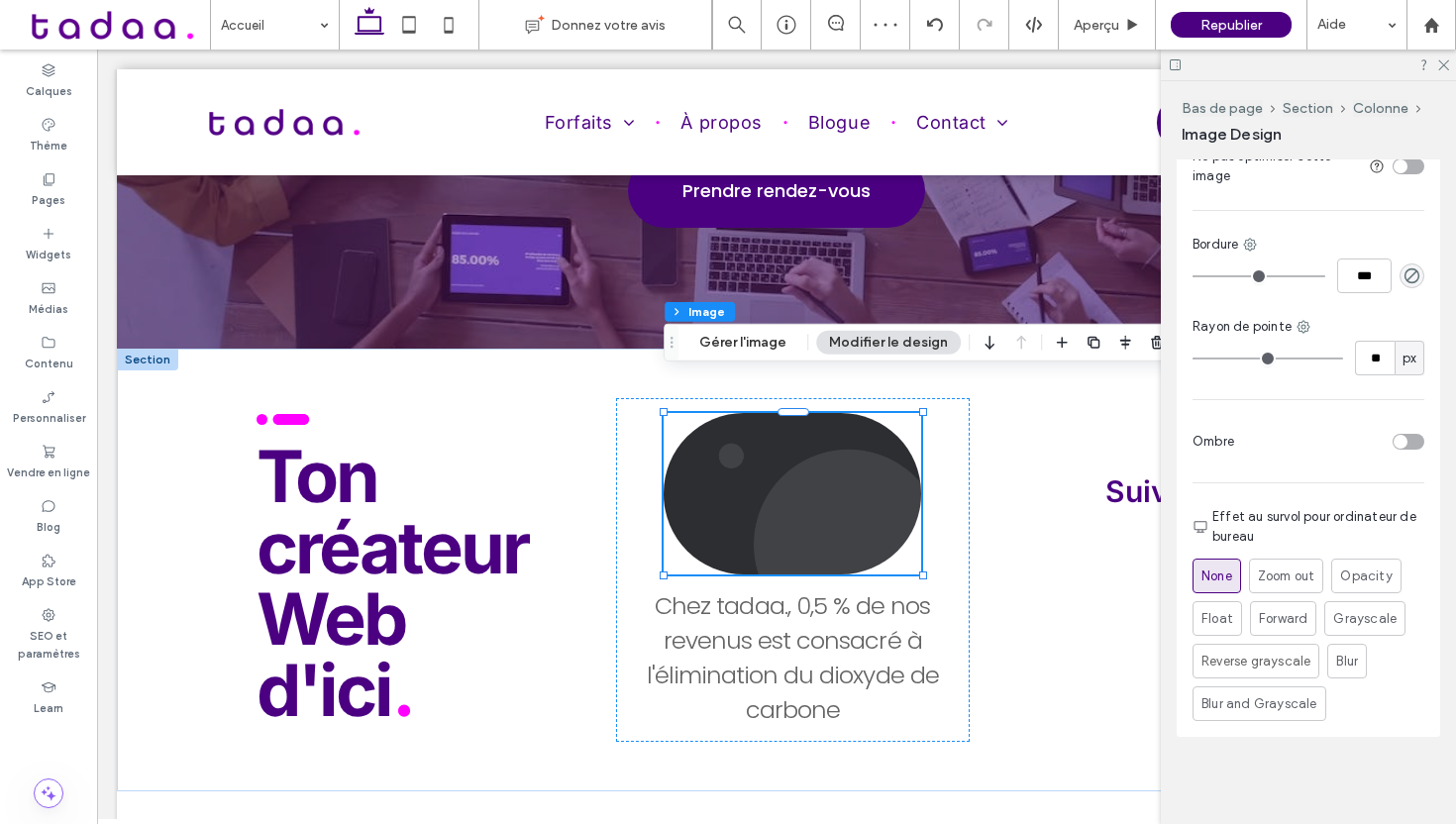 type on "**" 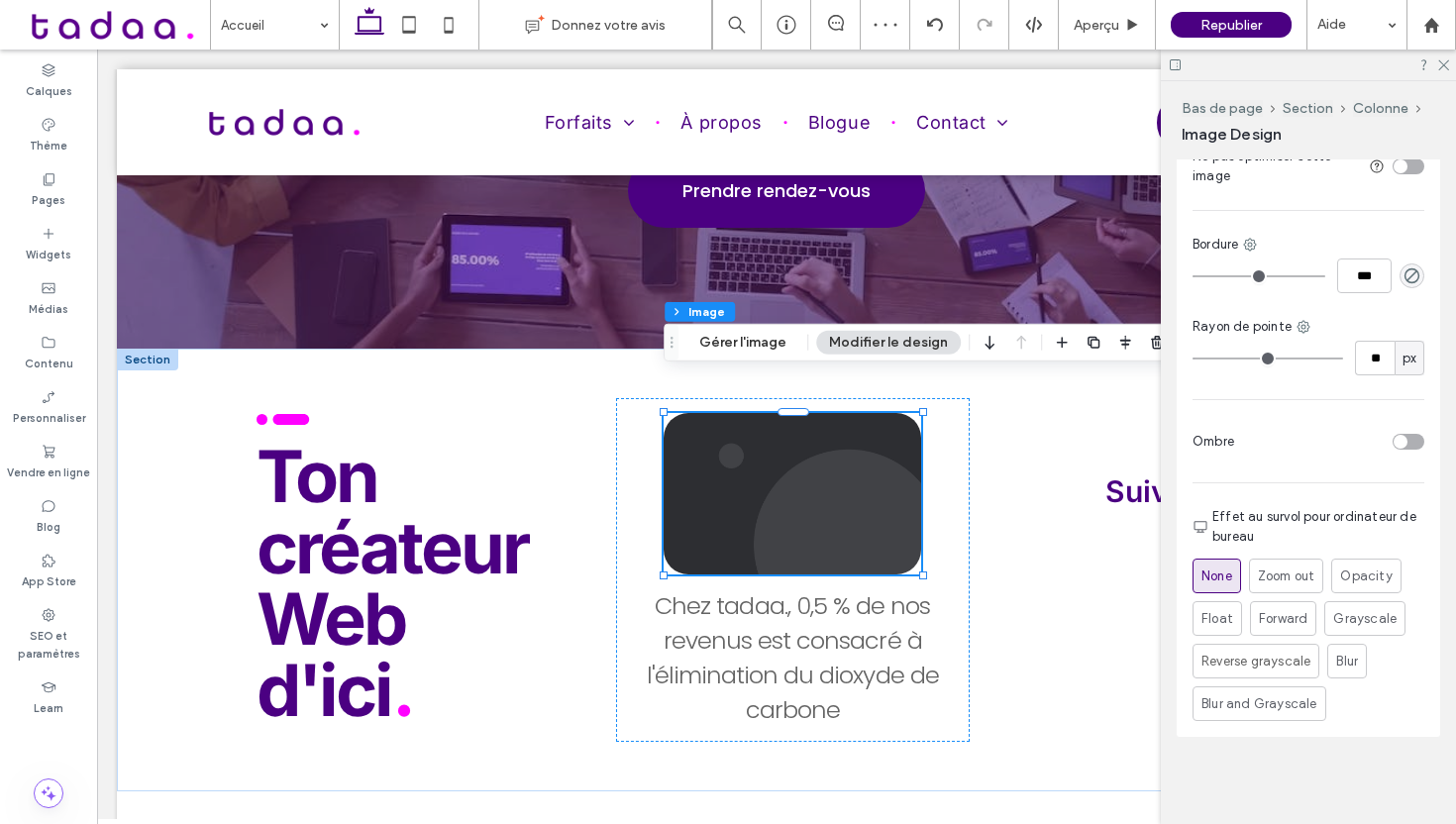 click on "Couverture Image complète Pas de répétition Position Ne pas optimiser cette image Bordure *** Rayon de pointe ** px Ombre Effet au survol pour ordinateur de bureau None Zoom out Opacity Float Forward Grayscale Reverse grayscale Blur Blur and Grayscale" at bounding box center [1308, 331] 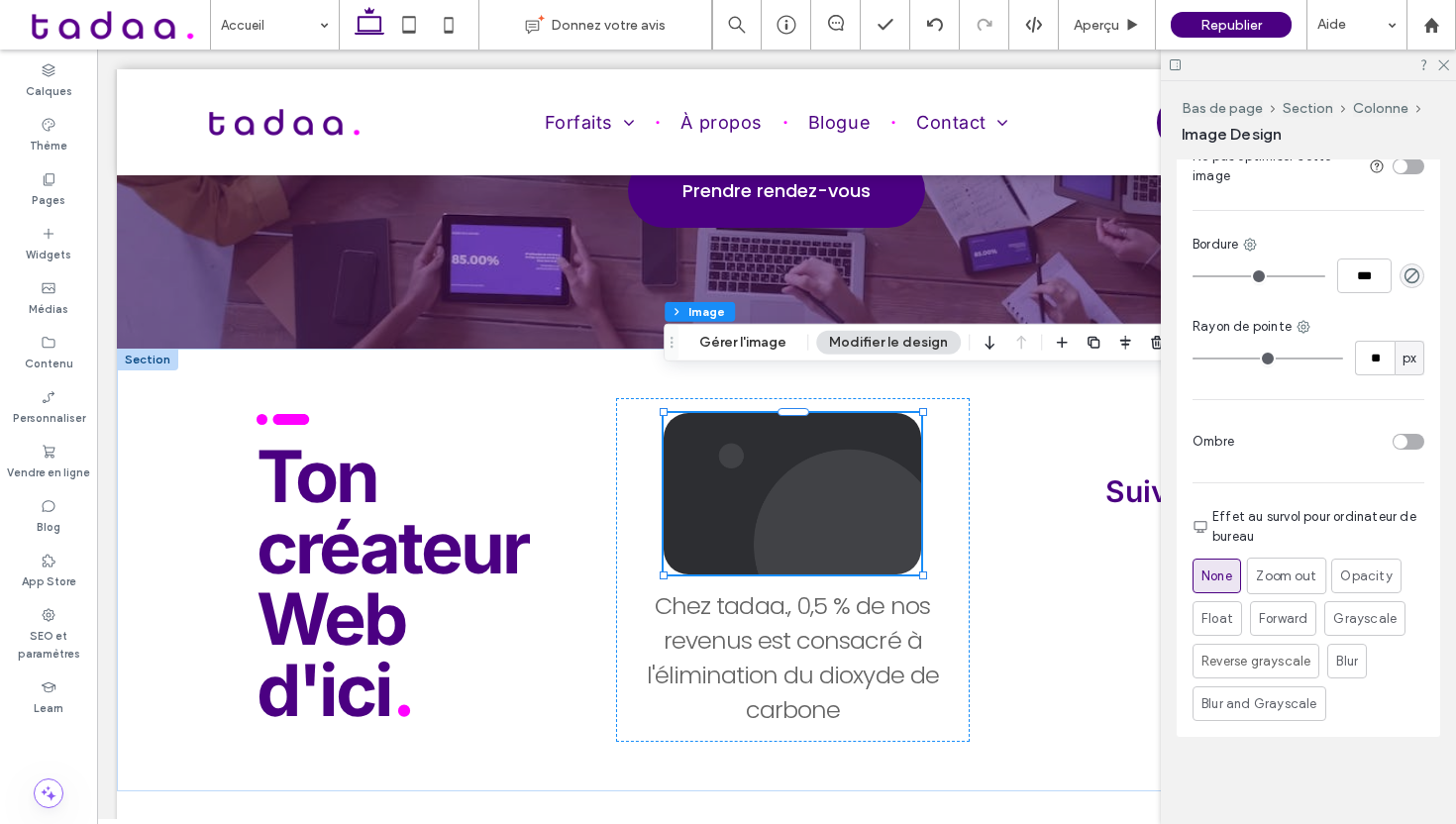click on "Zoom out" at bounding box center [1286, 575] 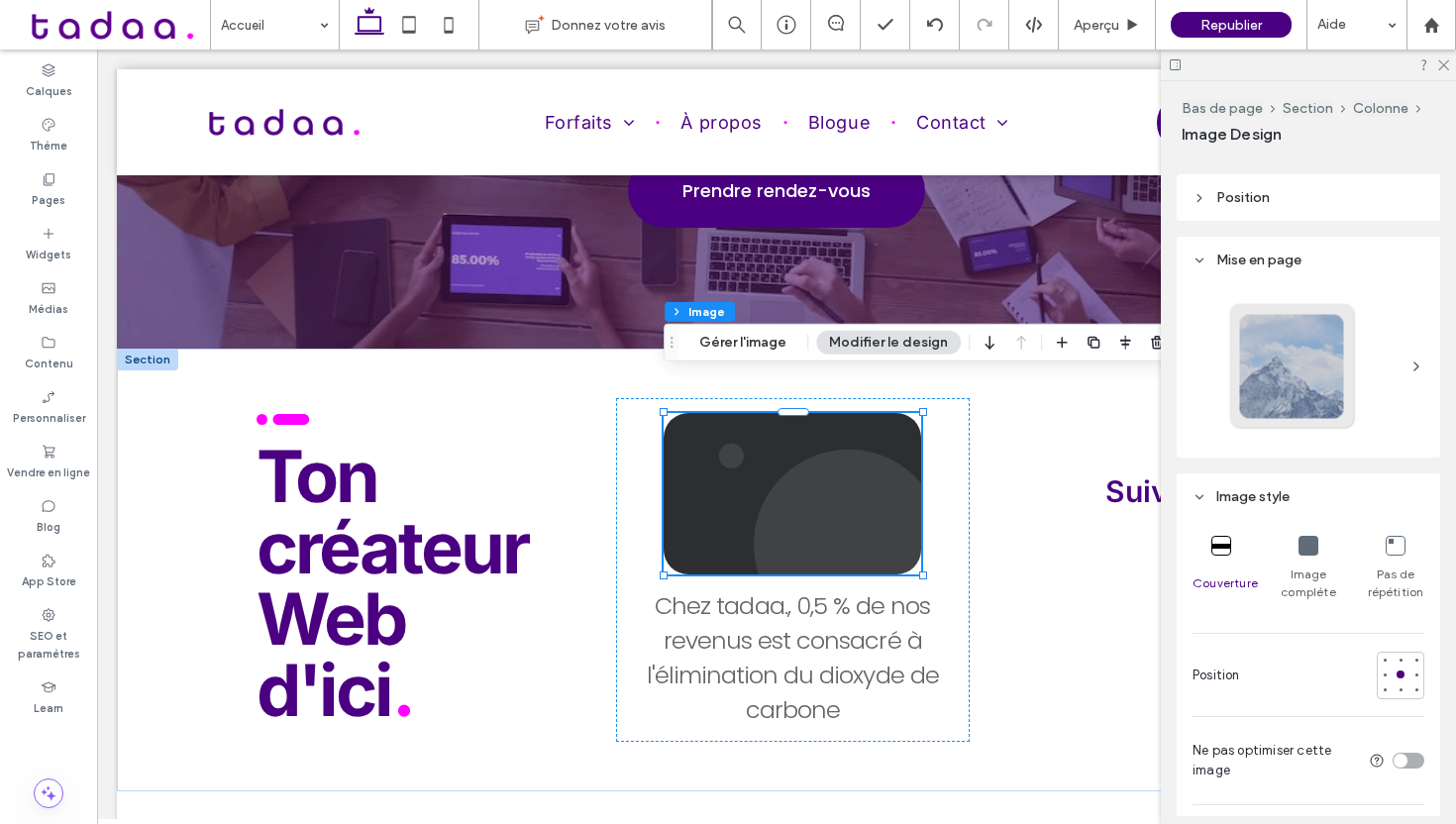 scroll, scrollTop: 0, scrollLeft: 0, axis: both 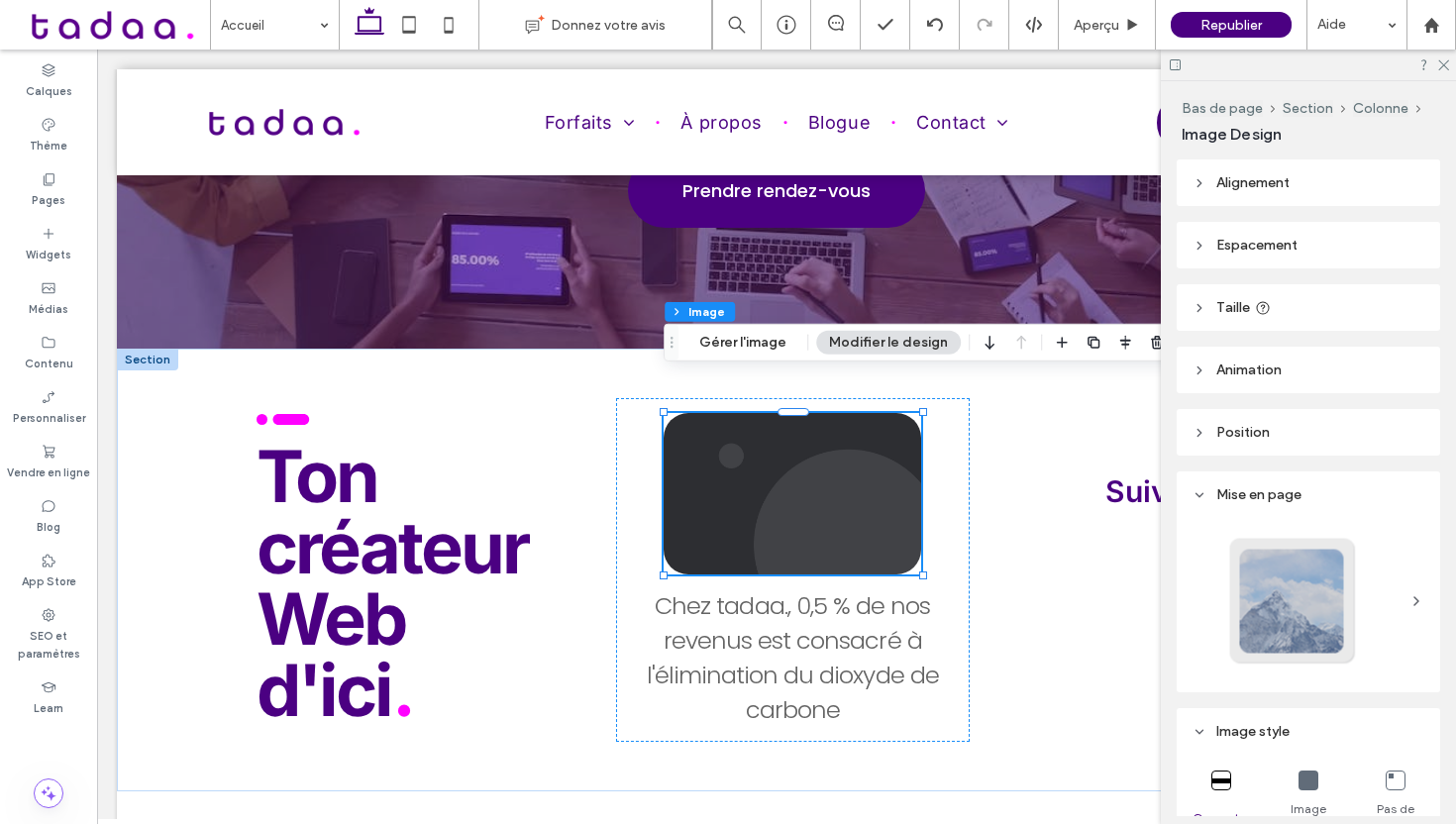 click on "Mise en page" at bounding box center (1259, 494) 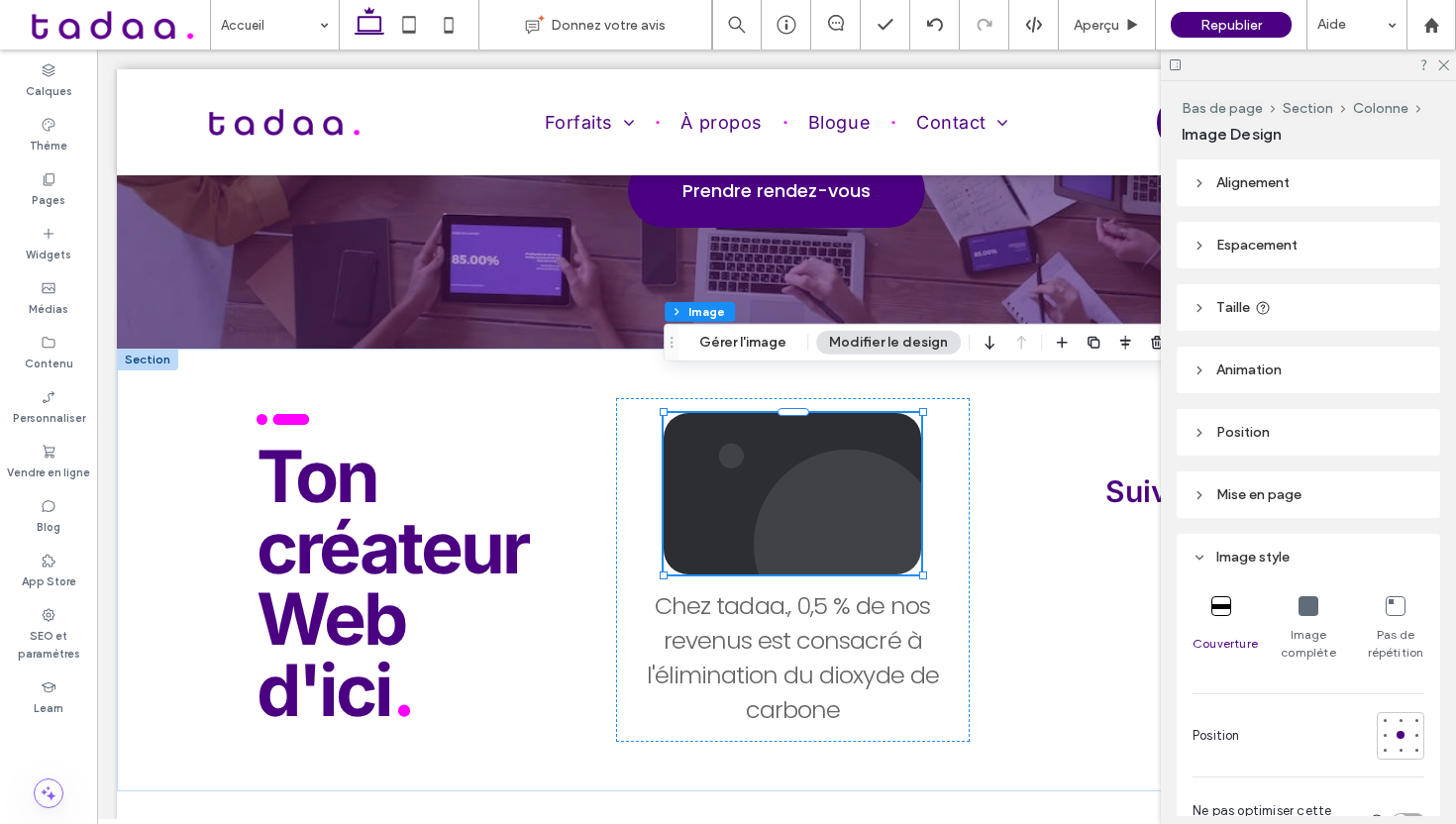 click on "Image style" at bounding box center [1308, 557] 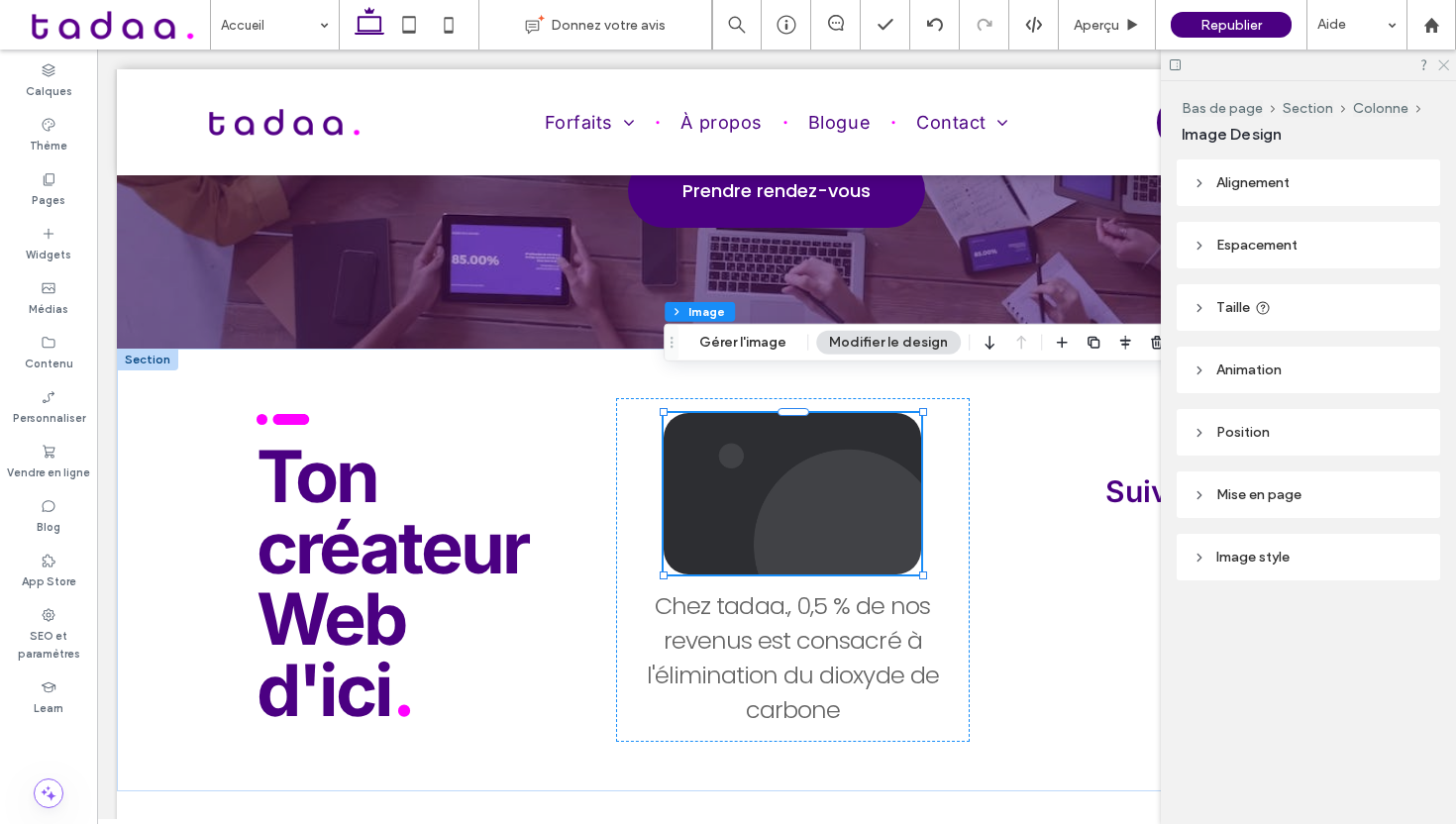 click 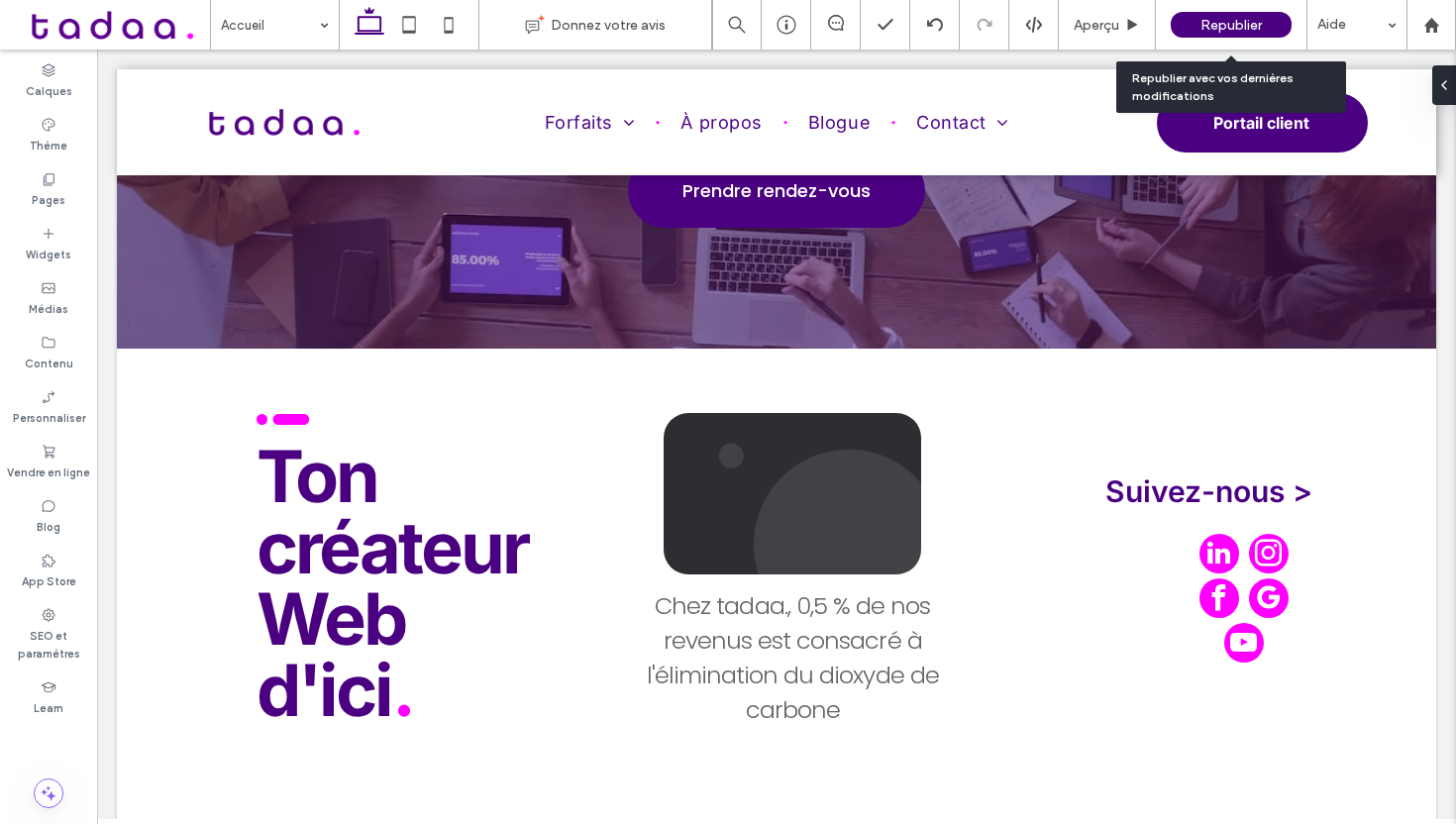 click on "Republier" at bounding box center [1231, 25] 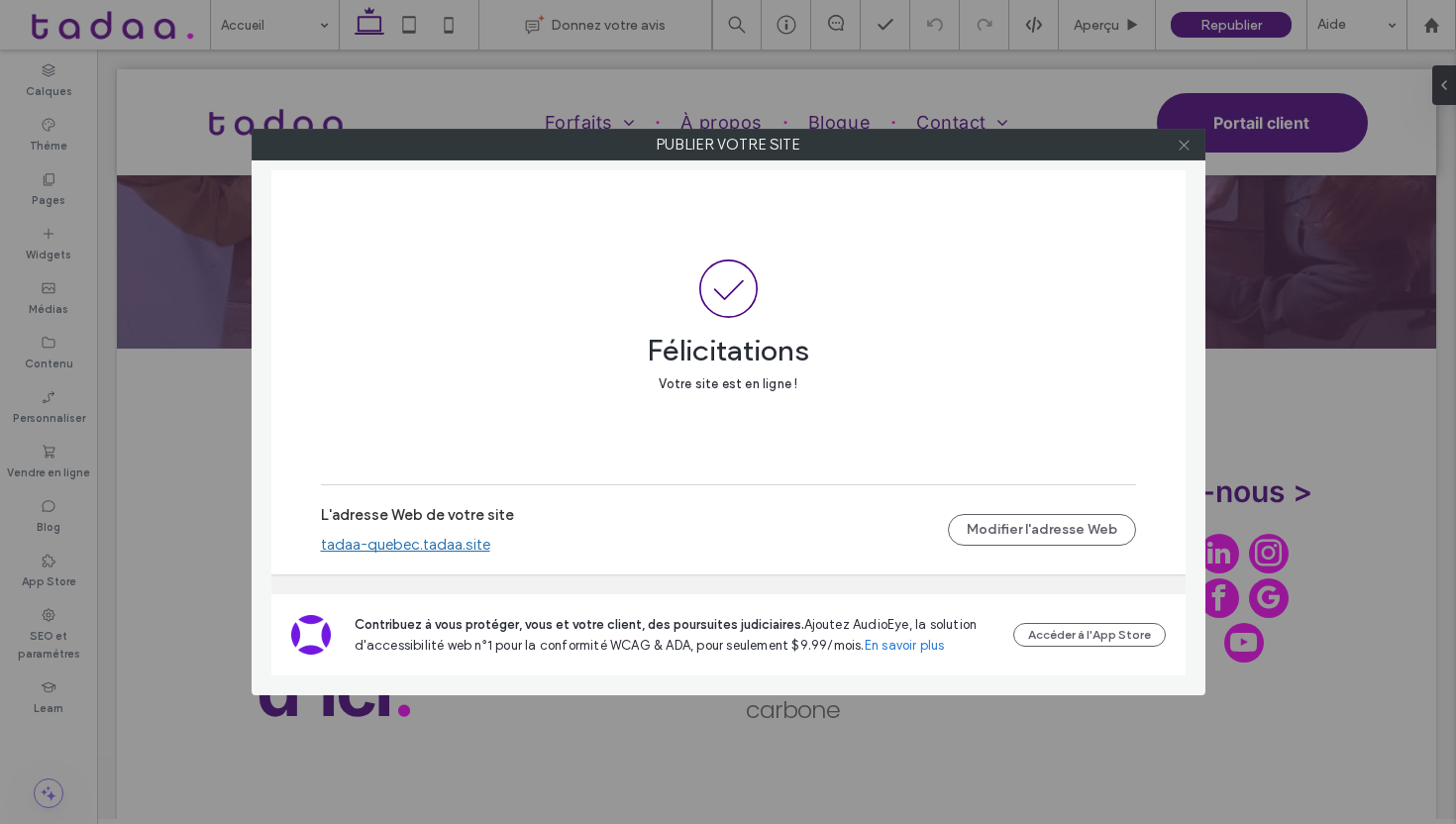 click 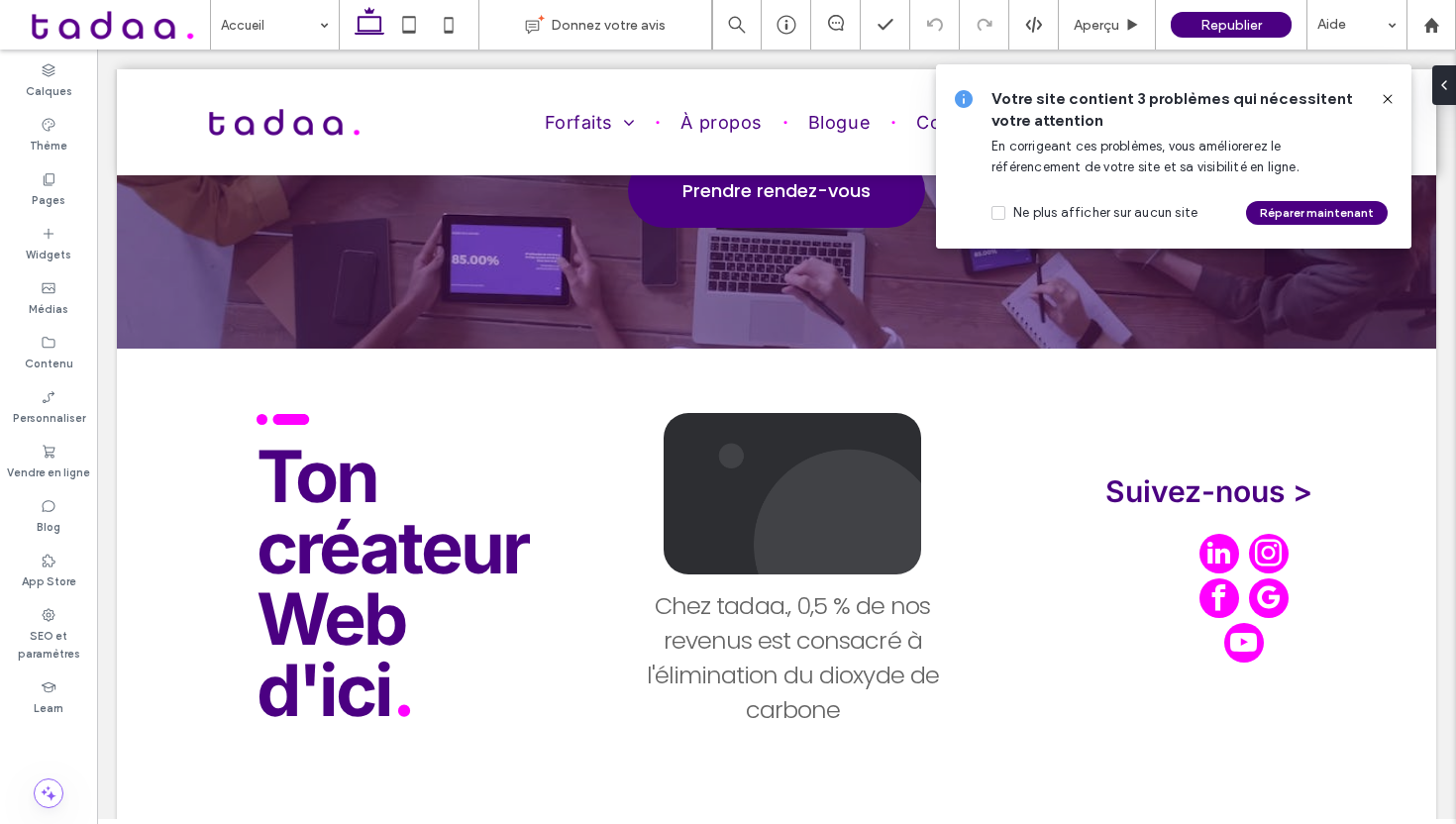 click 